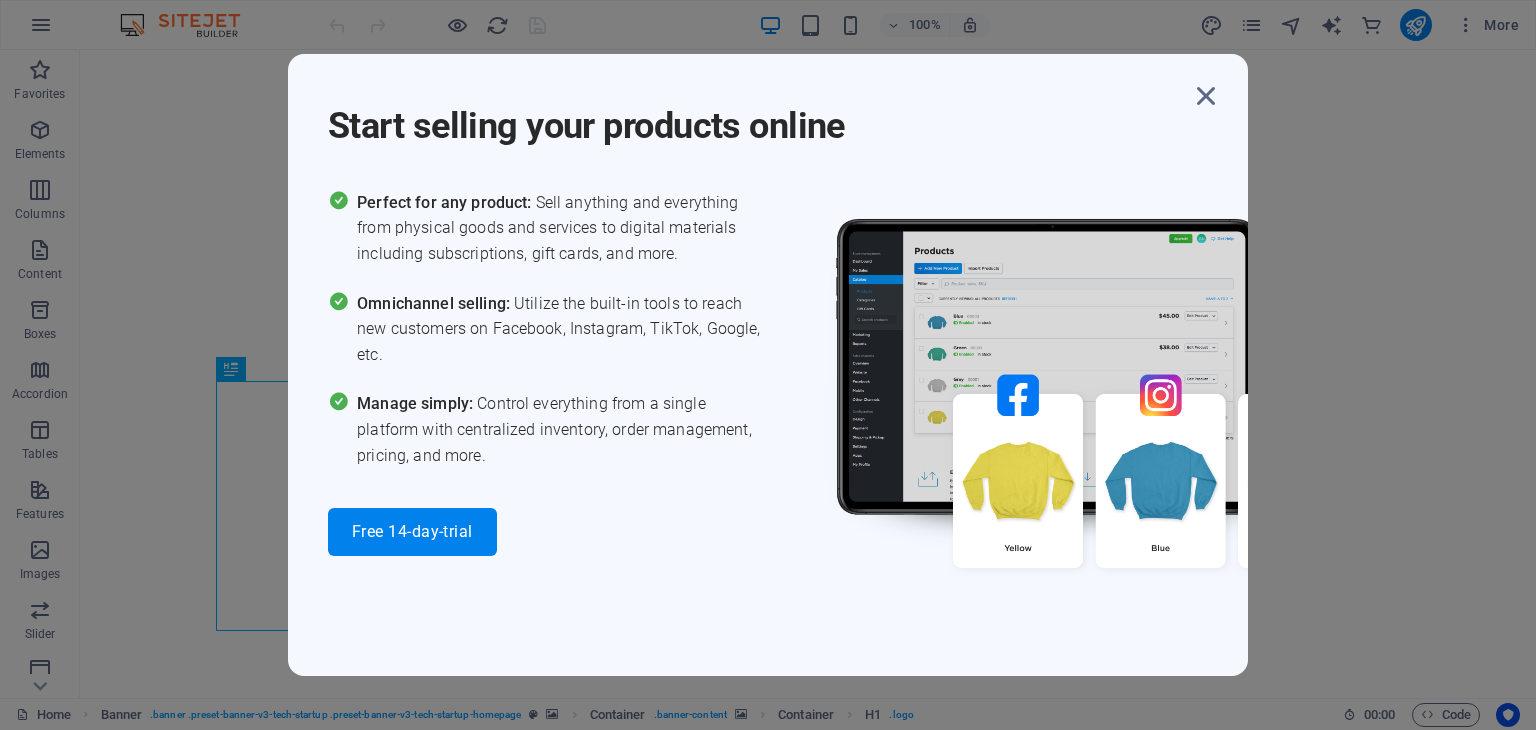 scroll, scrollTop: 0, scrollLeft: 0, axis: both 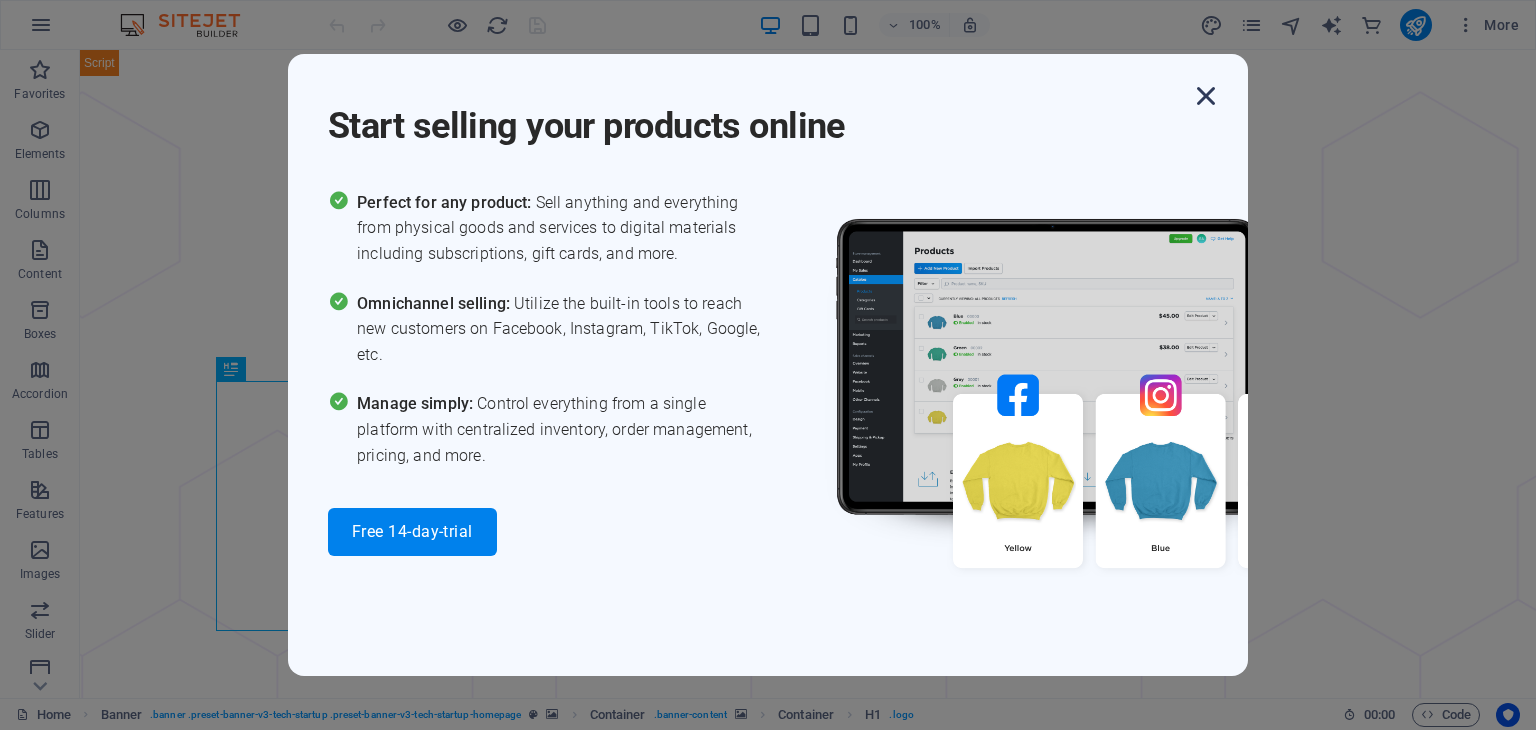 click at bounding box center (1206, 96) 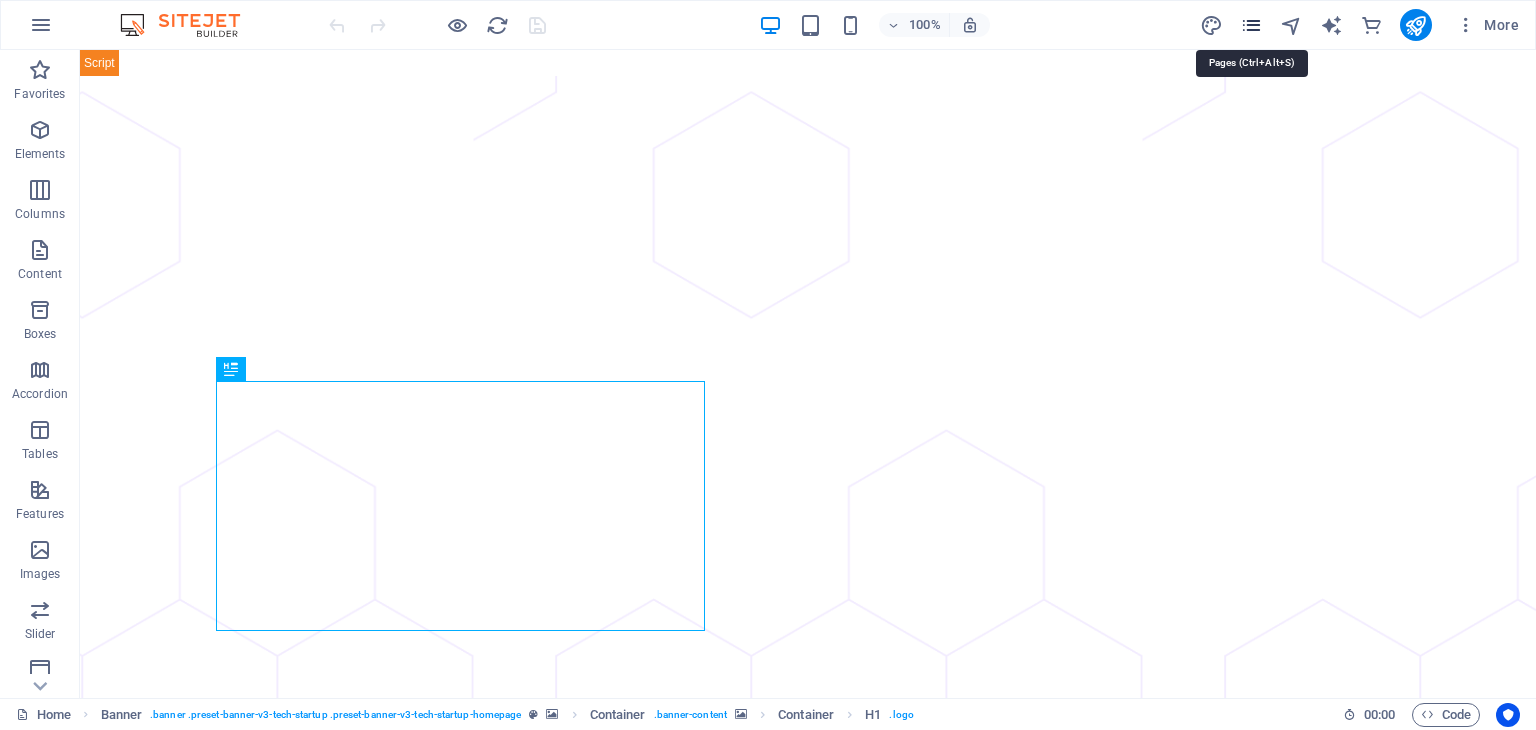 click at bounding box center [1251, 25] 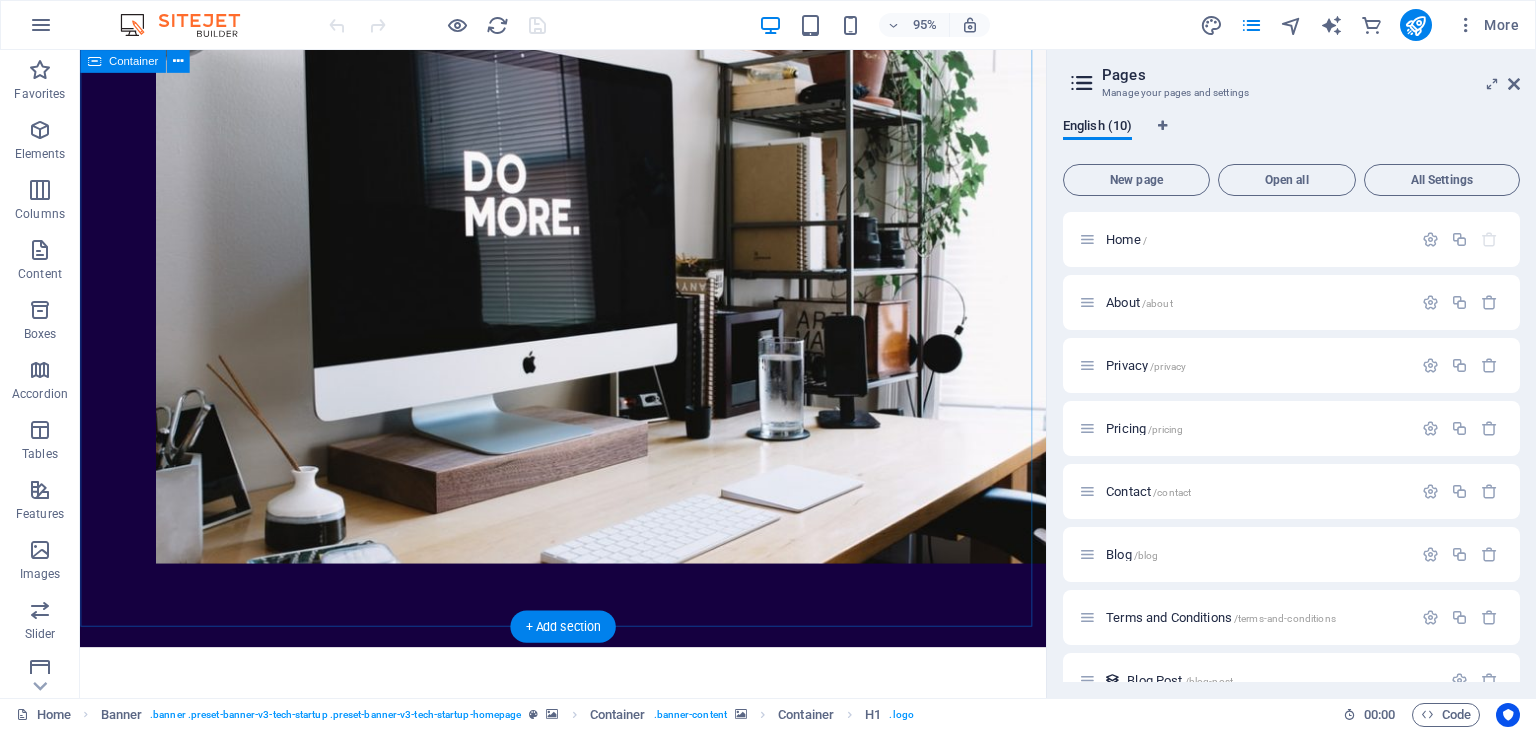 scroll, scrollTop: 5564, scrollLeft: 0, axis: vertical 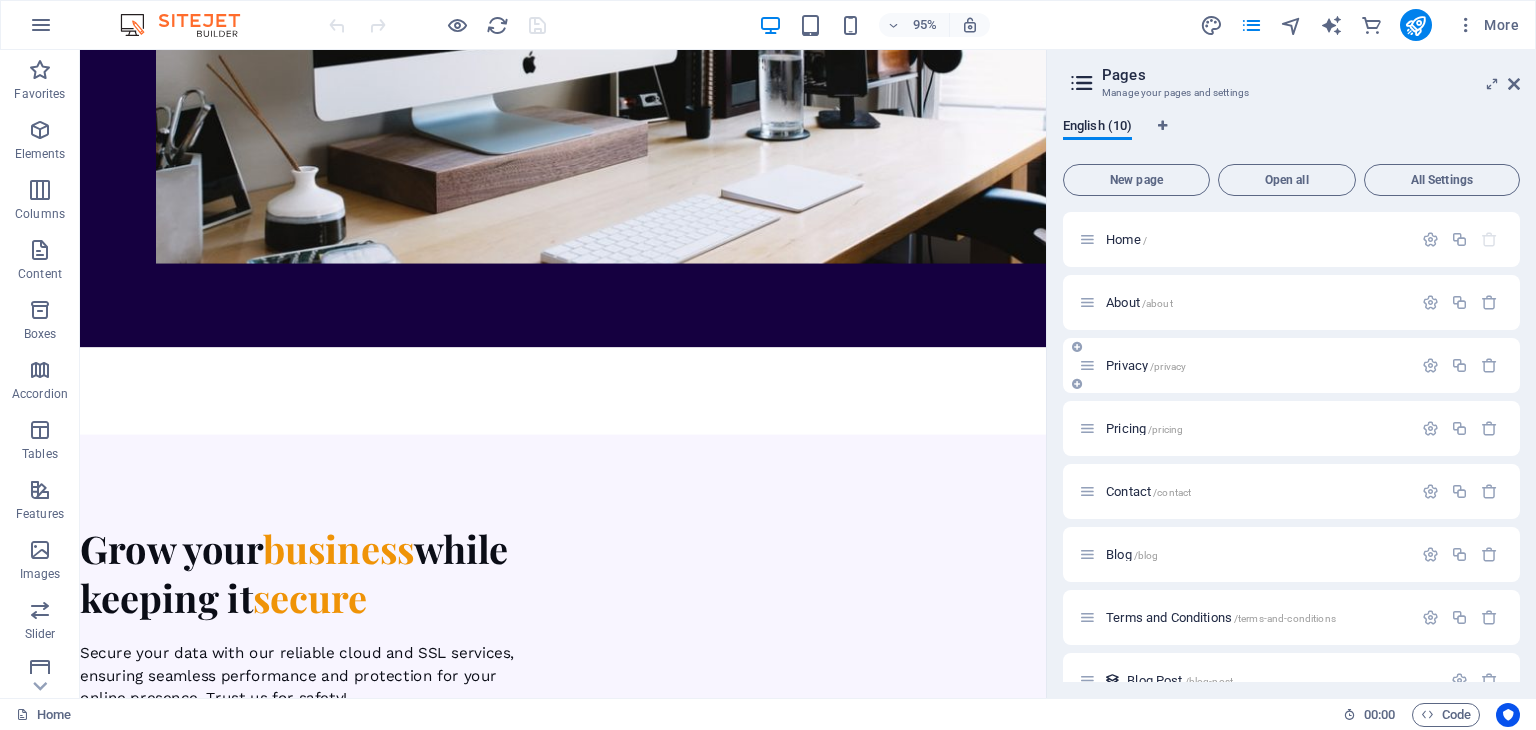 click on "Privacy /privacy" at bounding box center [1146, 365] 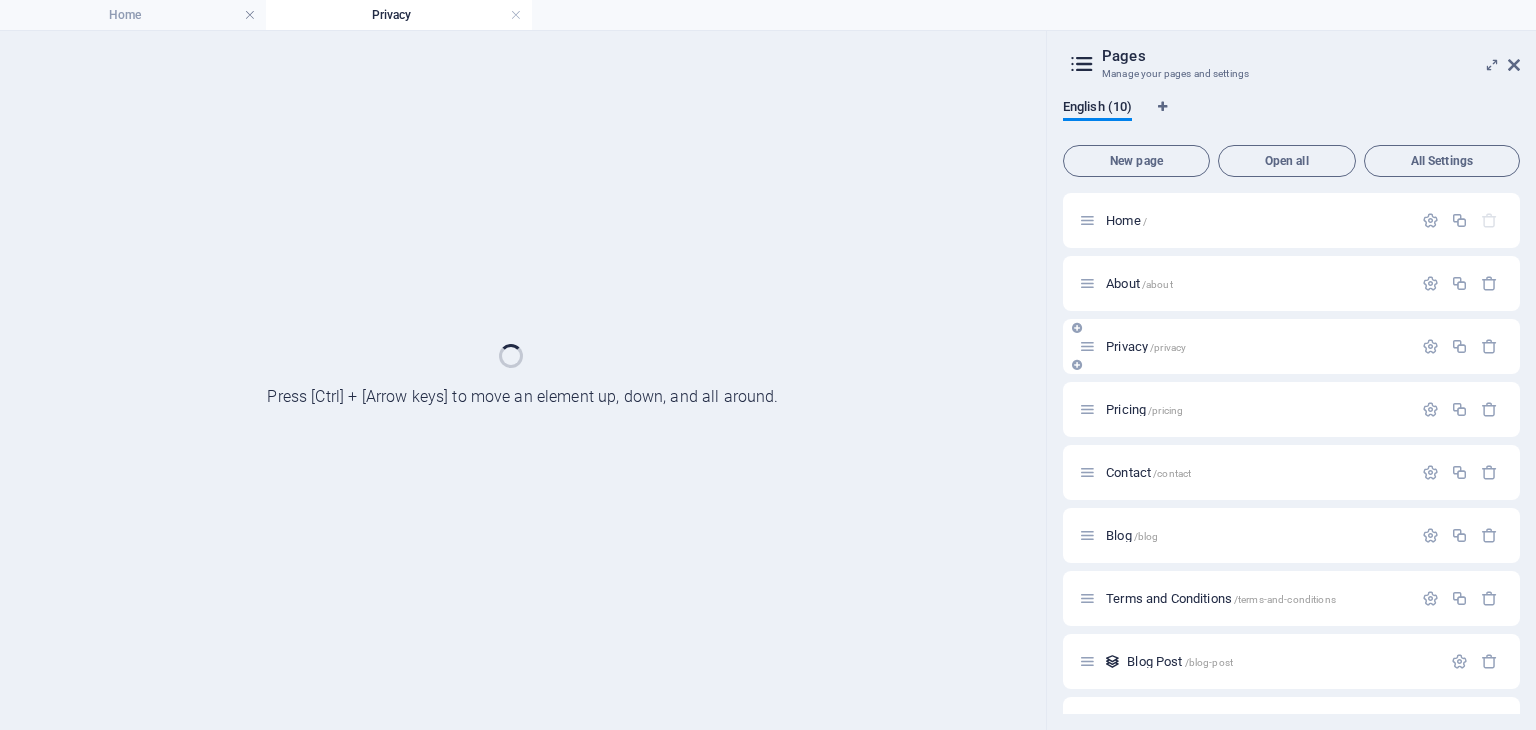 click on "Privacy /privacy" at bounding box center (1291, 346) 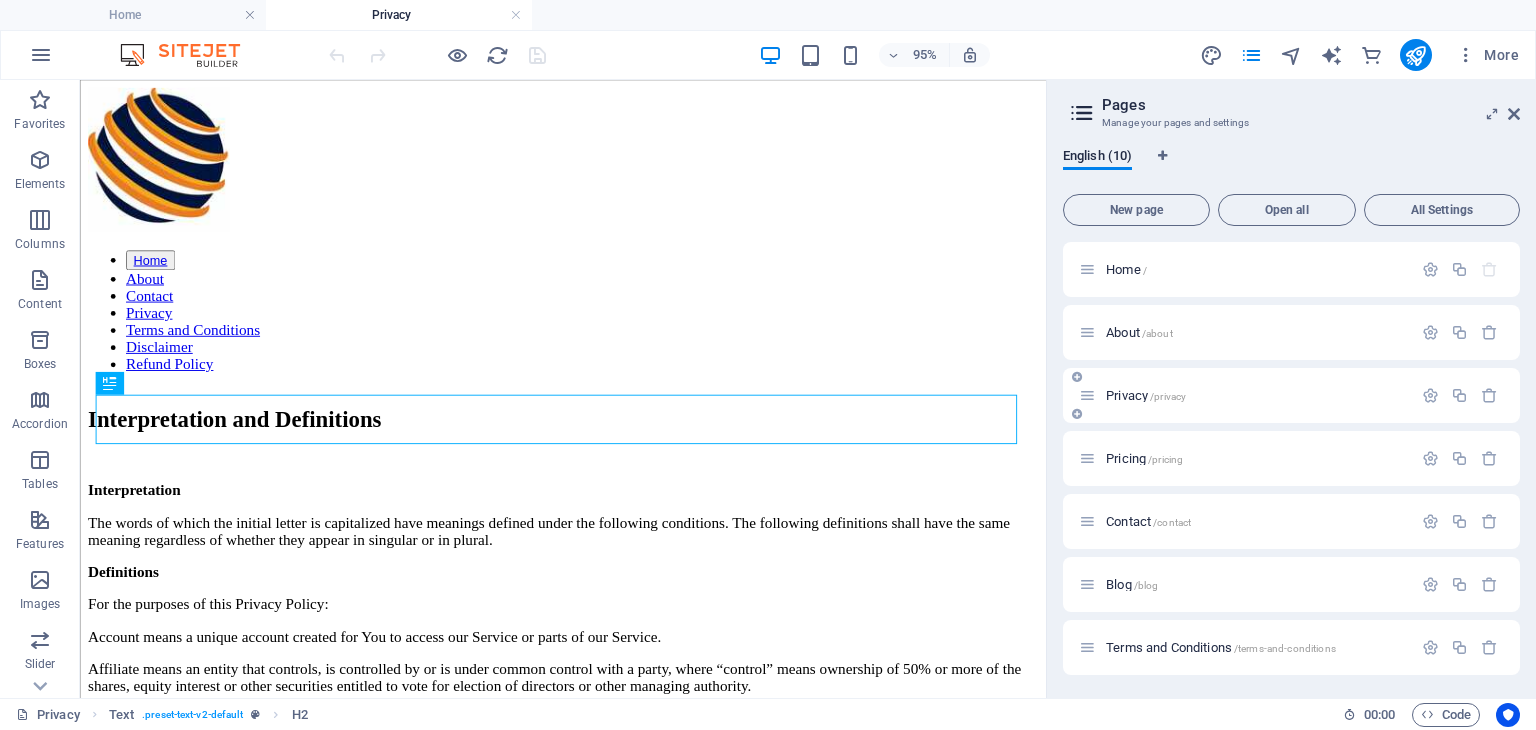 scroll, scrollTop: 0, scrollLeft: 0, axis: both 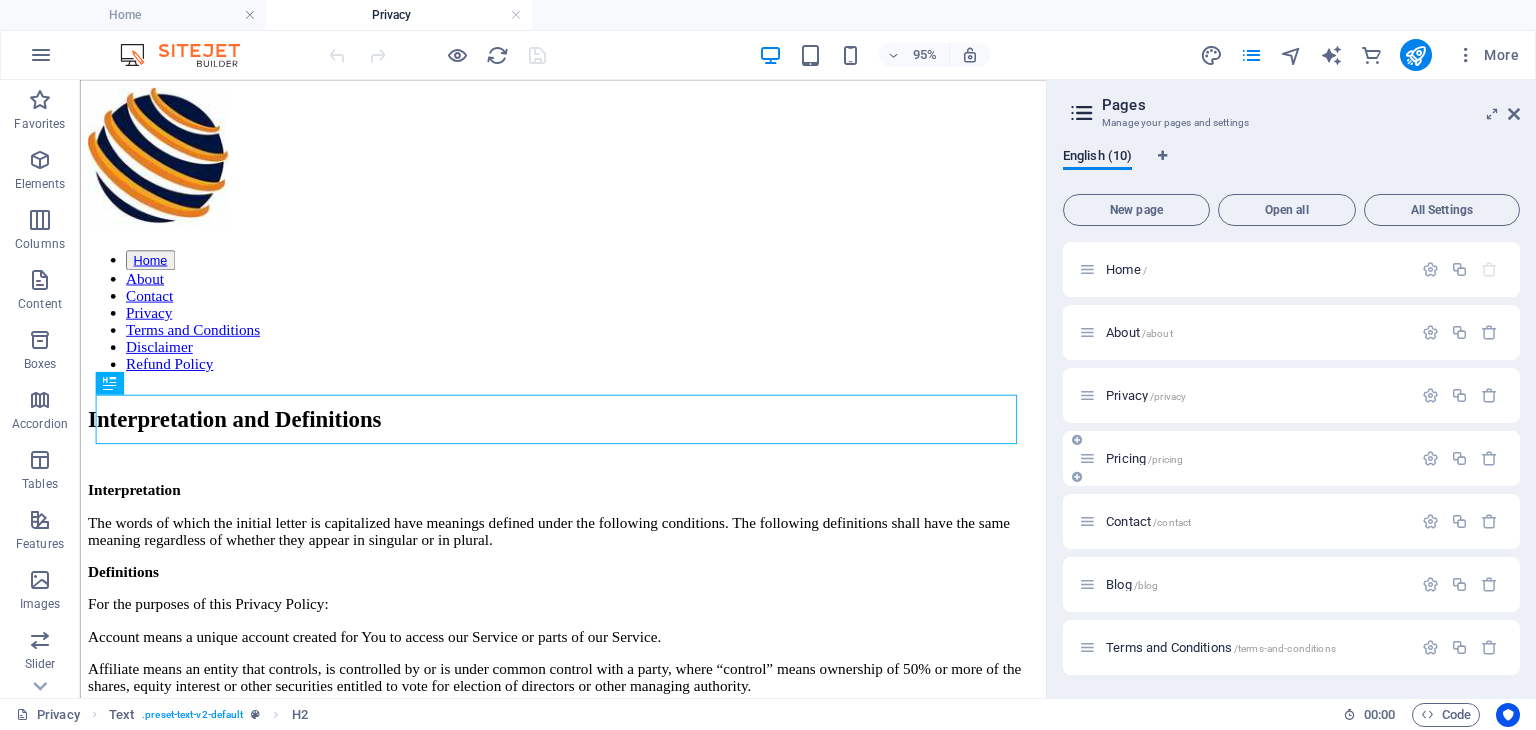 click on "Pricing /pricing" at bounding box center [1144, 458] 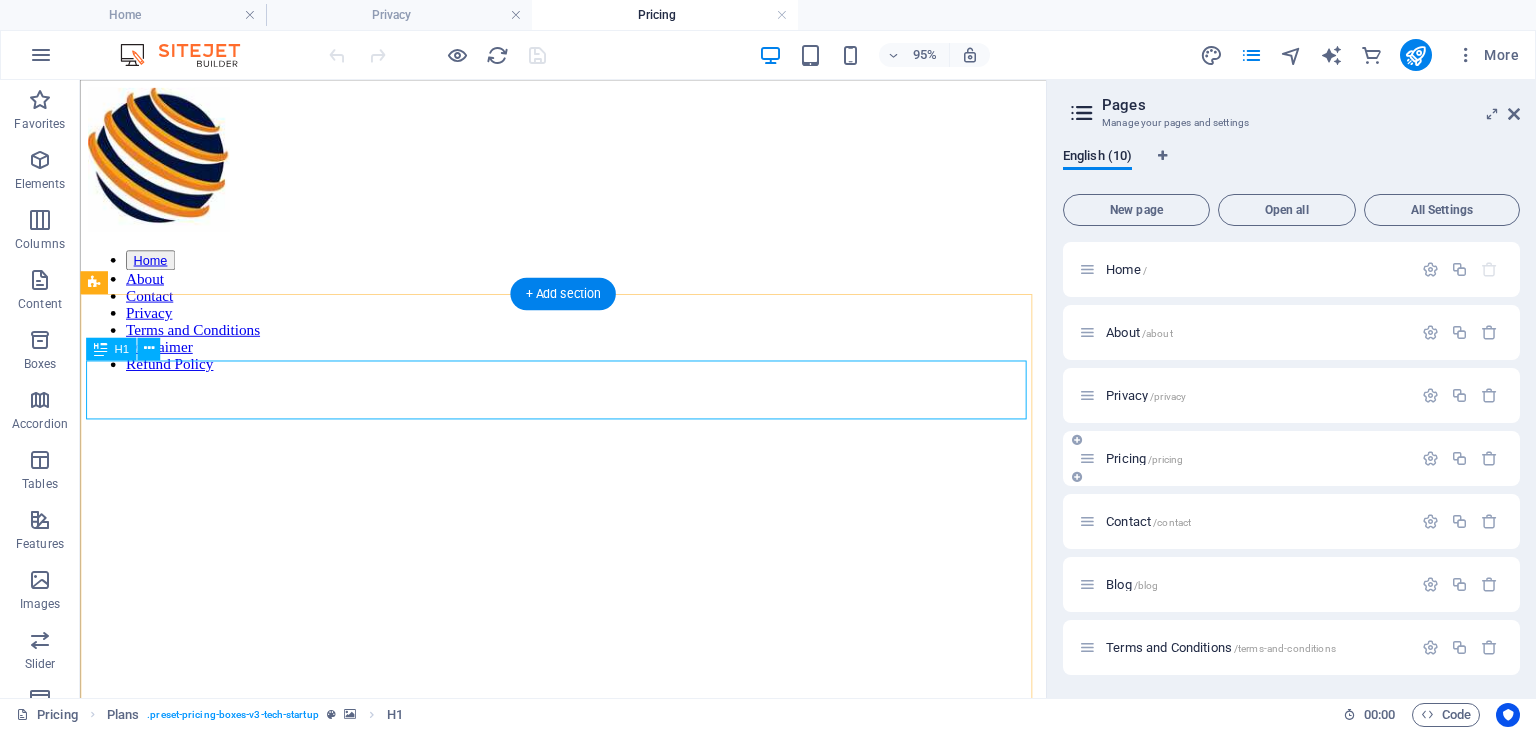 scroll, scrollTop: 0, scrollLeft: 0, axis: both 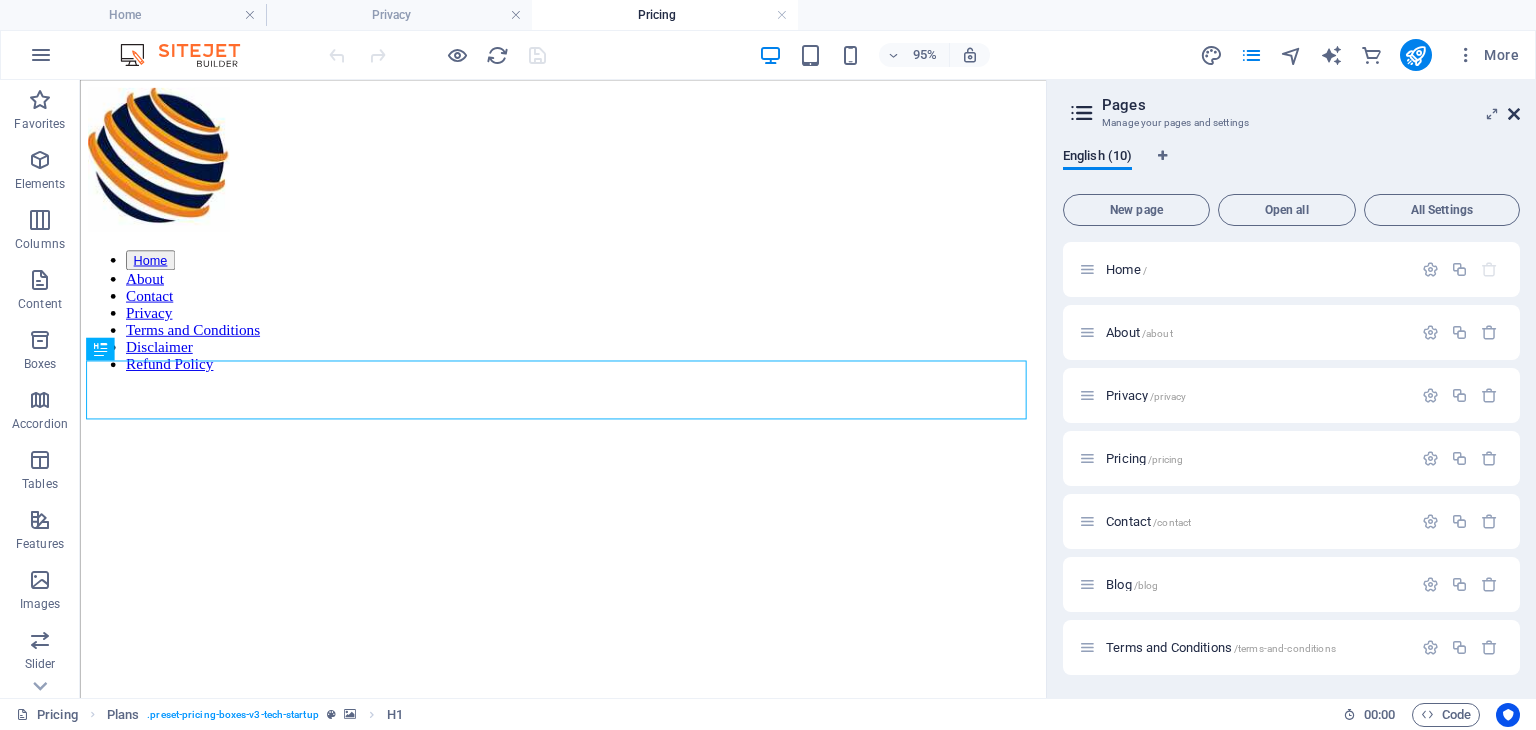 click at bounding box center (1514, 114) 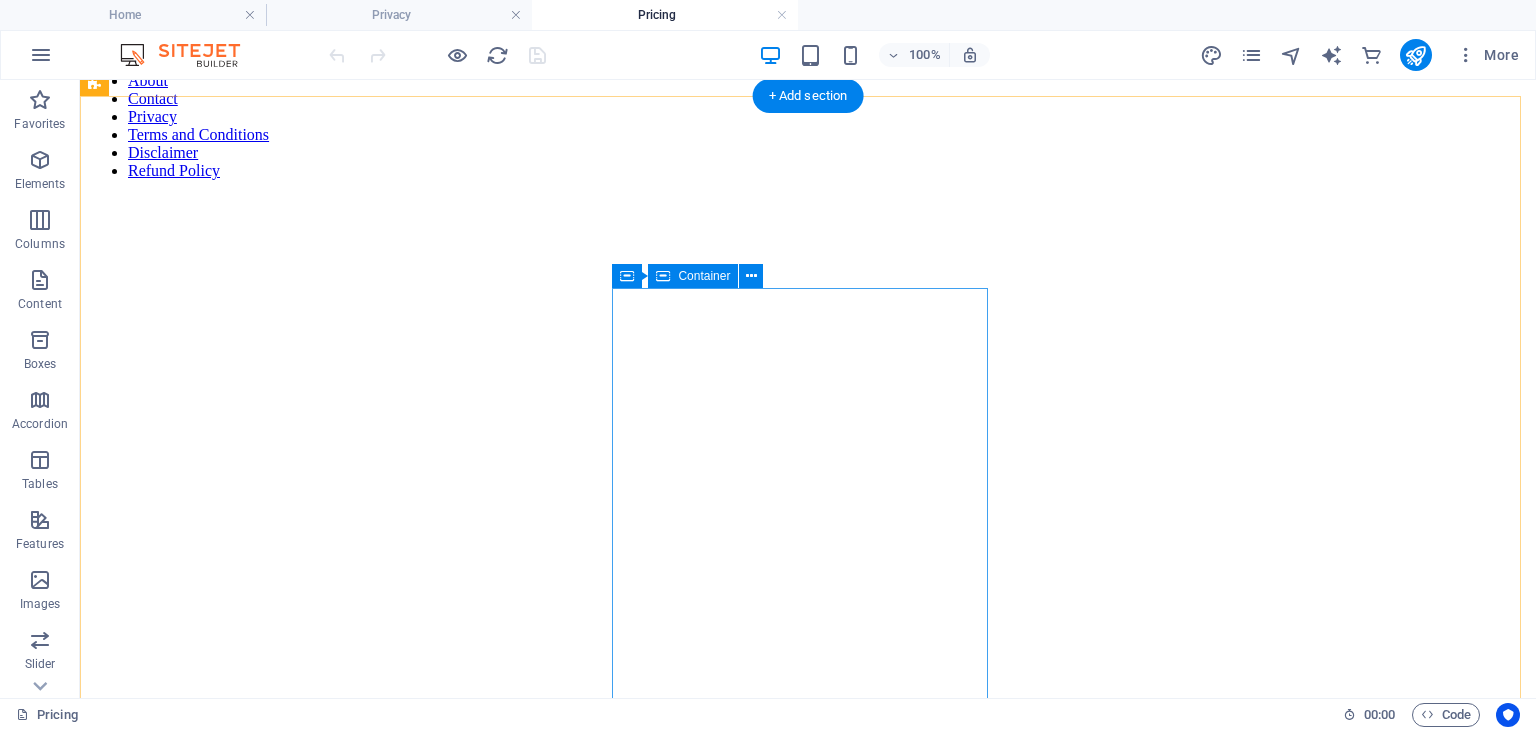 scroll, scrollTop: 210, scrollLeft: 0, axis: vertical 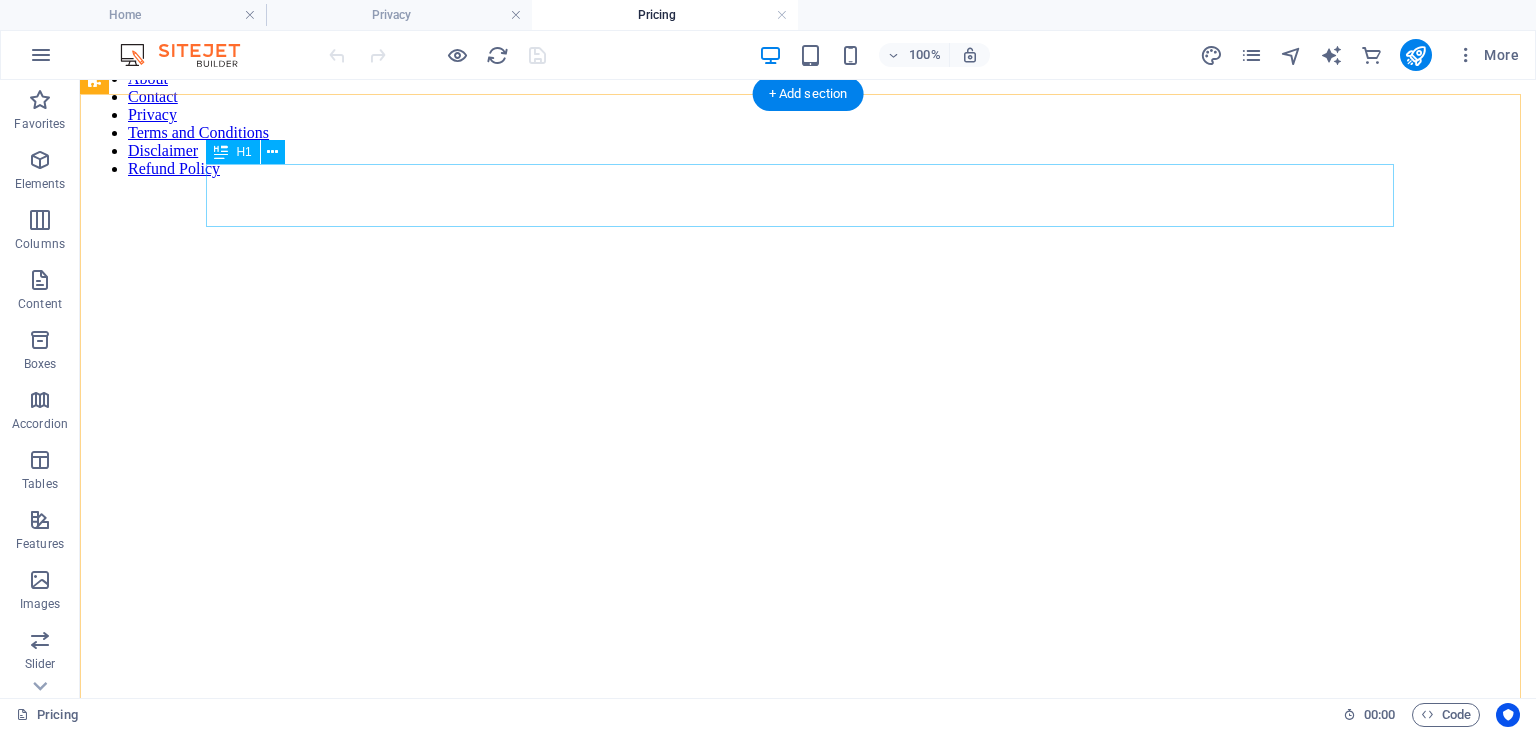 click on "Choose your plan" at bounding box center [808, 1044] 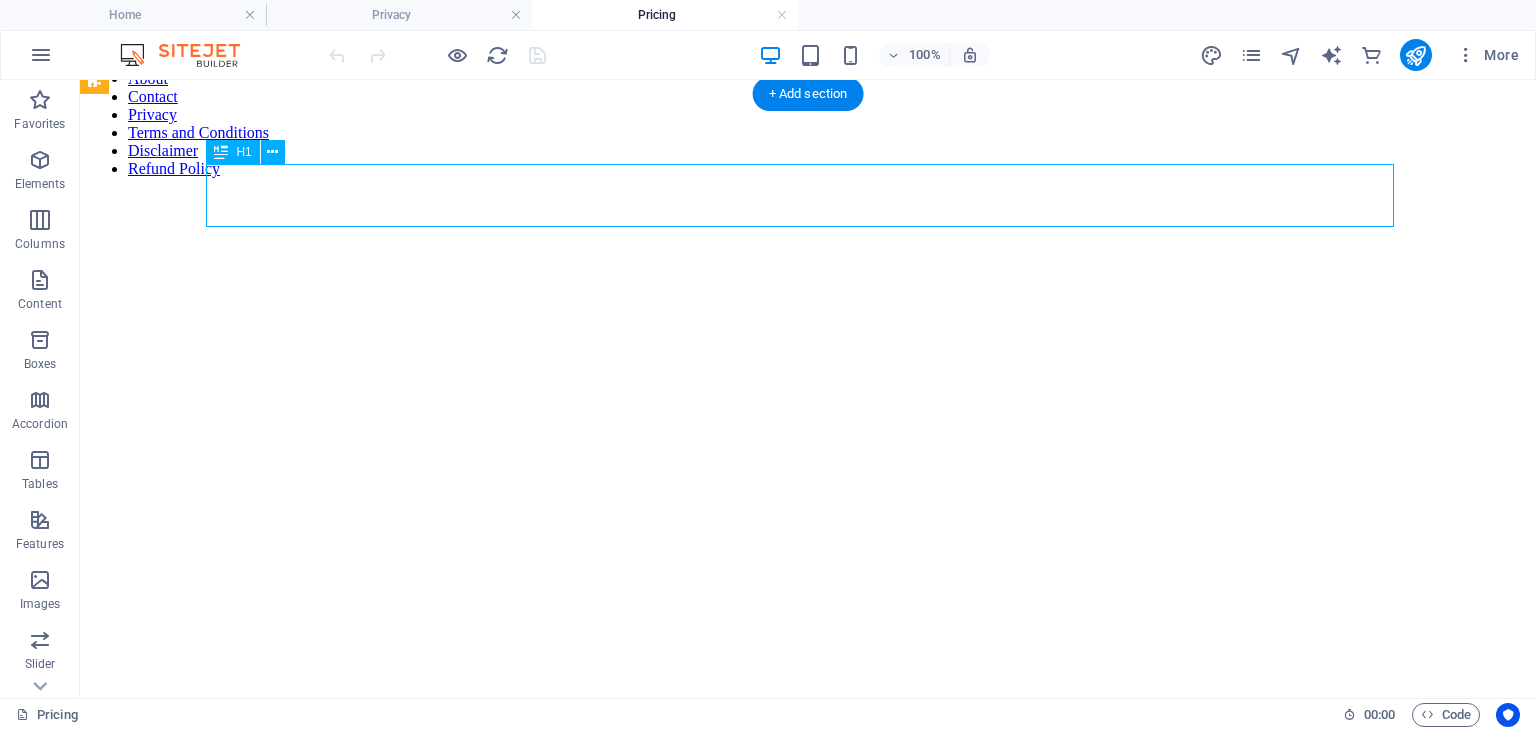 click on "Choose your plan" at bounding box center (808, 1044) 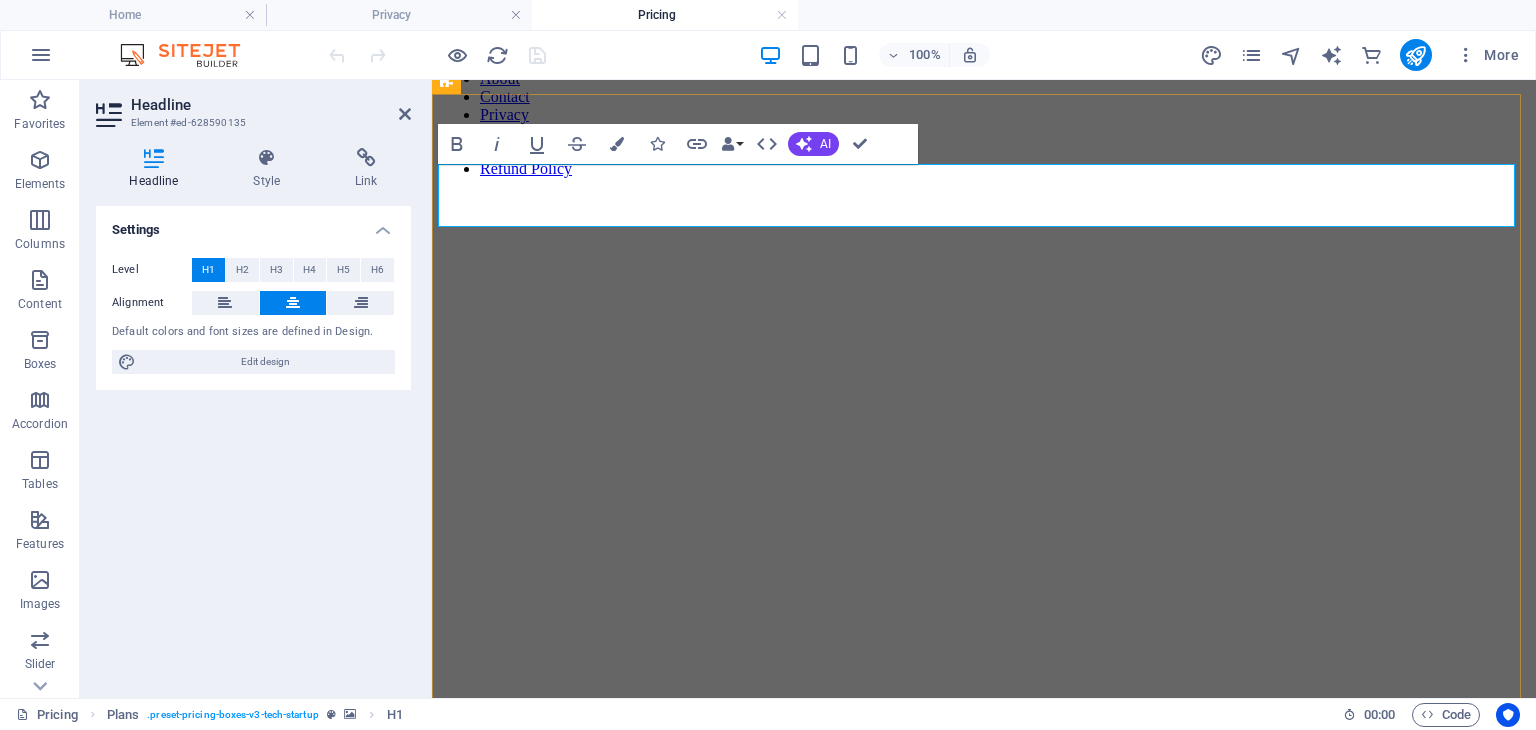 click on "Choose your plan" at bounding box center [984, 1044] 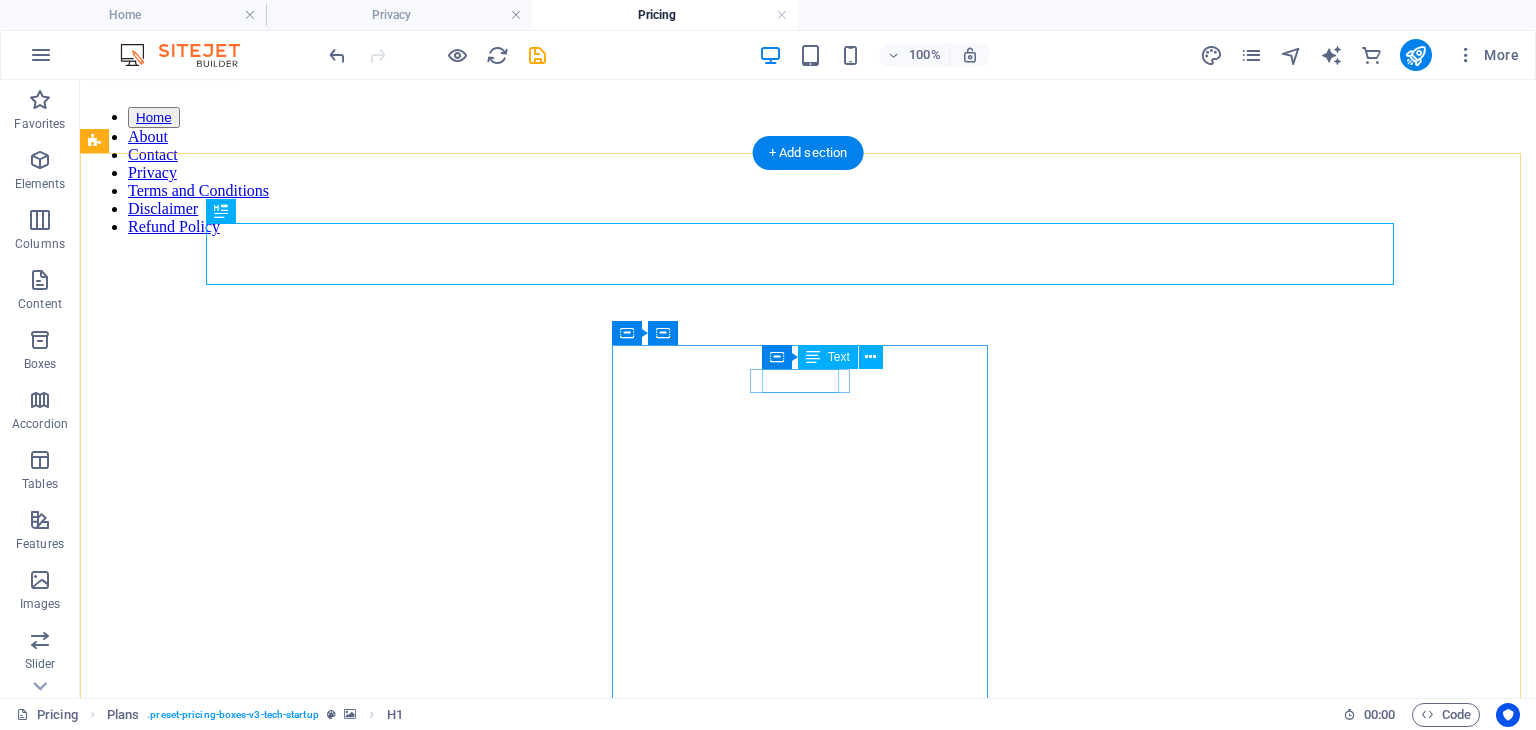 scroll, scrollTop: 184, scrollLeft: 0, axis: vertical 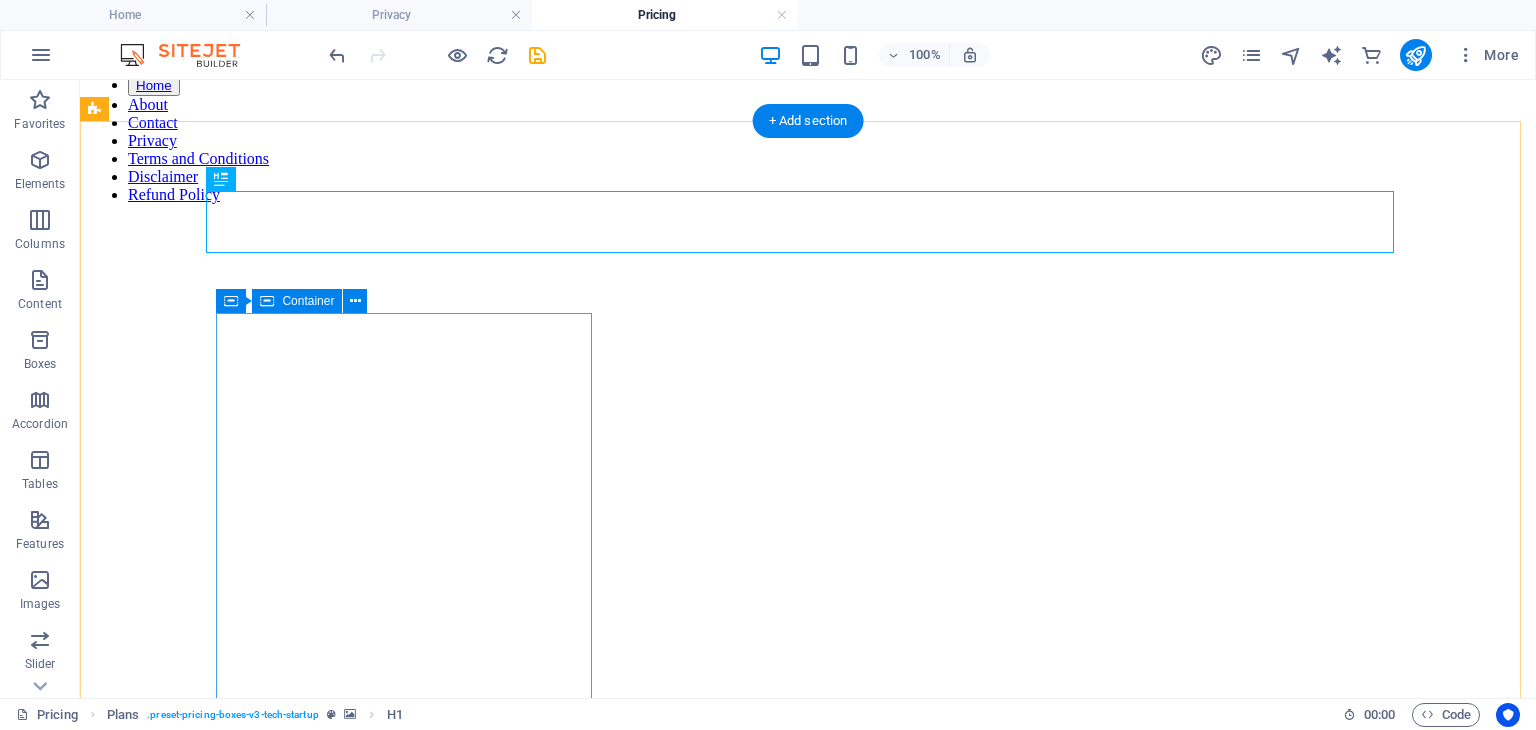 click on "$[PRICE]   /month Intro For most businesses that want to otpimize web queries    All limited links    Own analytics platform    Chat support    Optimize hashtags    Unlimited users Choose Plan" at bounding box center (808, 1465) 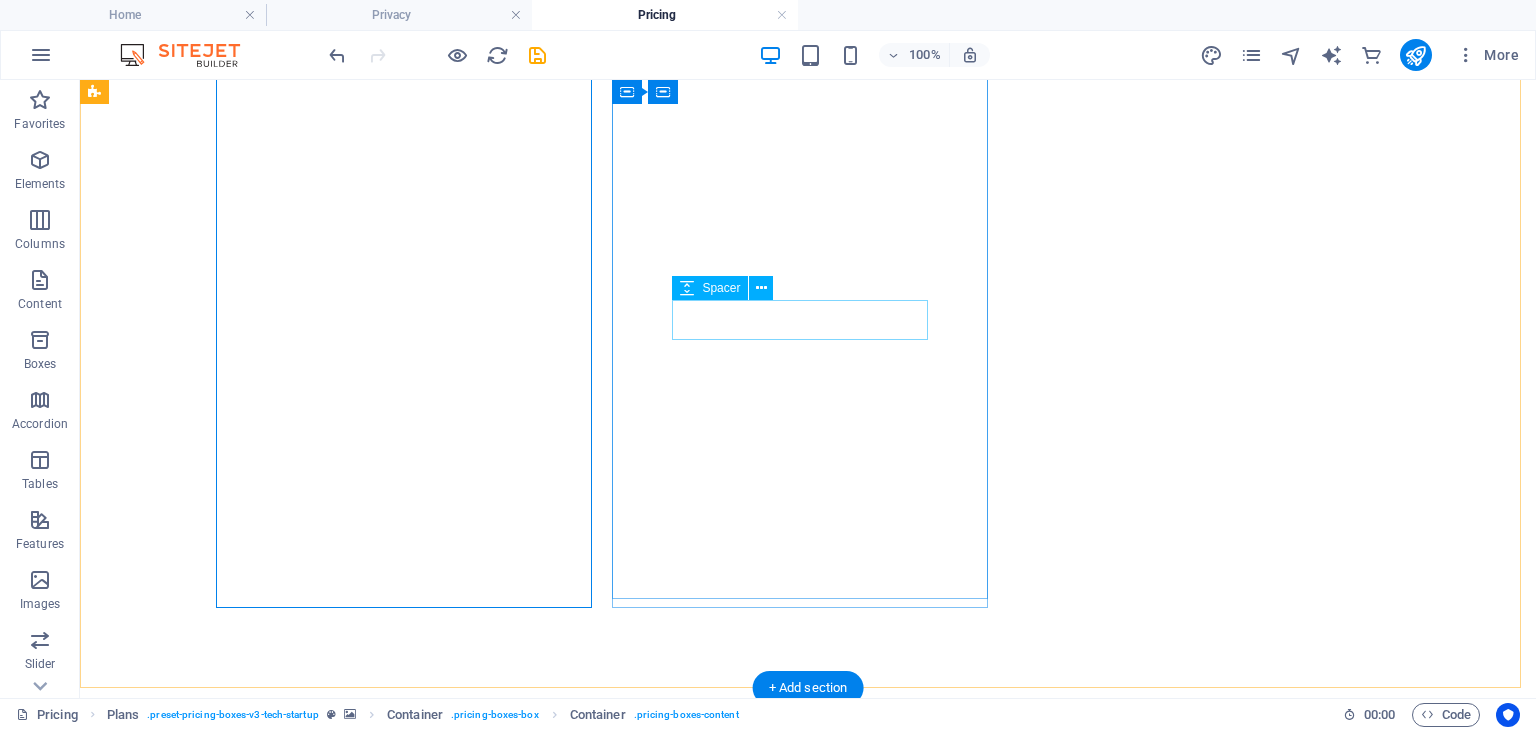 scroll, scrollTop: 464, scrollLeft: 0, axis: vertical 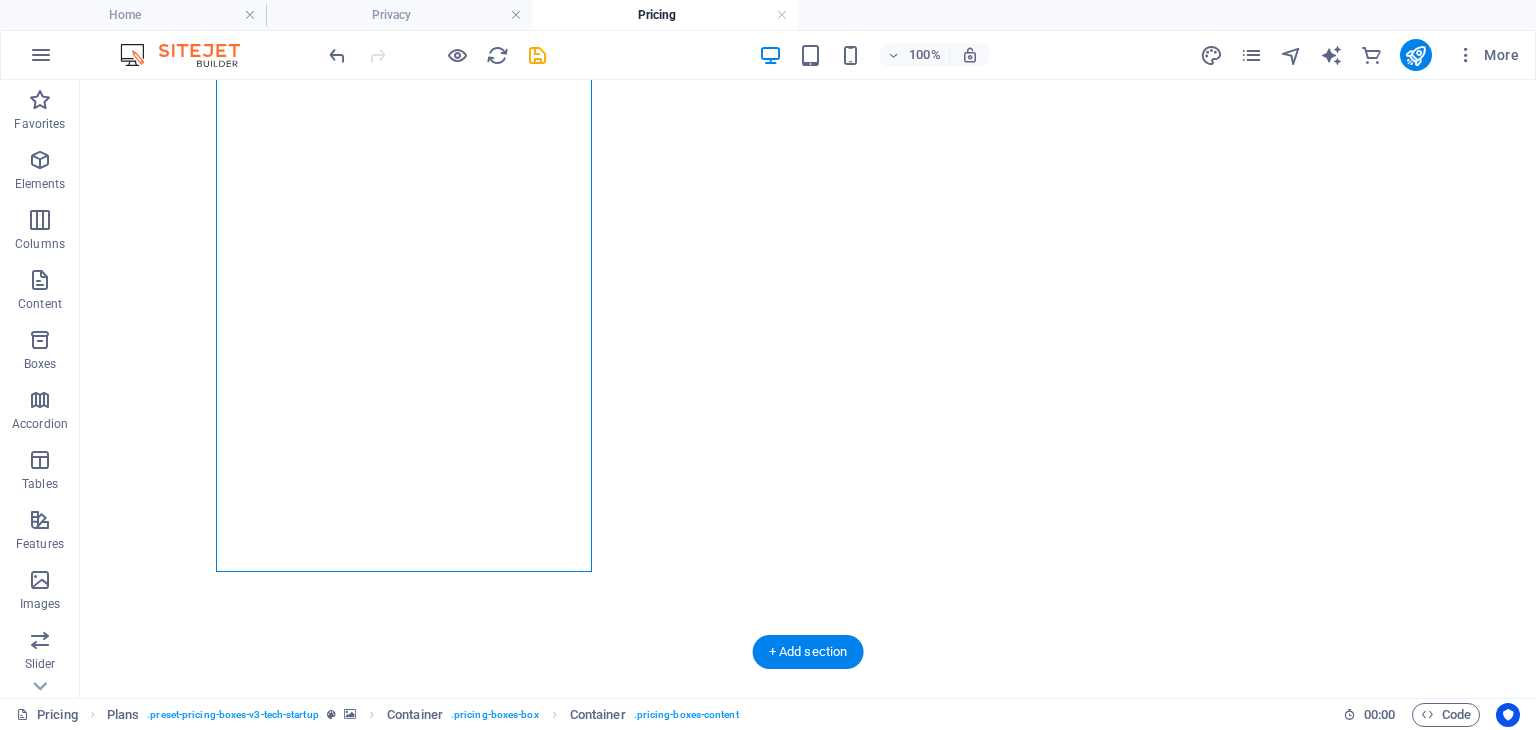 click at bounding box center [808, -60] 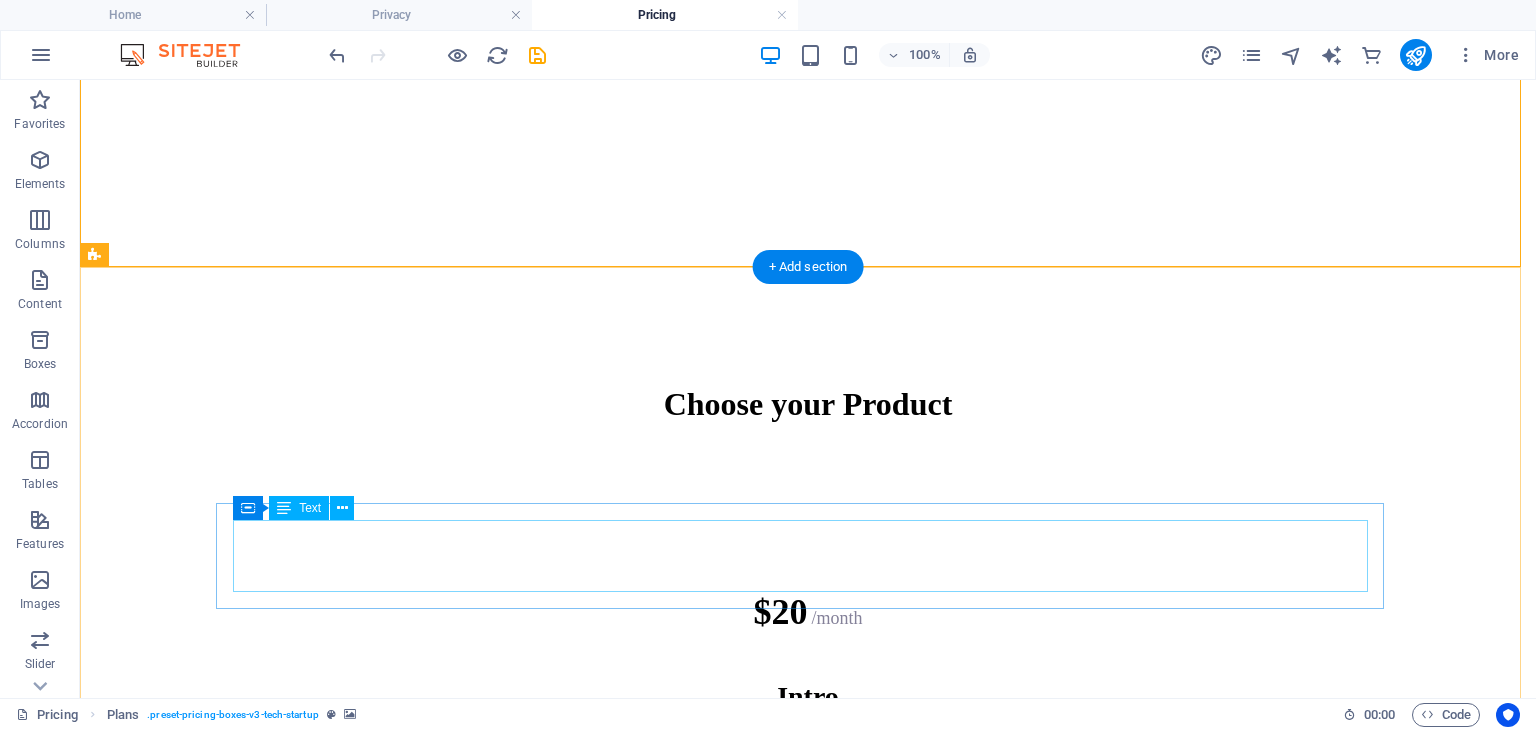 scroll, scrollTop: 851, scrollLeft: 0, axis: vertical 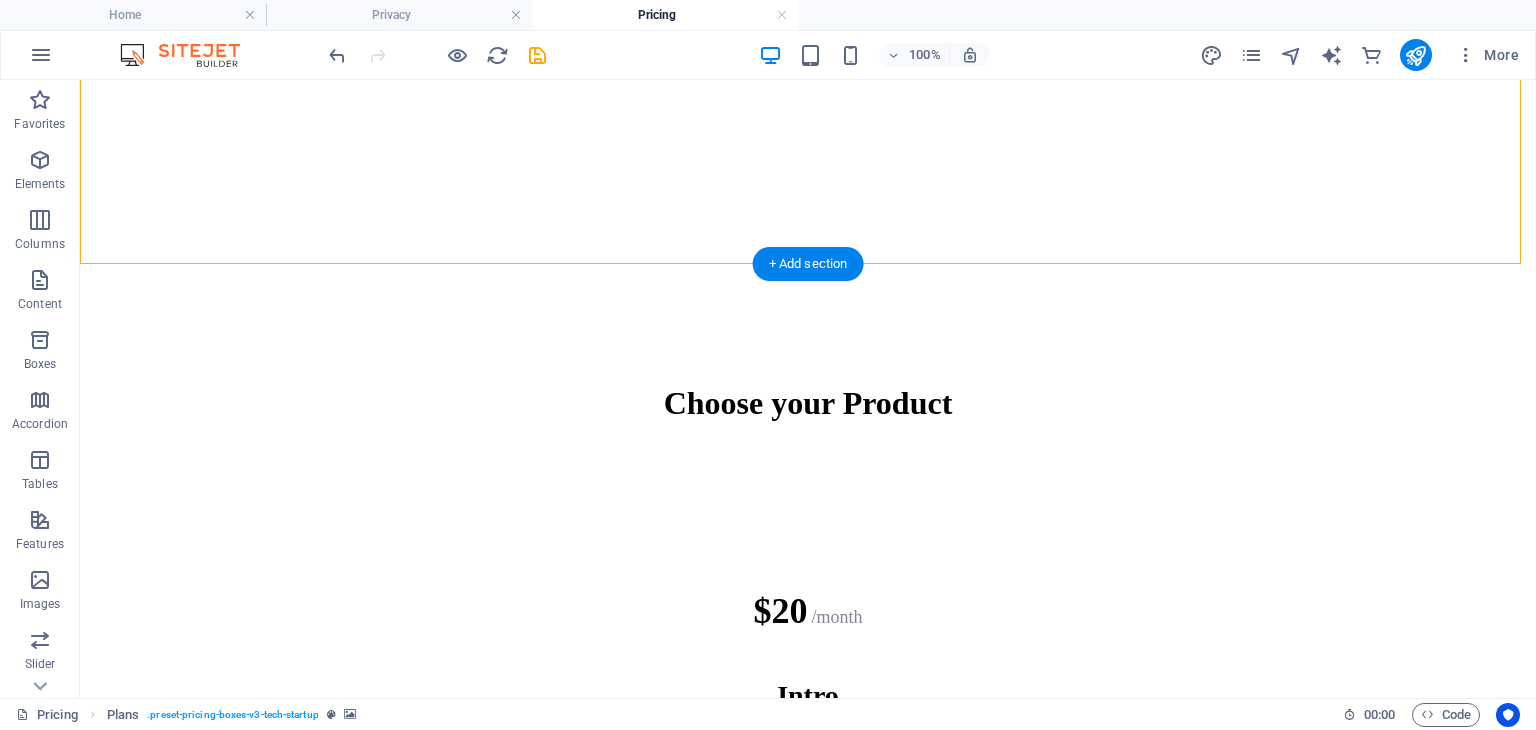 click at bounding box center (808, 2338) 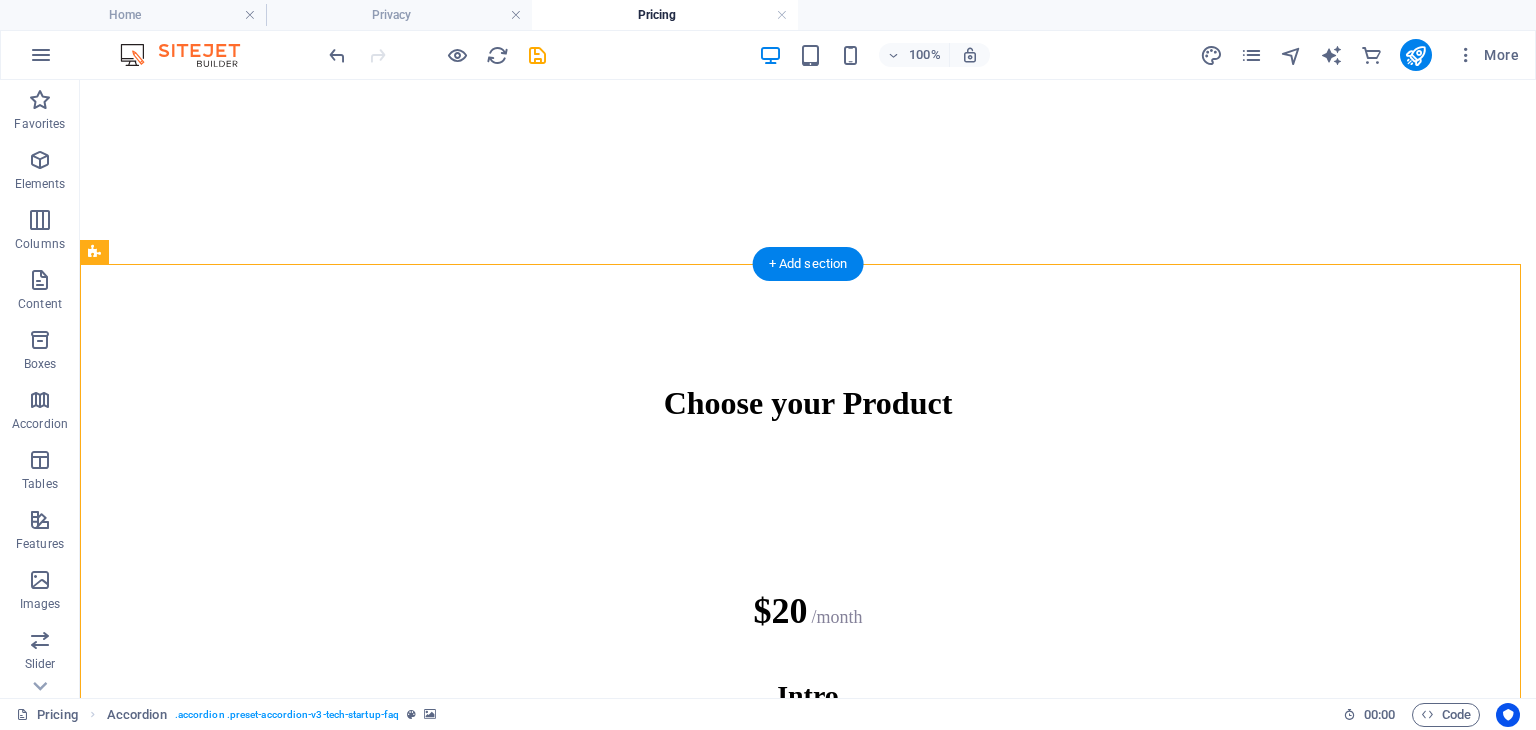 click at bounding box center (808, -447) 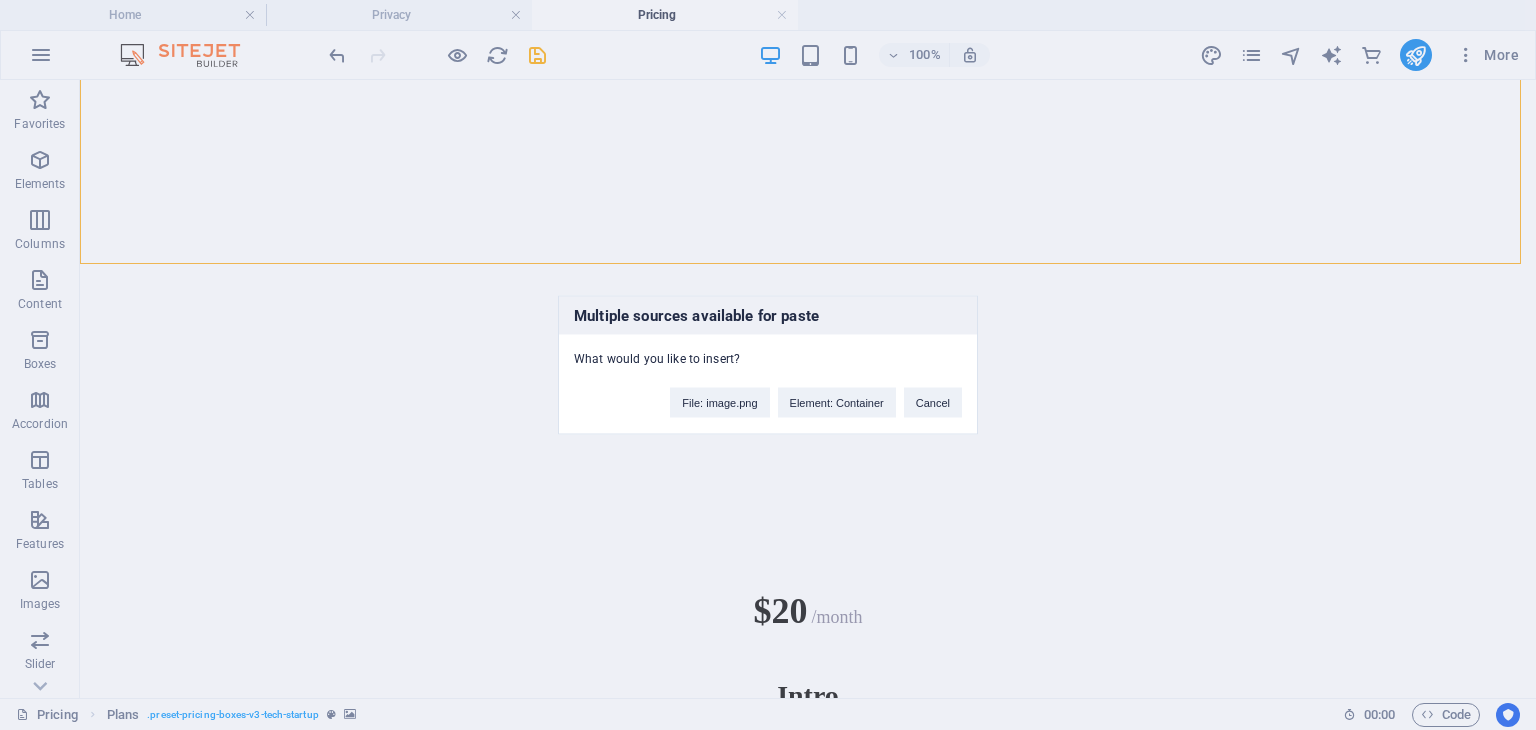 type 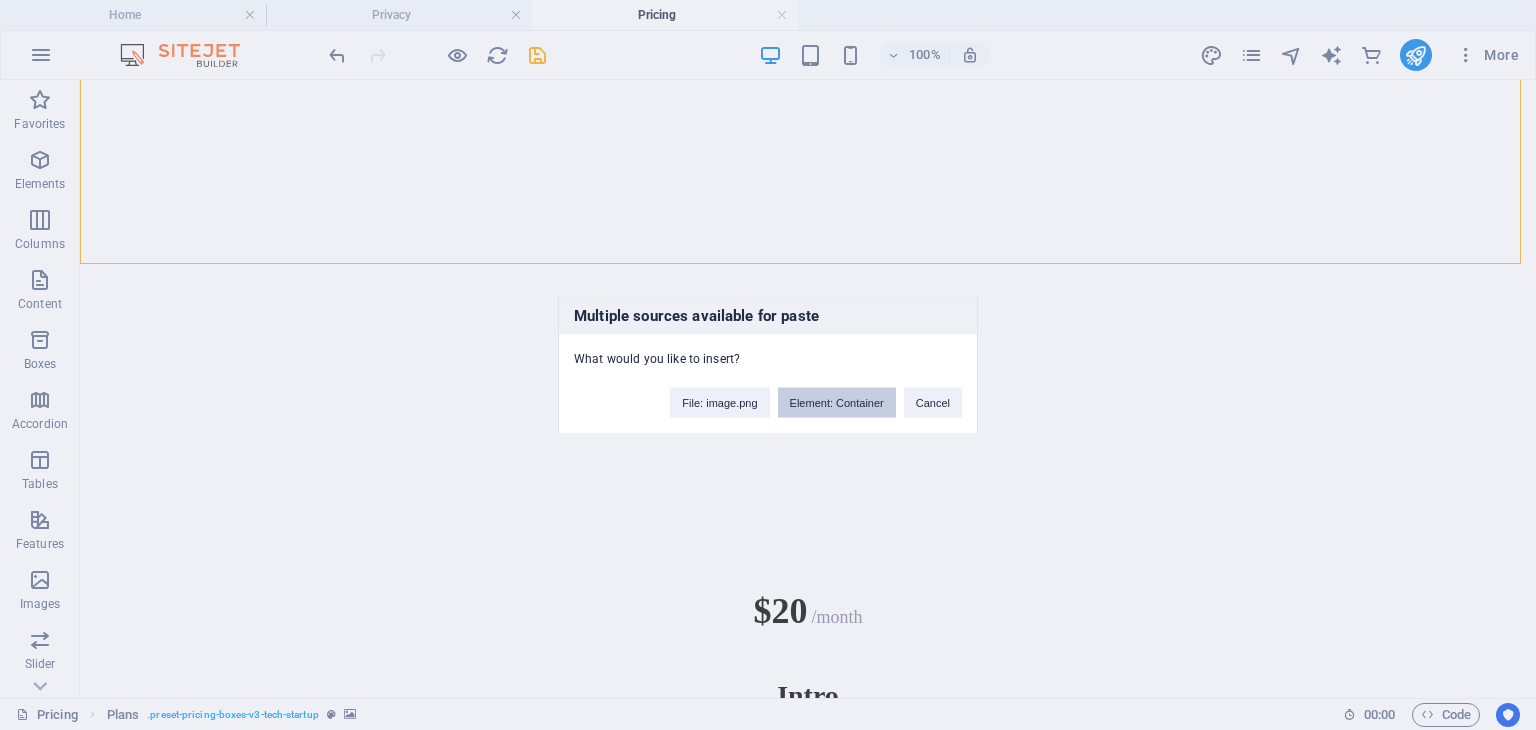 click on "Element: Container" at bounding box center [837, 403] 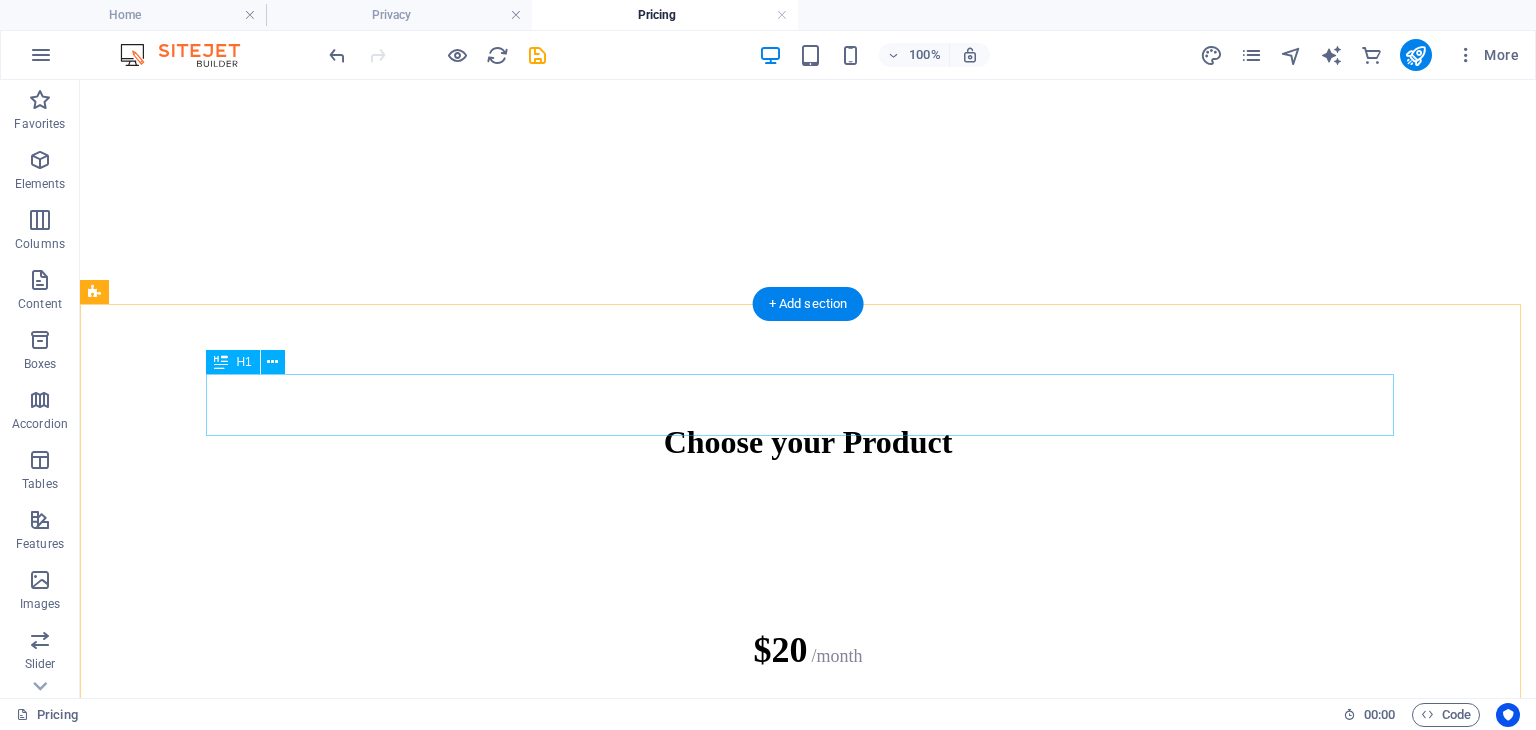 scroll, scrollTop: 810, scrollLeft: 0, axis: vertical 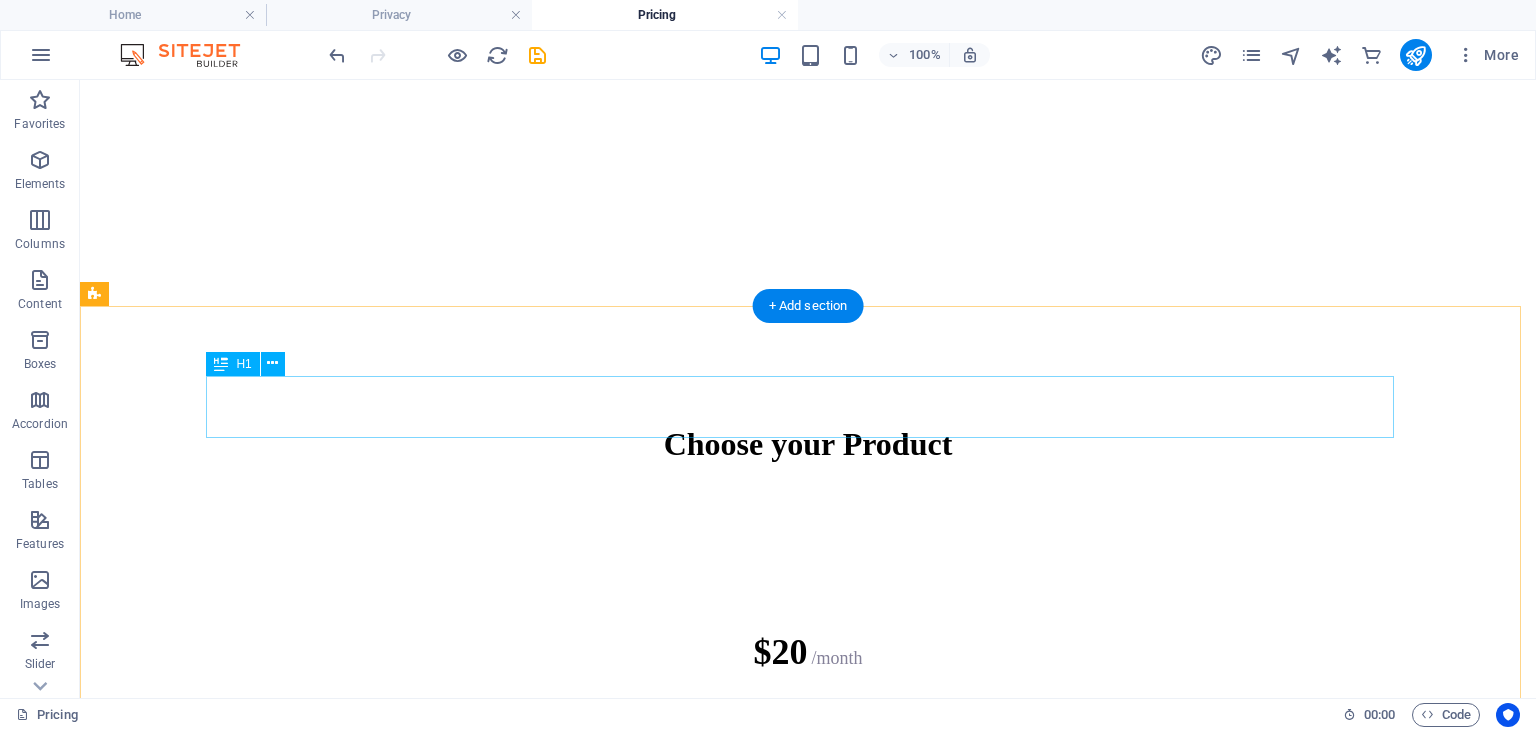 click on "Choose your Product" at bounding box center [808, 3229] 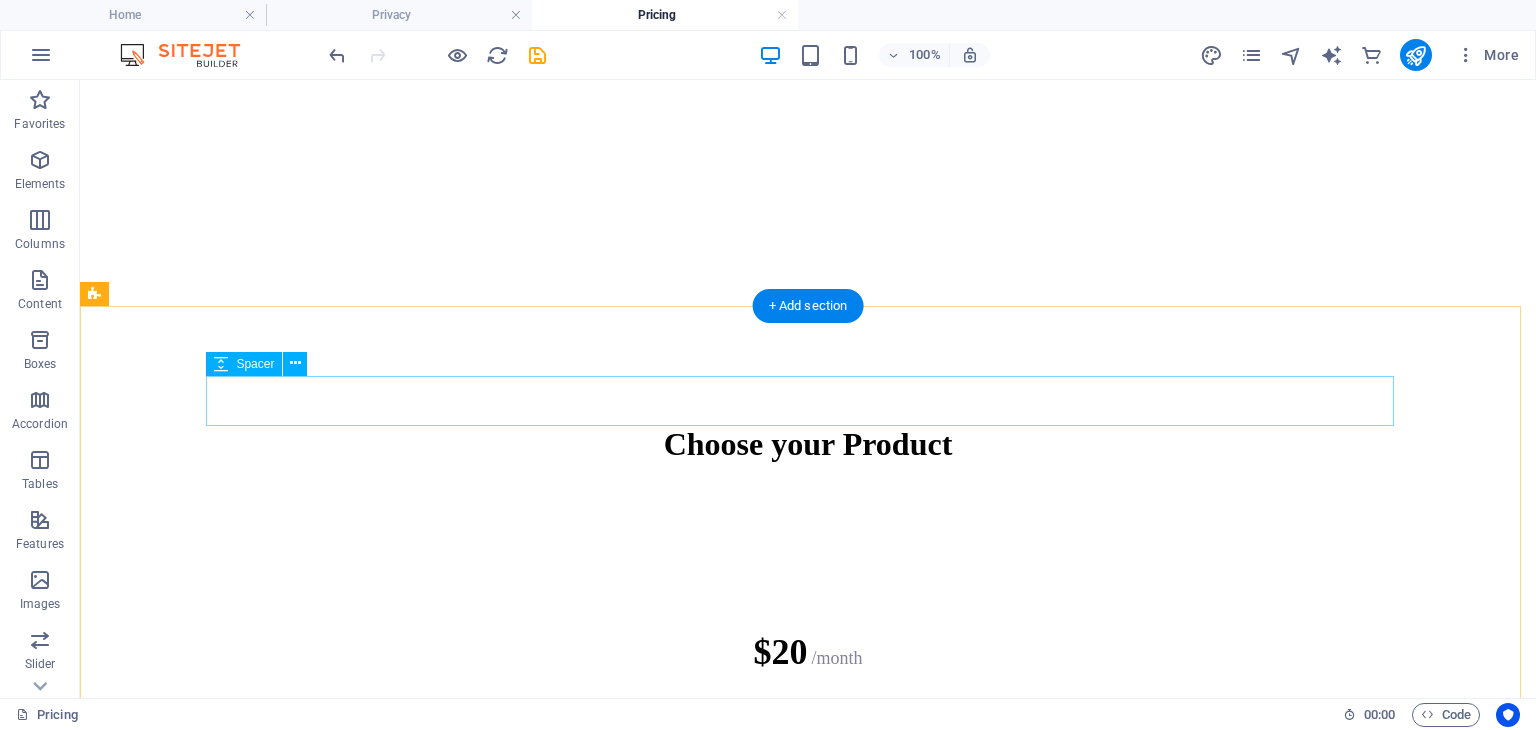click at bounding box center [808, 3153] 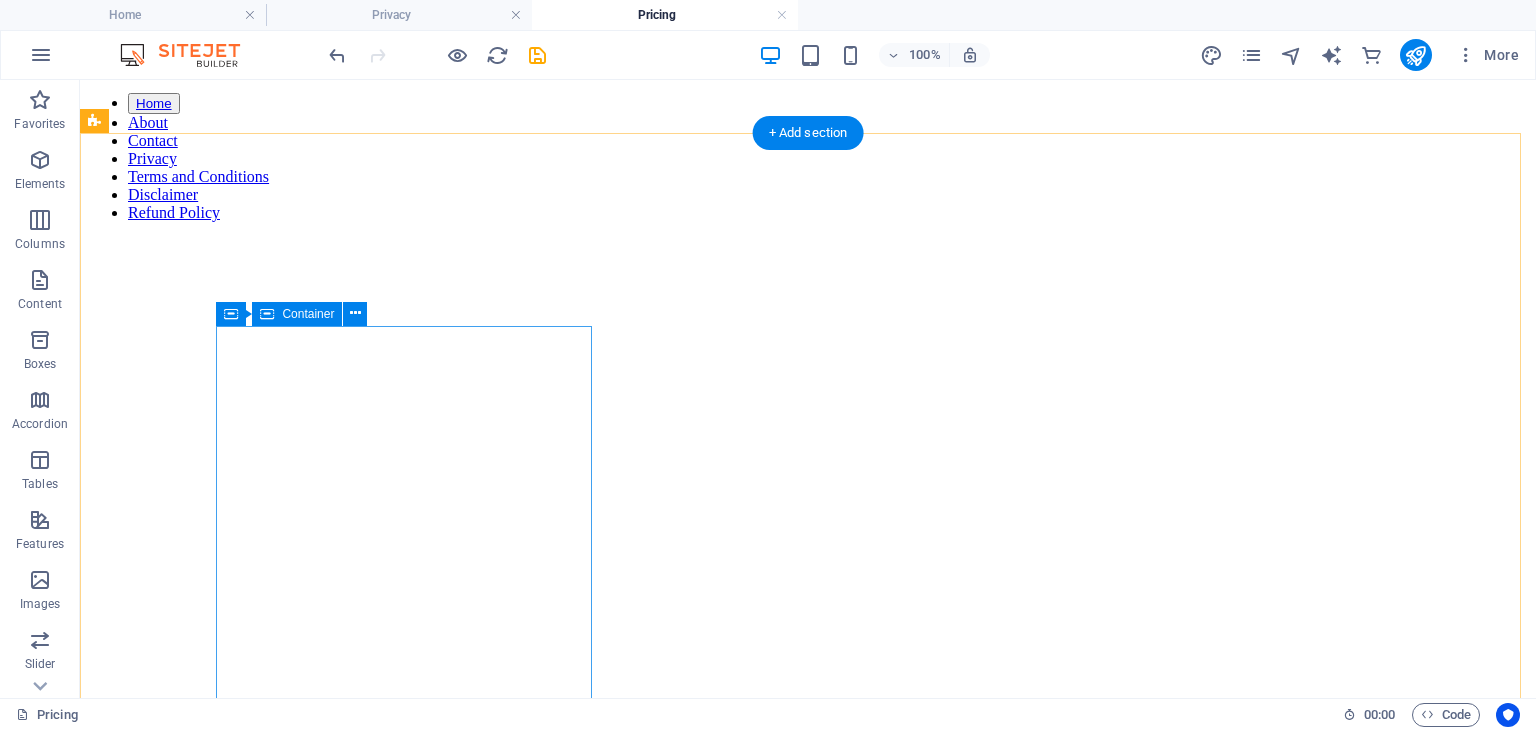 scroll, scrollTop: 179, scrollLeft: 0, axis: vertical 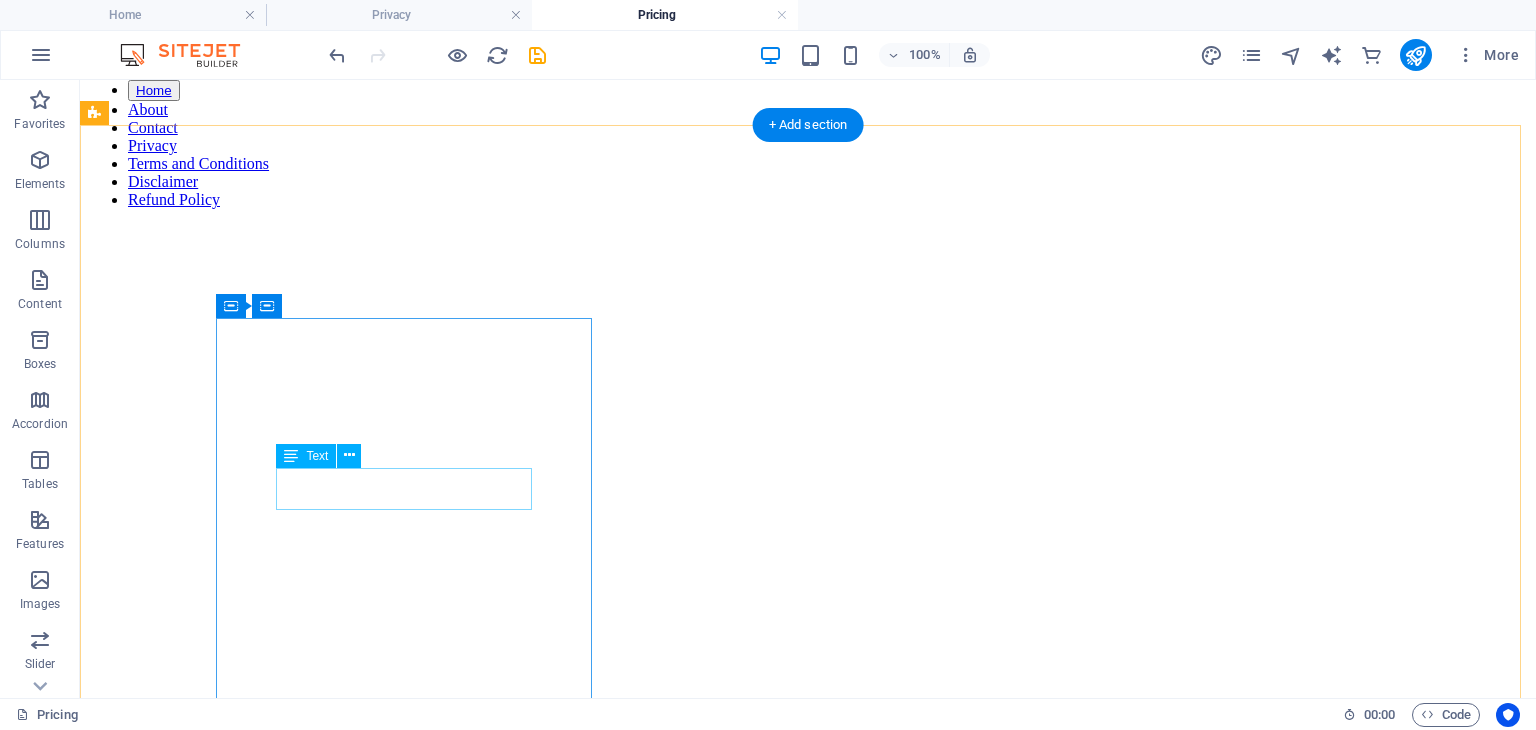 click on "Intro" at bounding box center (808, 1368) 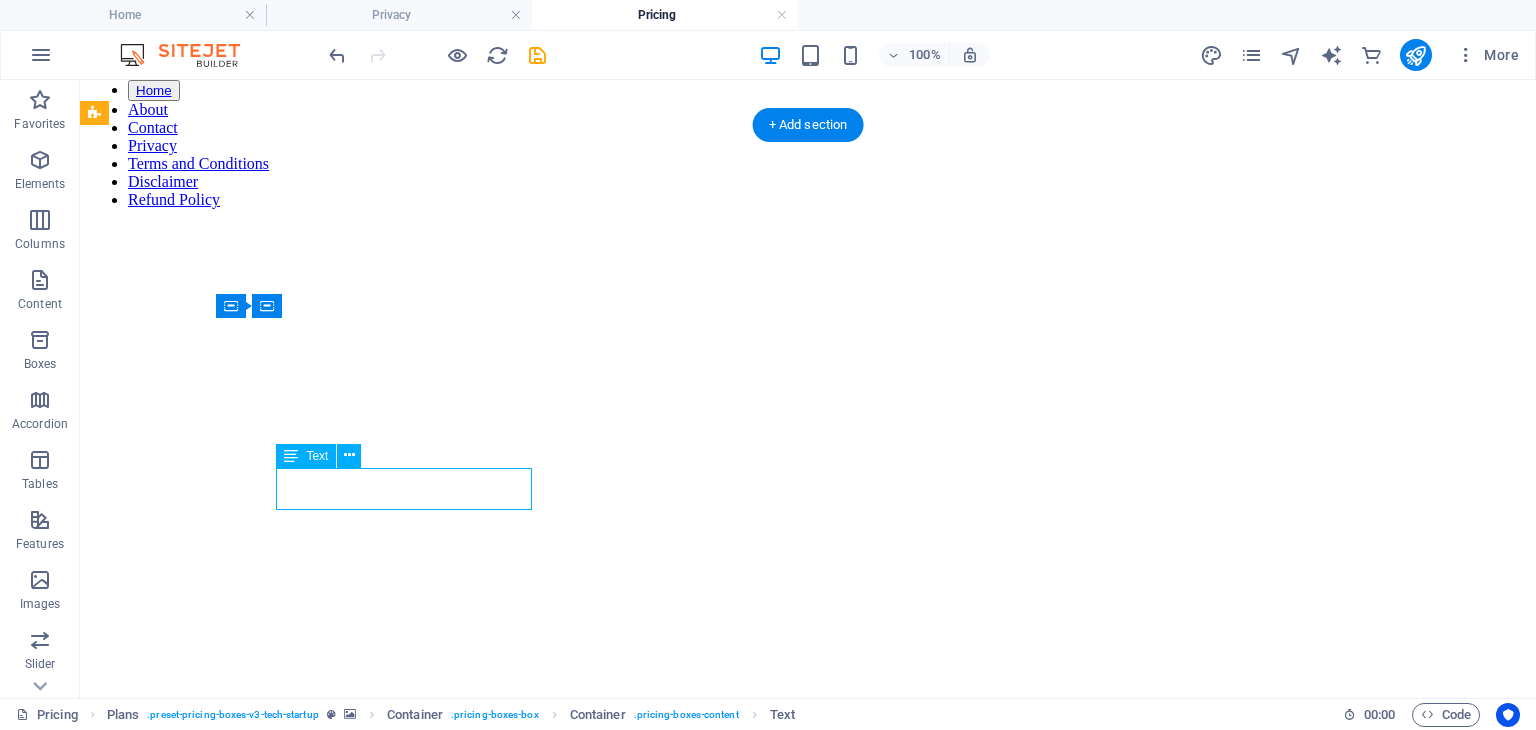 click on "Intro" at bounding box center [808, 1368] 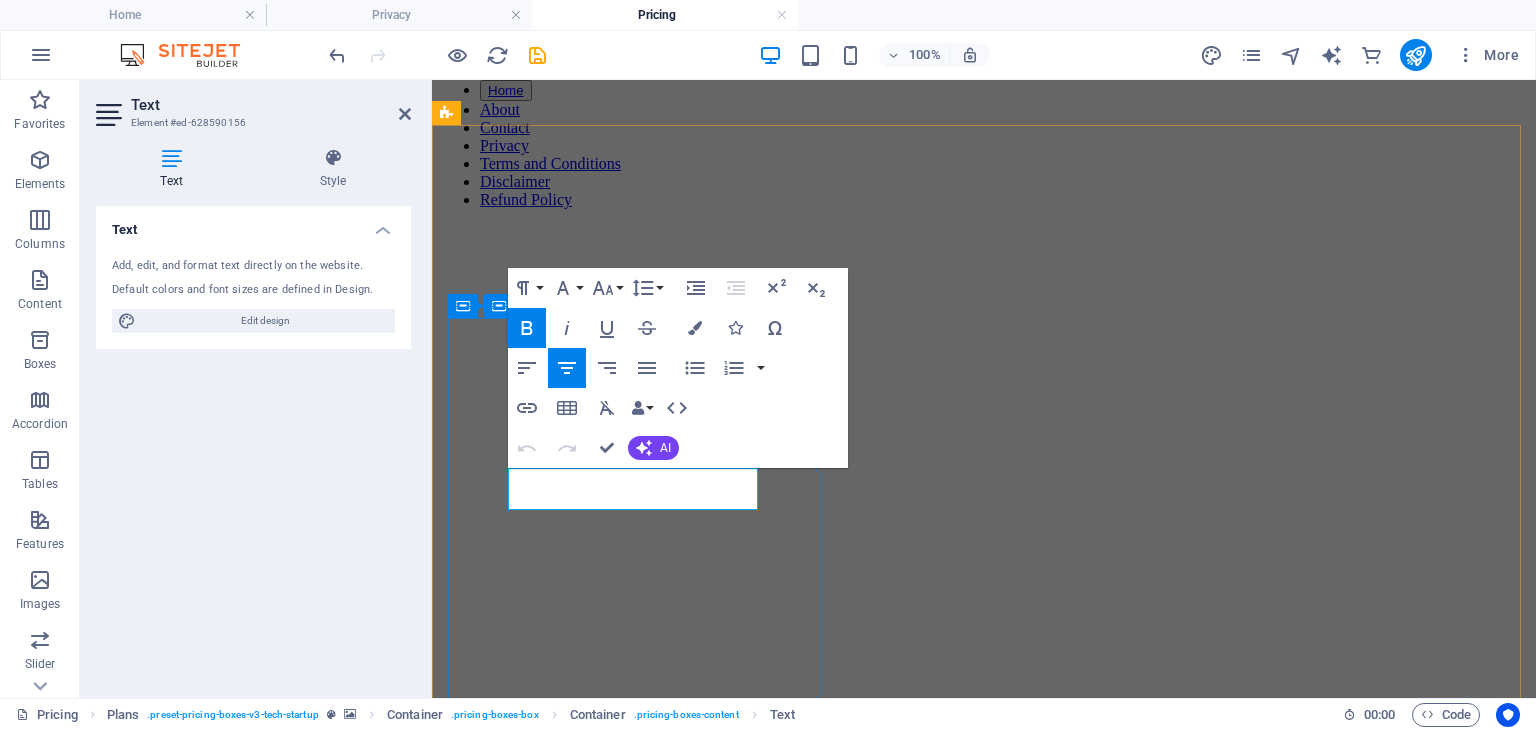 click on "Intro" at bounding box center (984, 1367) 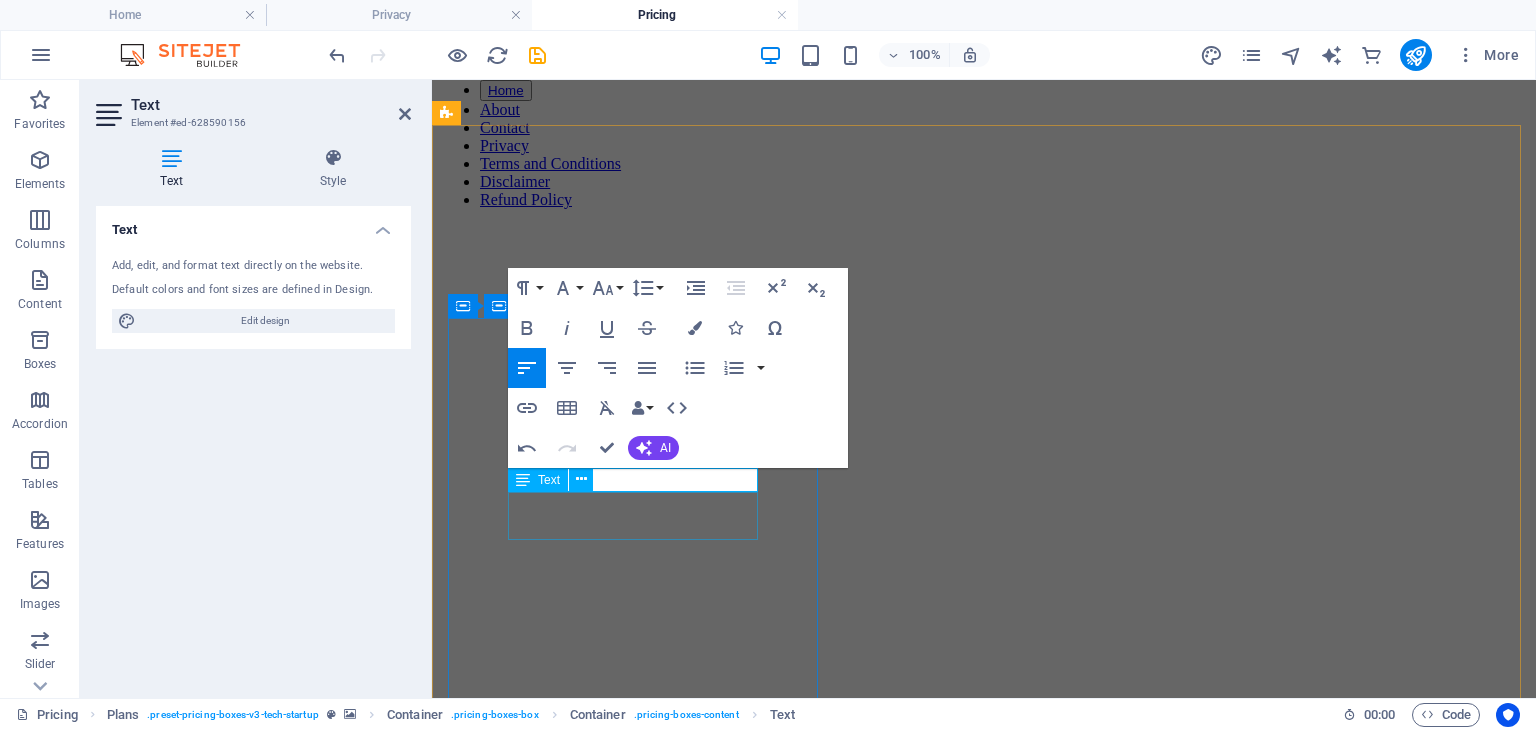 click on "For most businesses that want to otpimize web queries" at bounding box center [984, 1945] 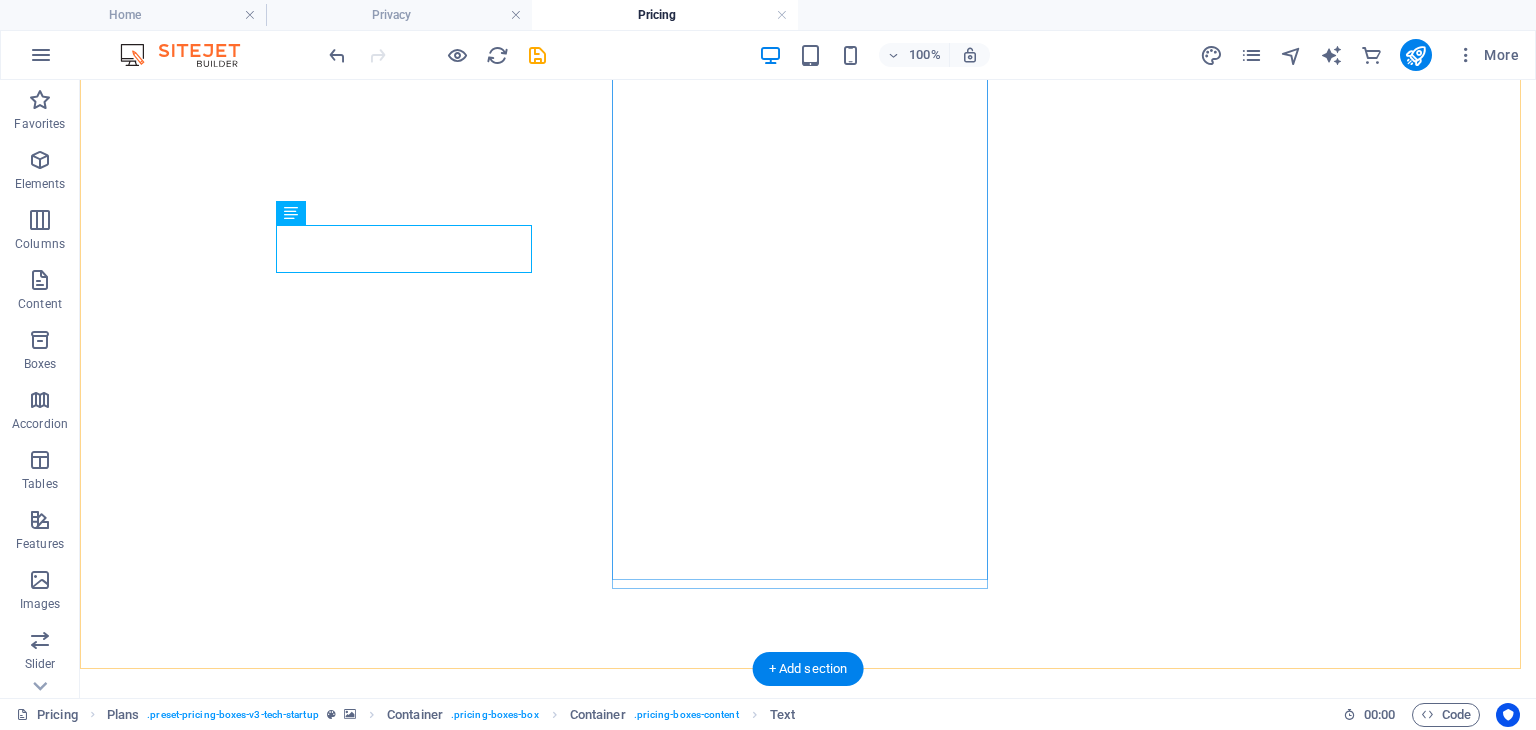 scroll, scrollTop: 448, scrollLeft: 0, axis: vertical 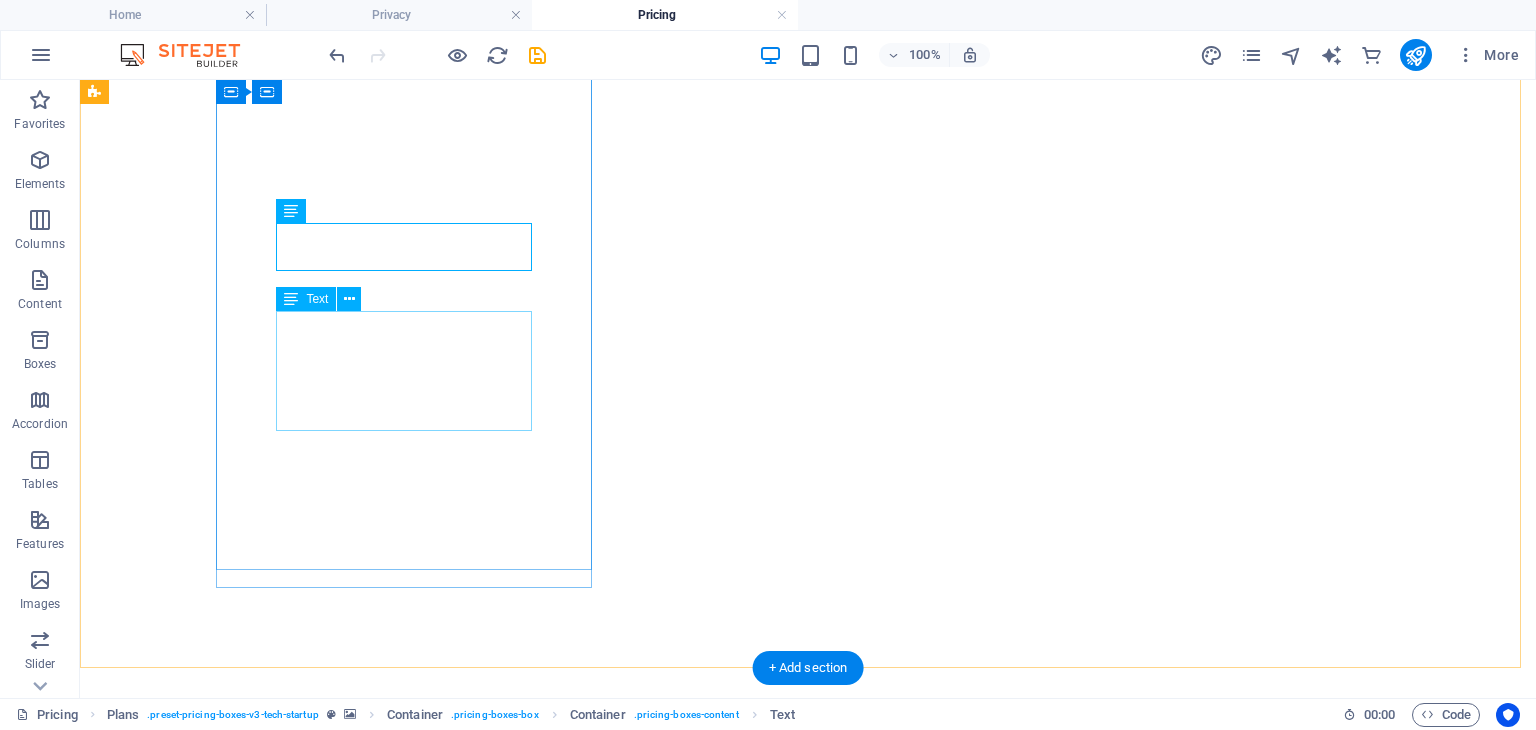 click on "   All limited links    Own analytics platform    Chat support    Optimize hashtags    Unlimited users" at bounding box center [808, 1284] 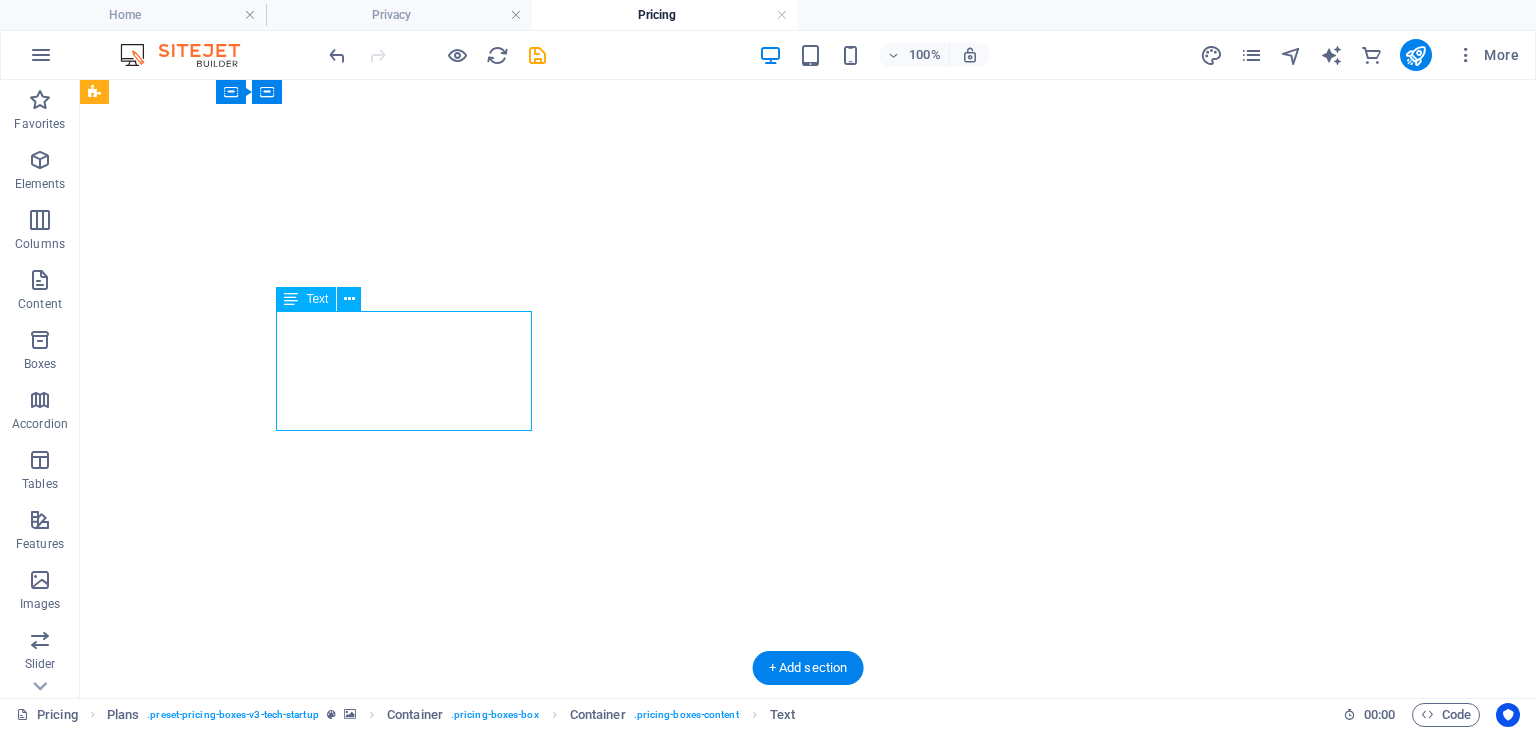 click on "   All limited links    Own analytics platform    Chat support    Optimize hashtags    Unlimited users" at bounding box center [808, 1284] 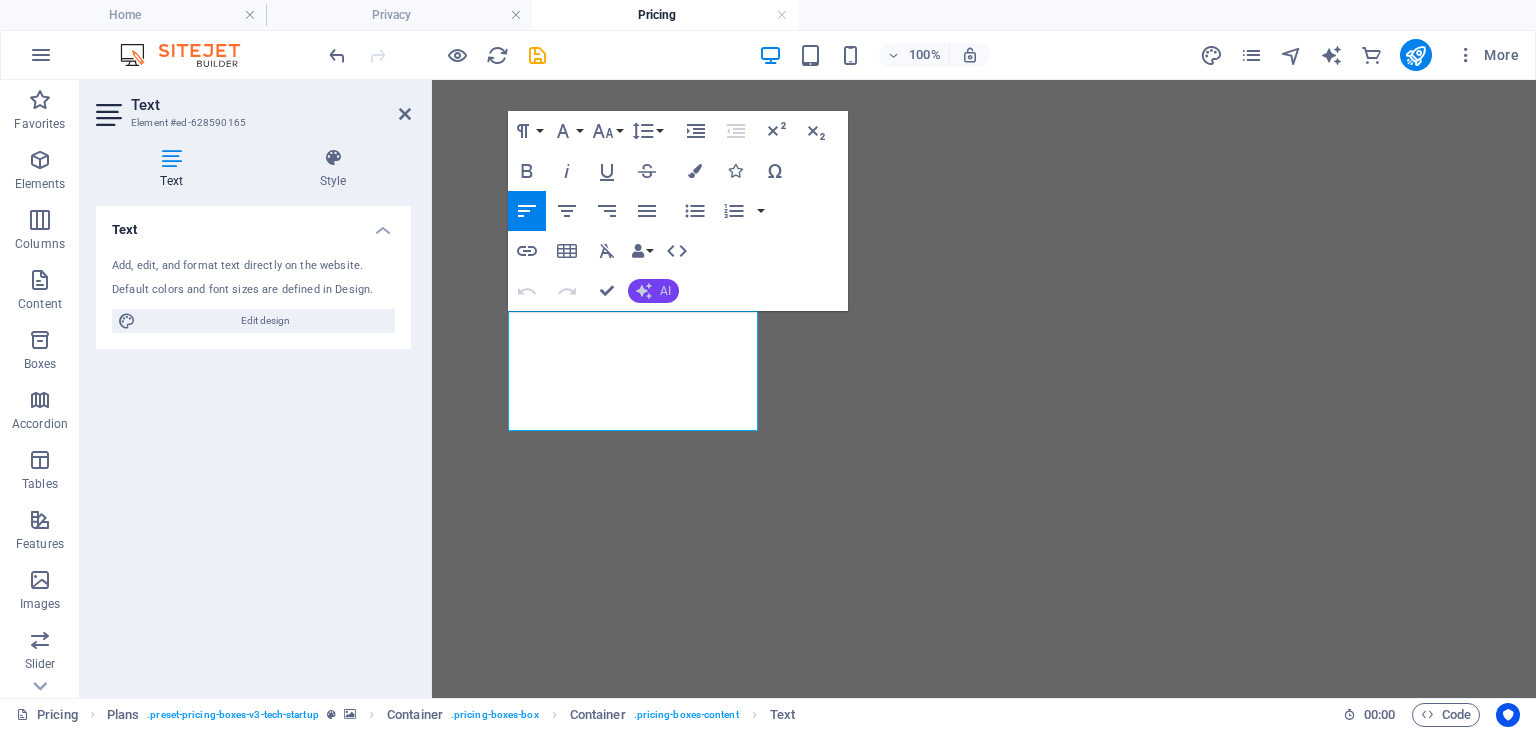 click 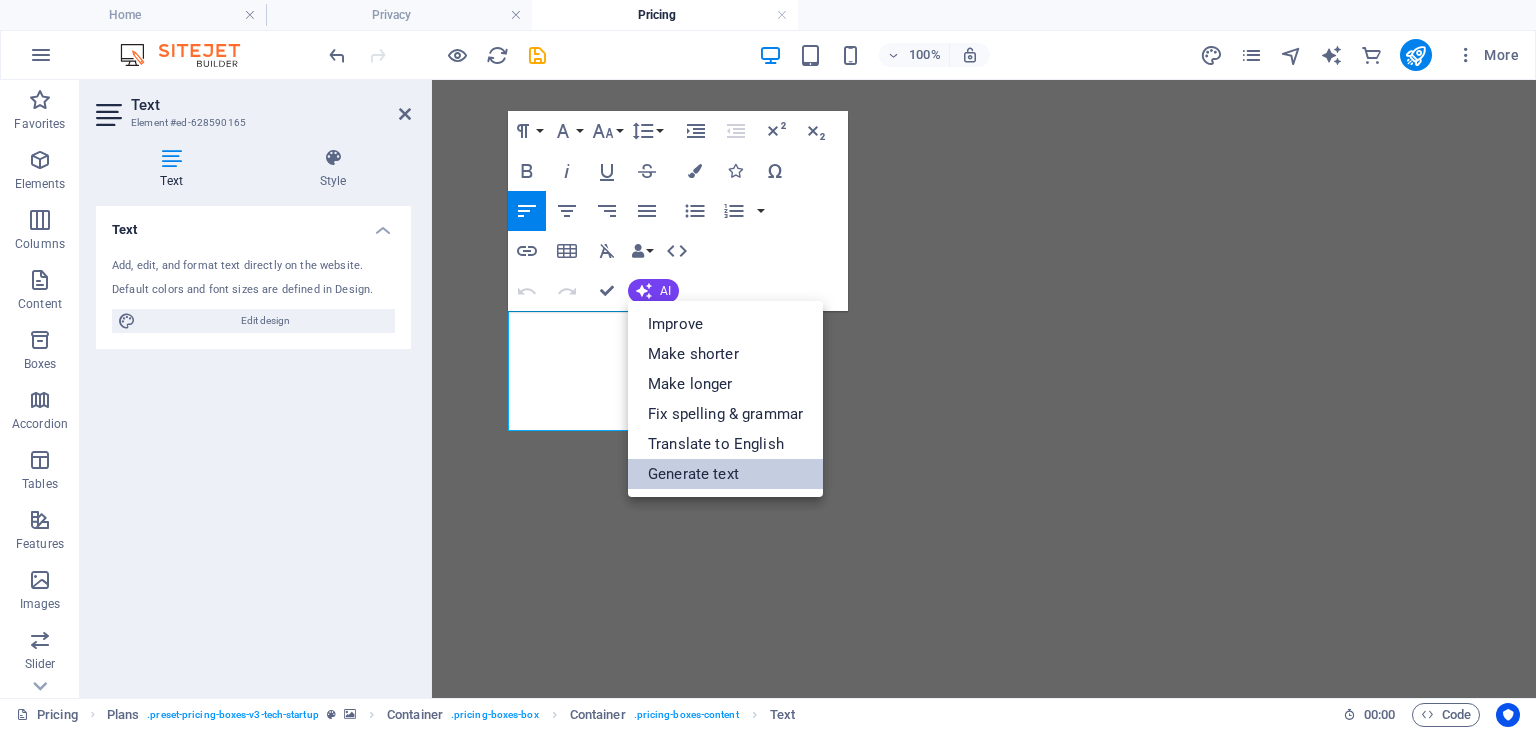 click on "Generate text" at bounding box center [725, 474] 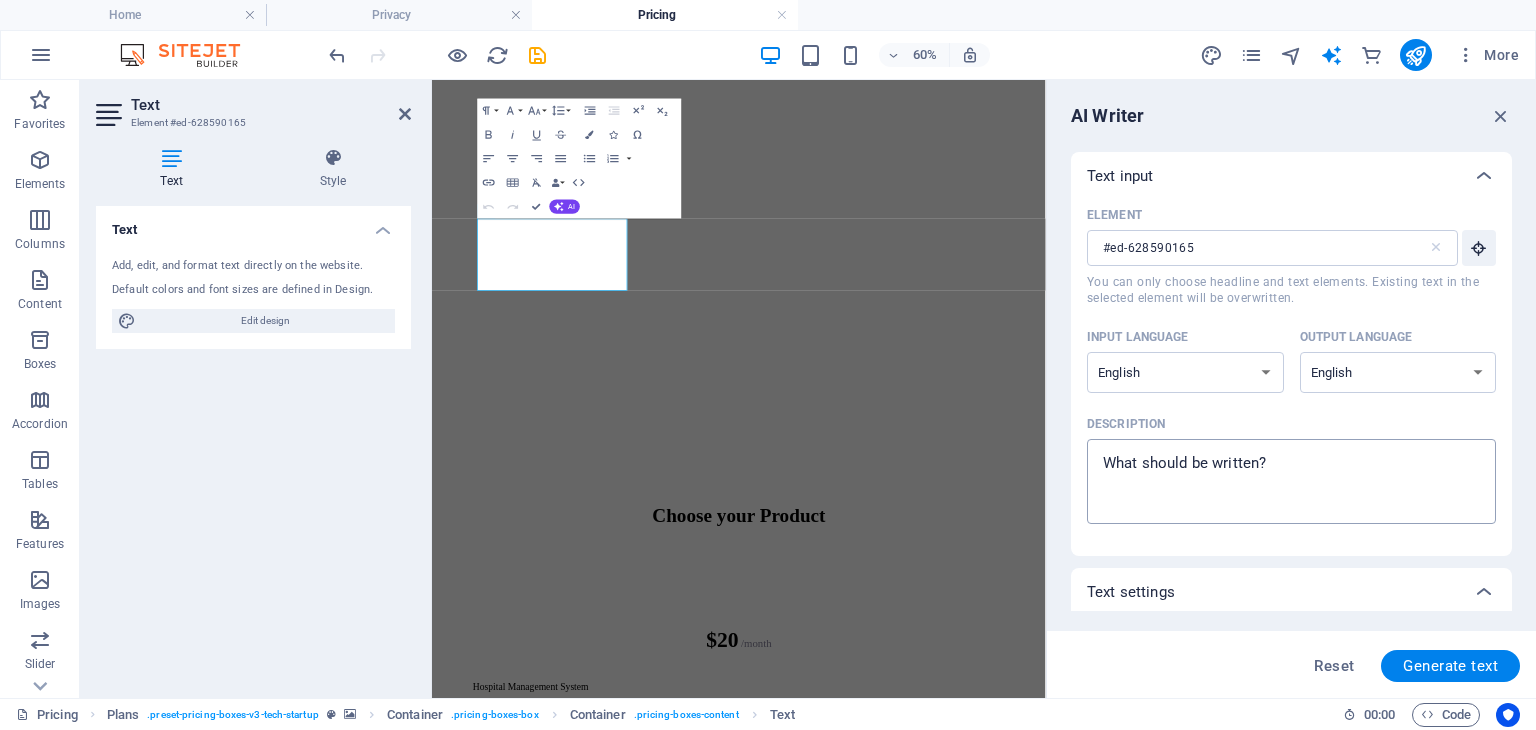 type on "x" 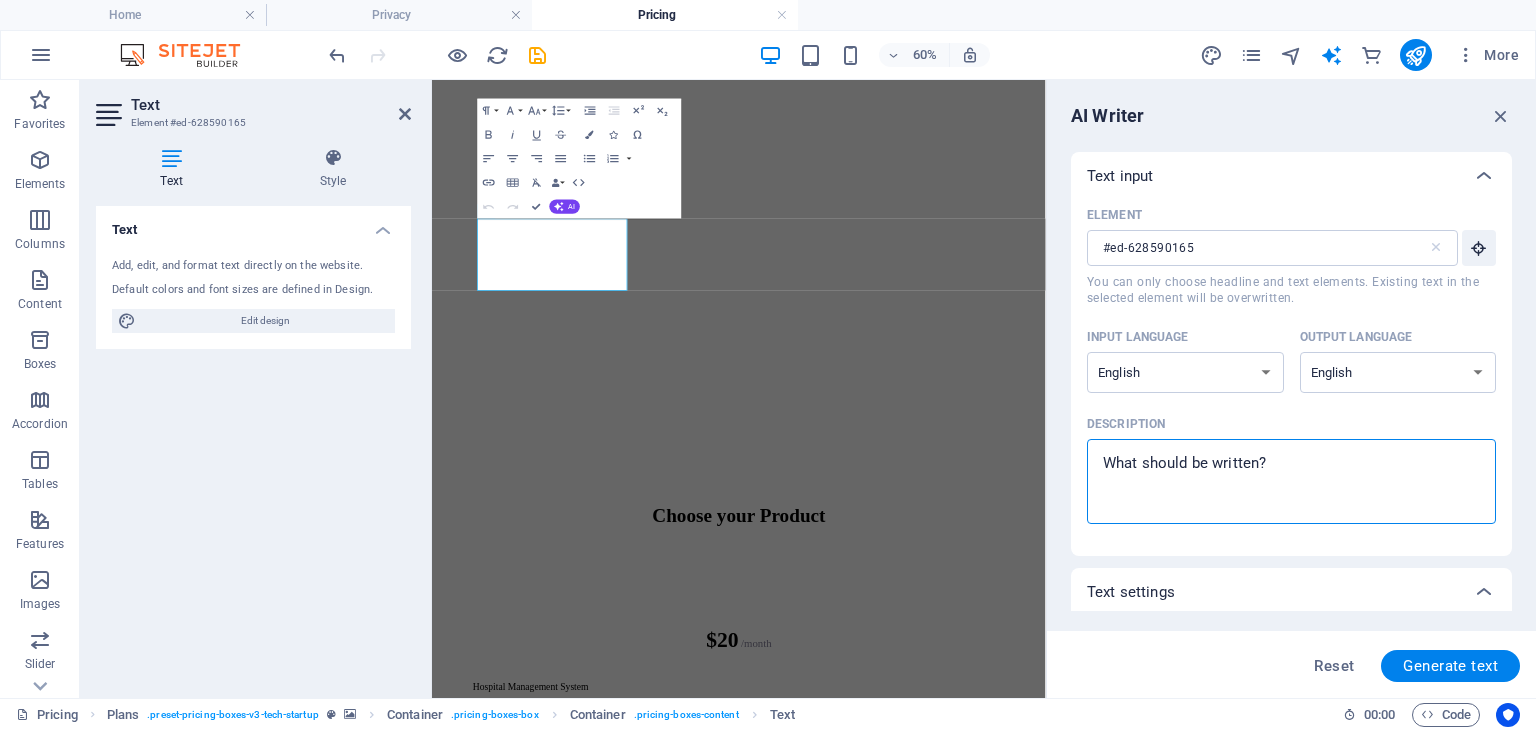 type on "F" 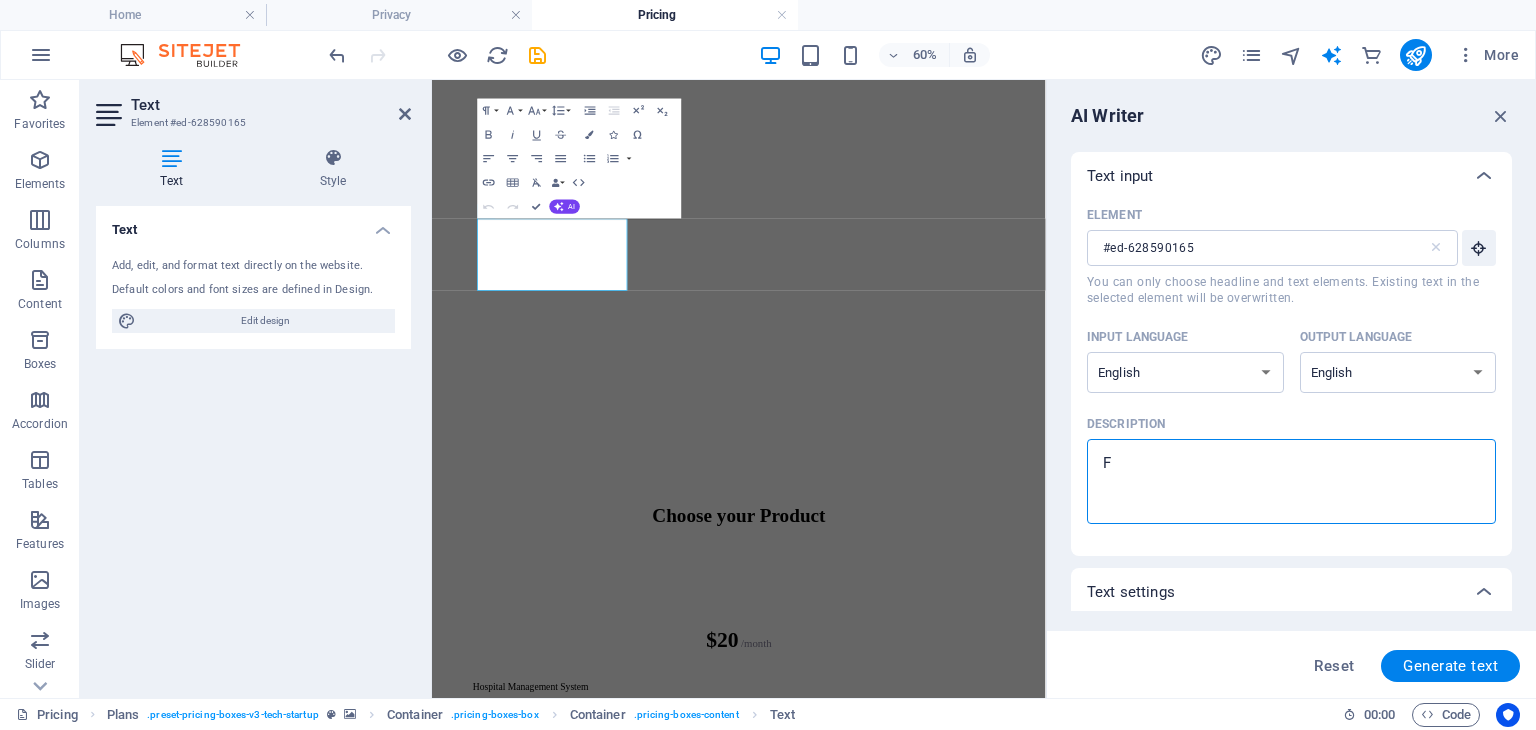 type on "Fe" 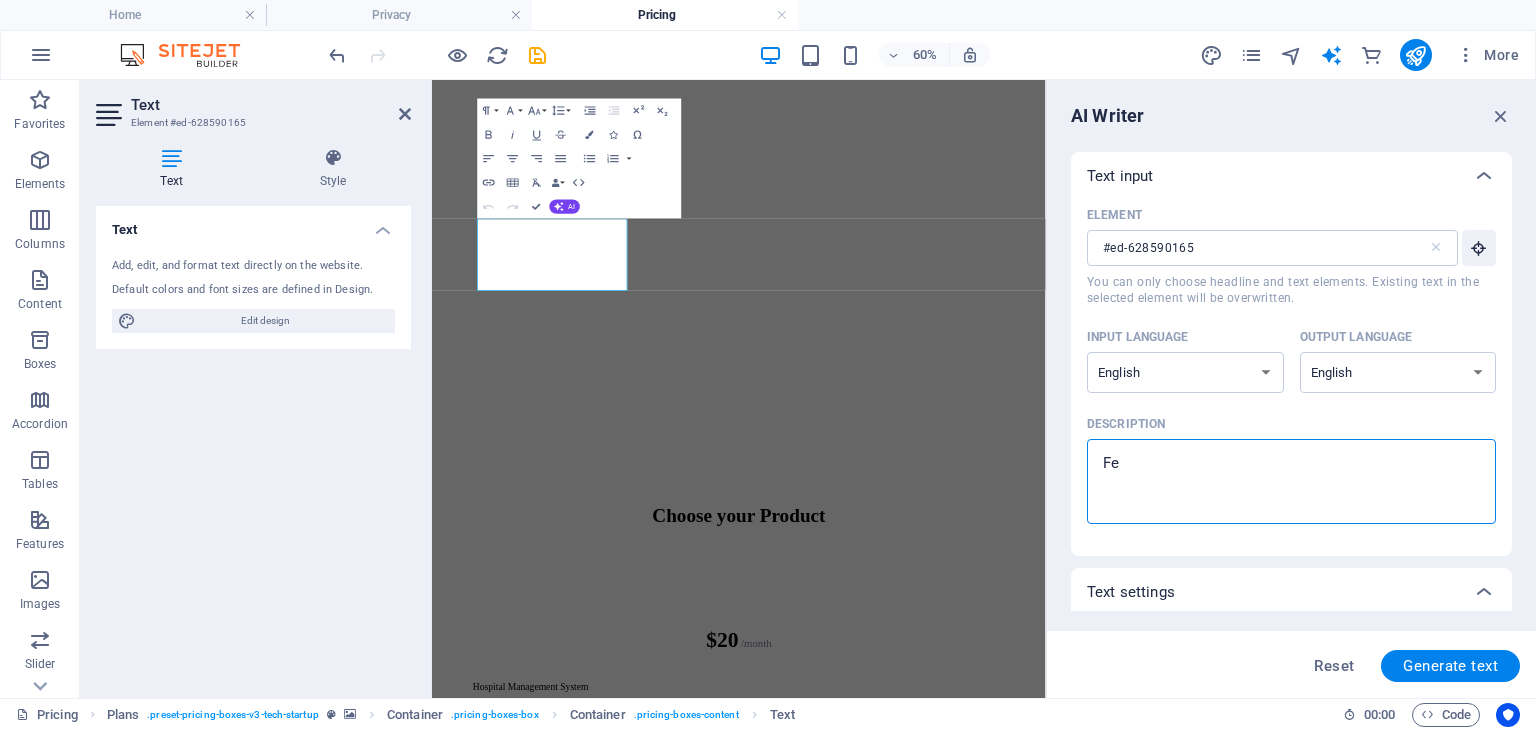 type on "Fea" 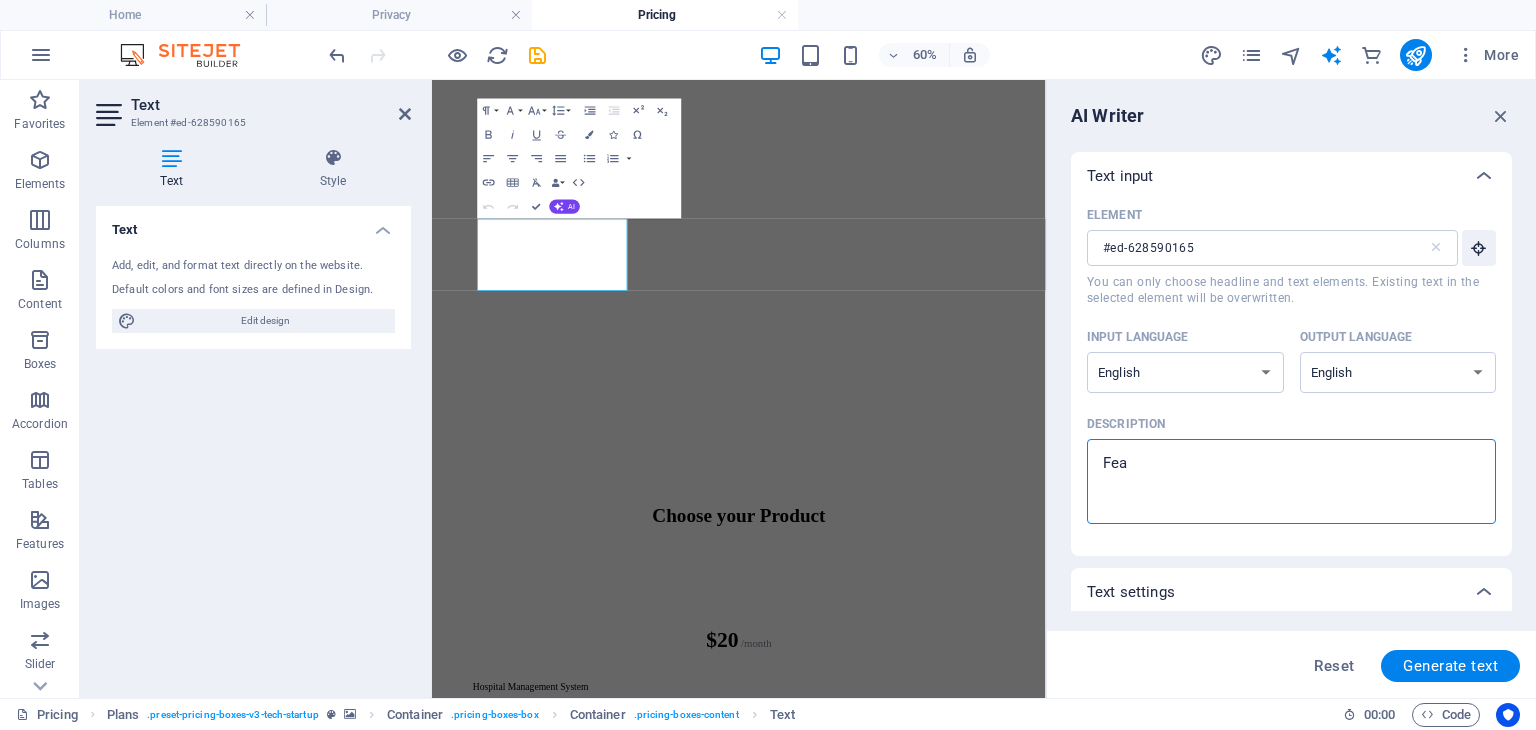 type on "Feat" 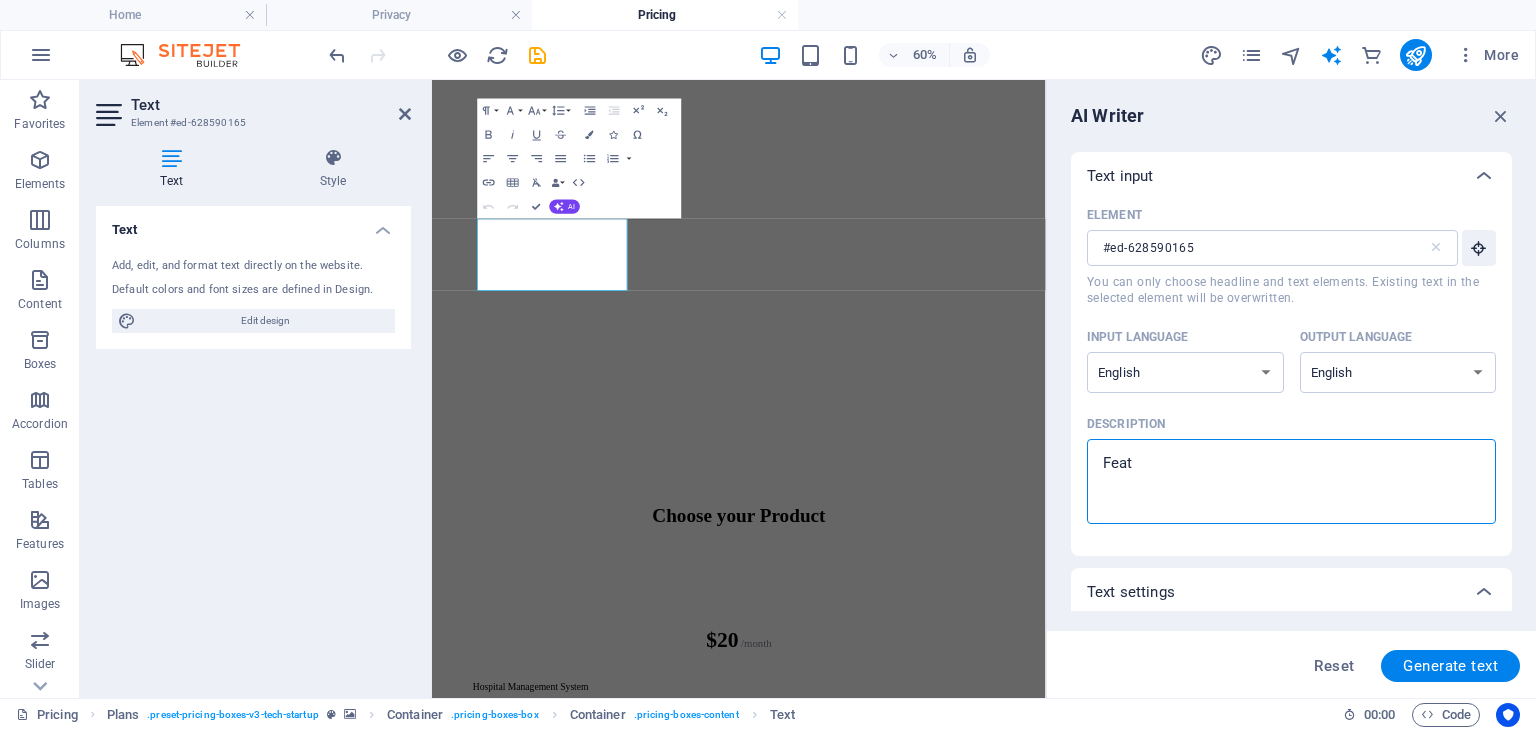 type on "Featu" 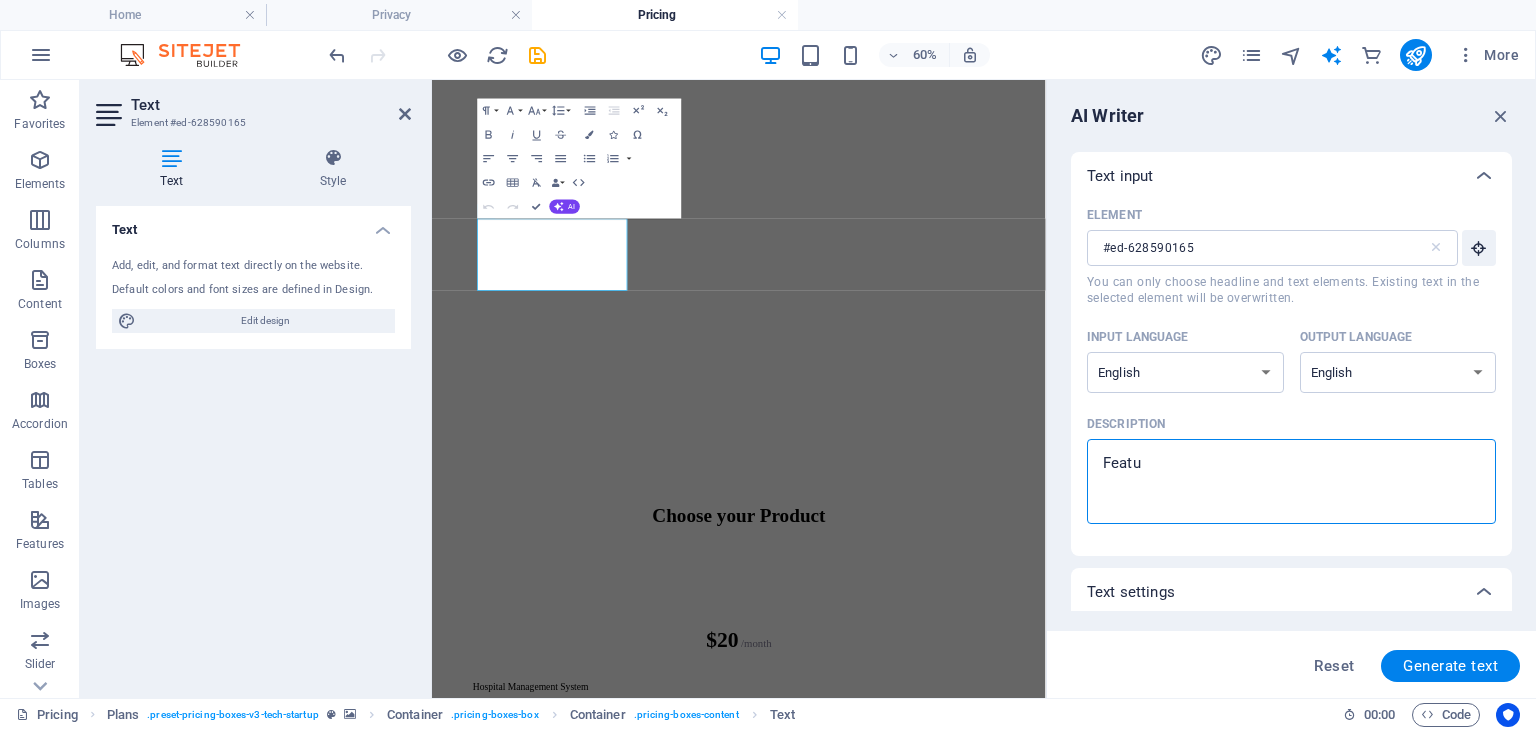 type on "Featur" 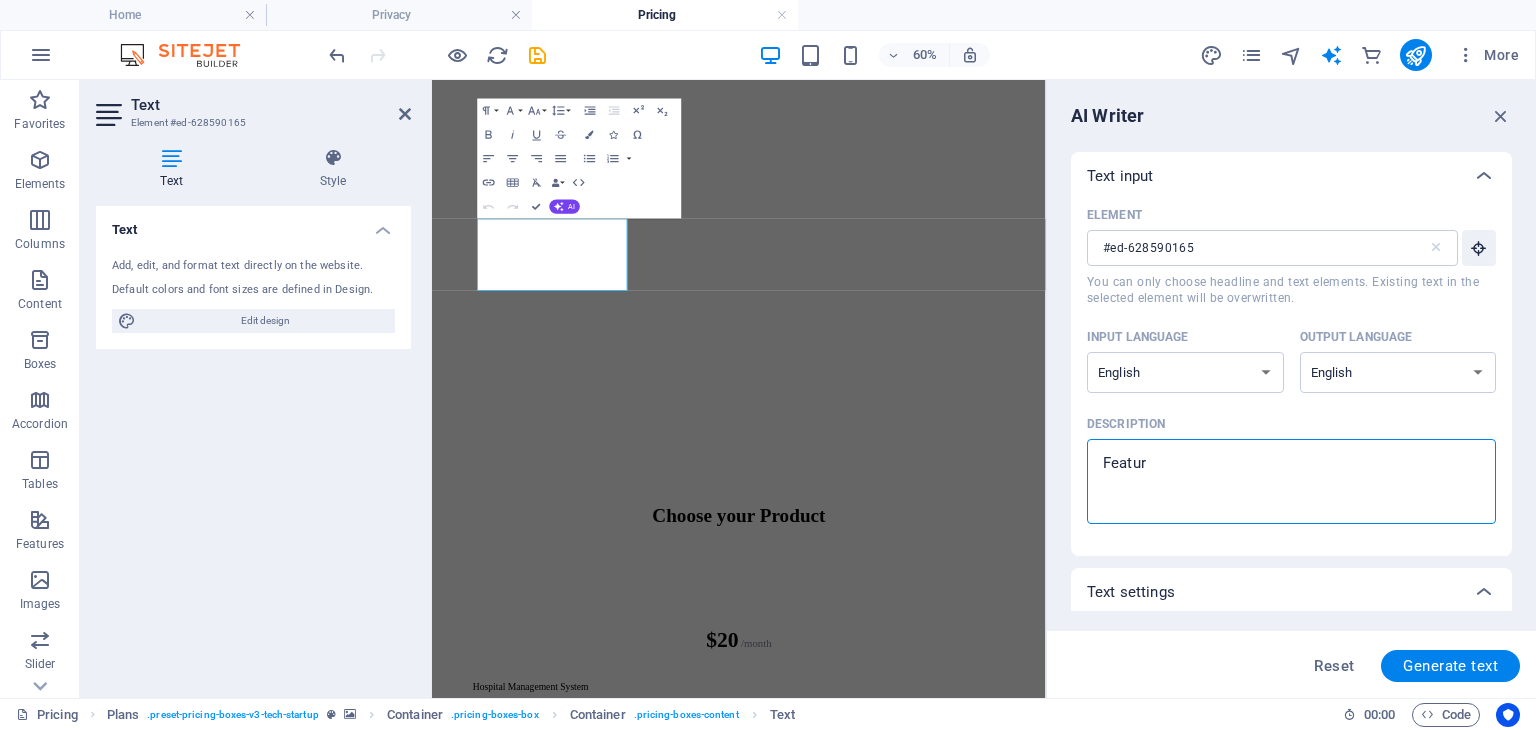 type on "Feature" 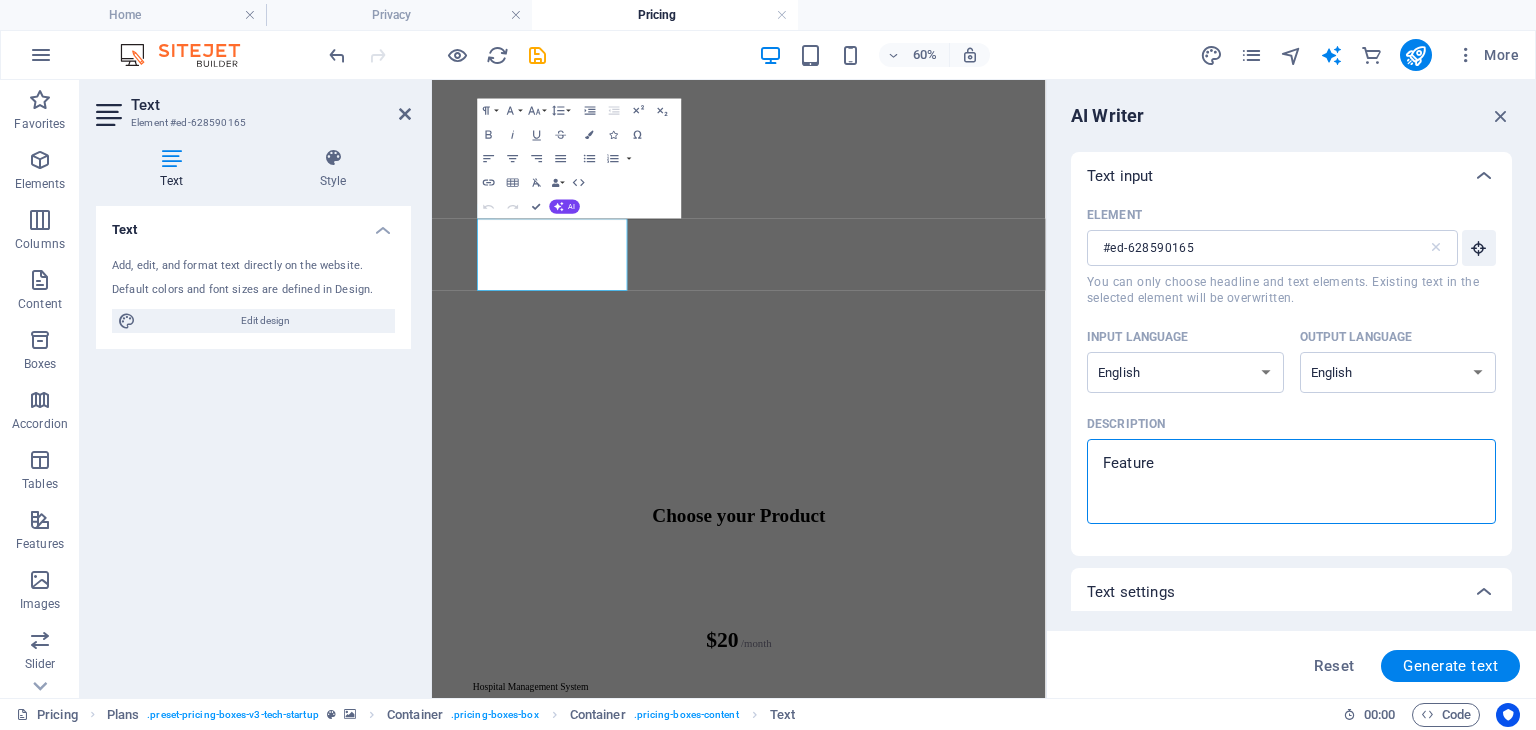 type on "x" 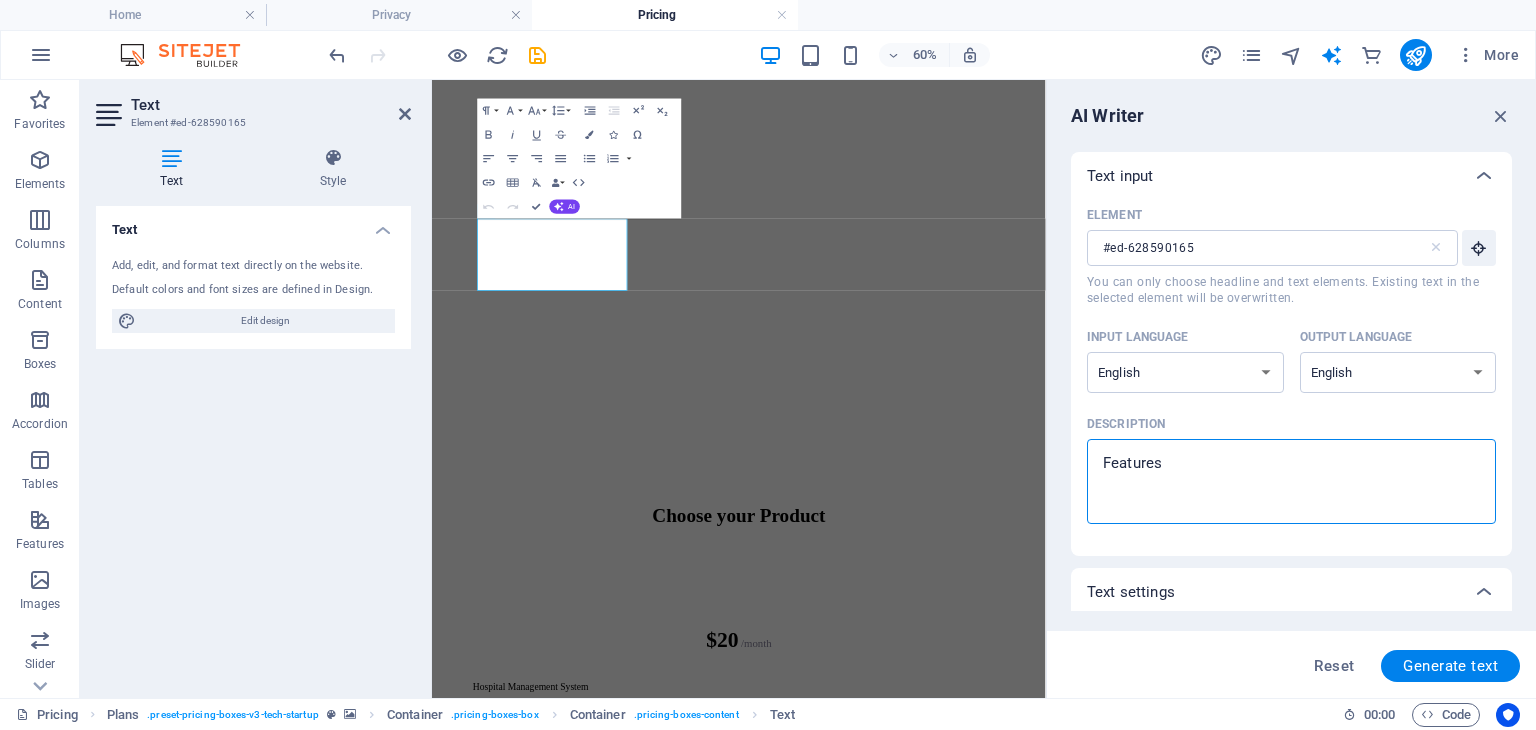 type on "Features" 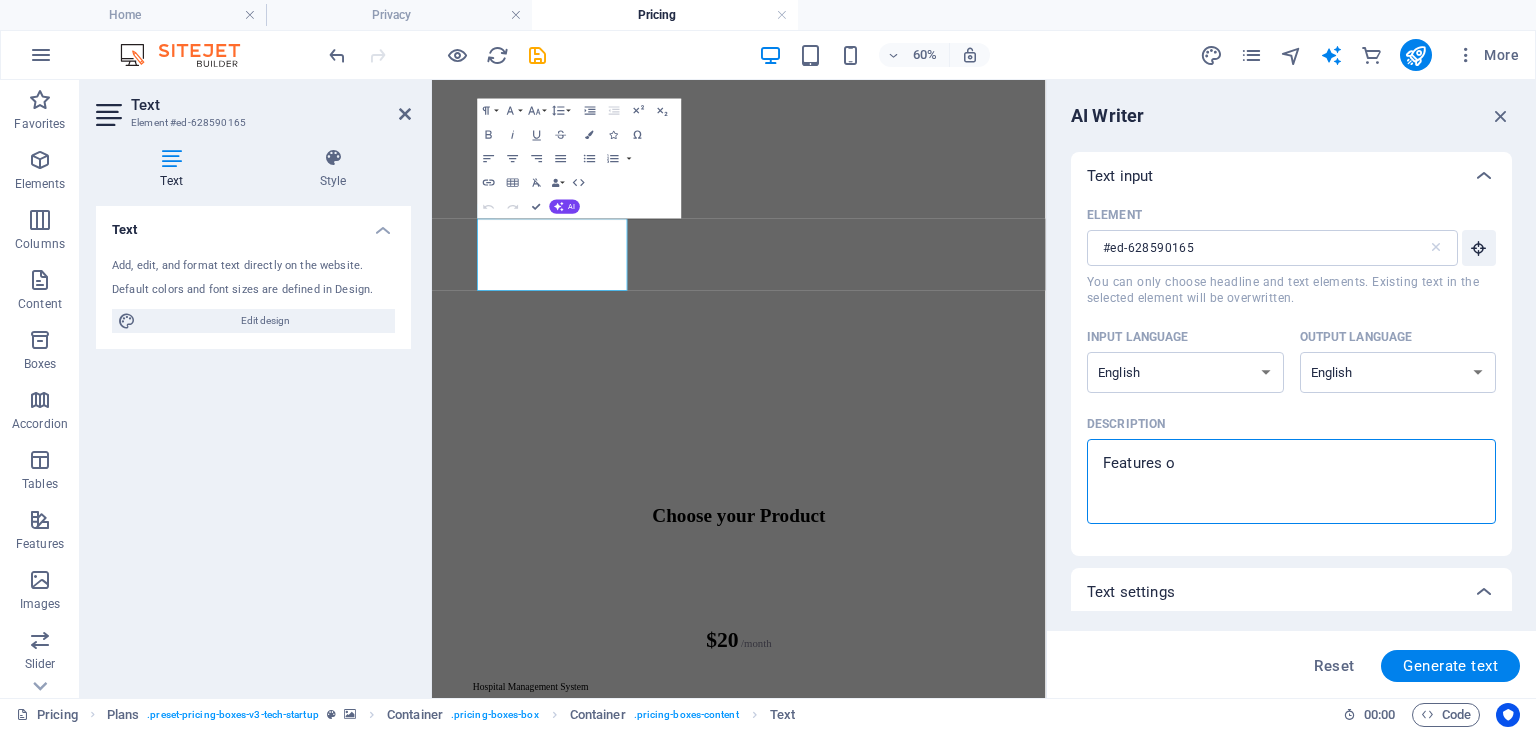 type on "Features of" 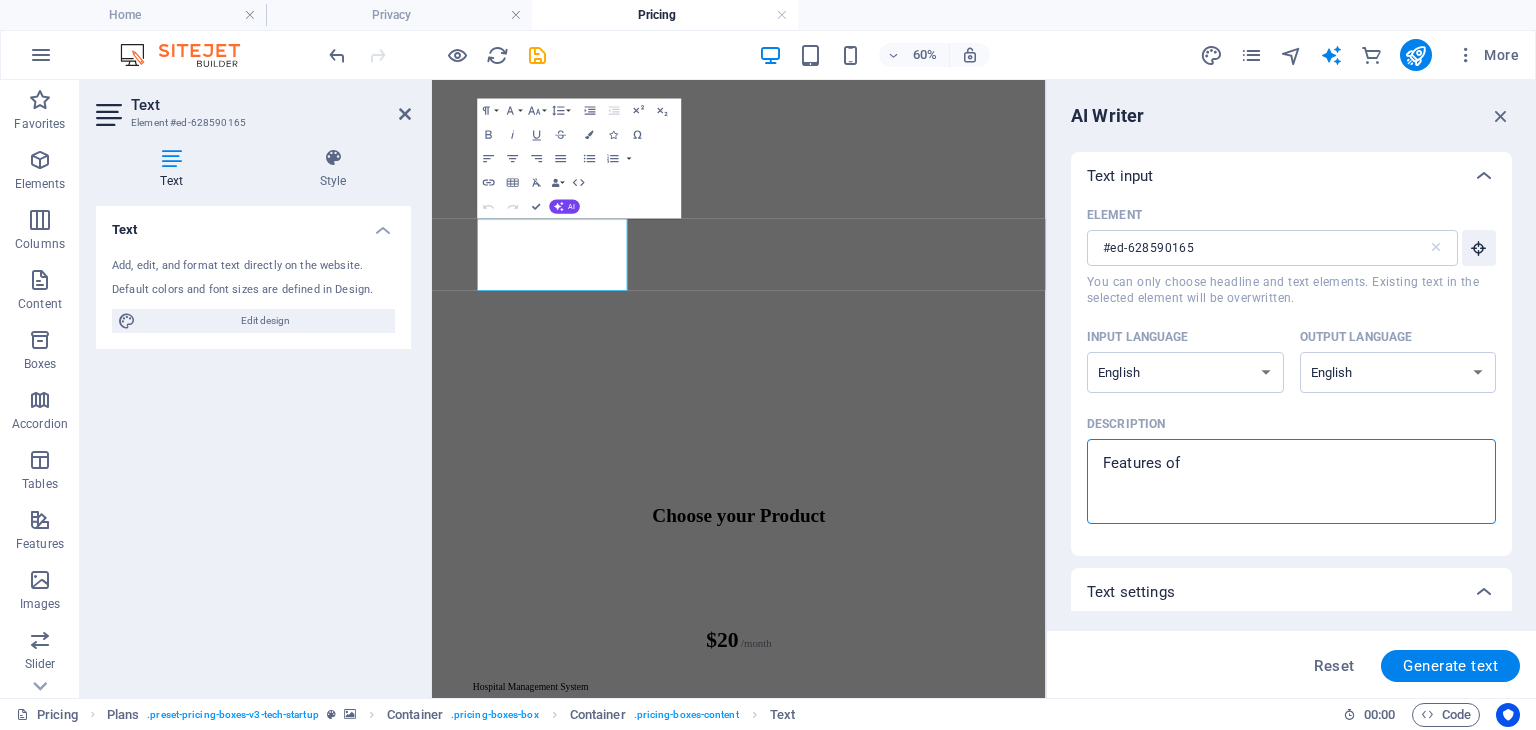 type on "Features of" 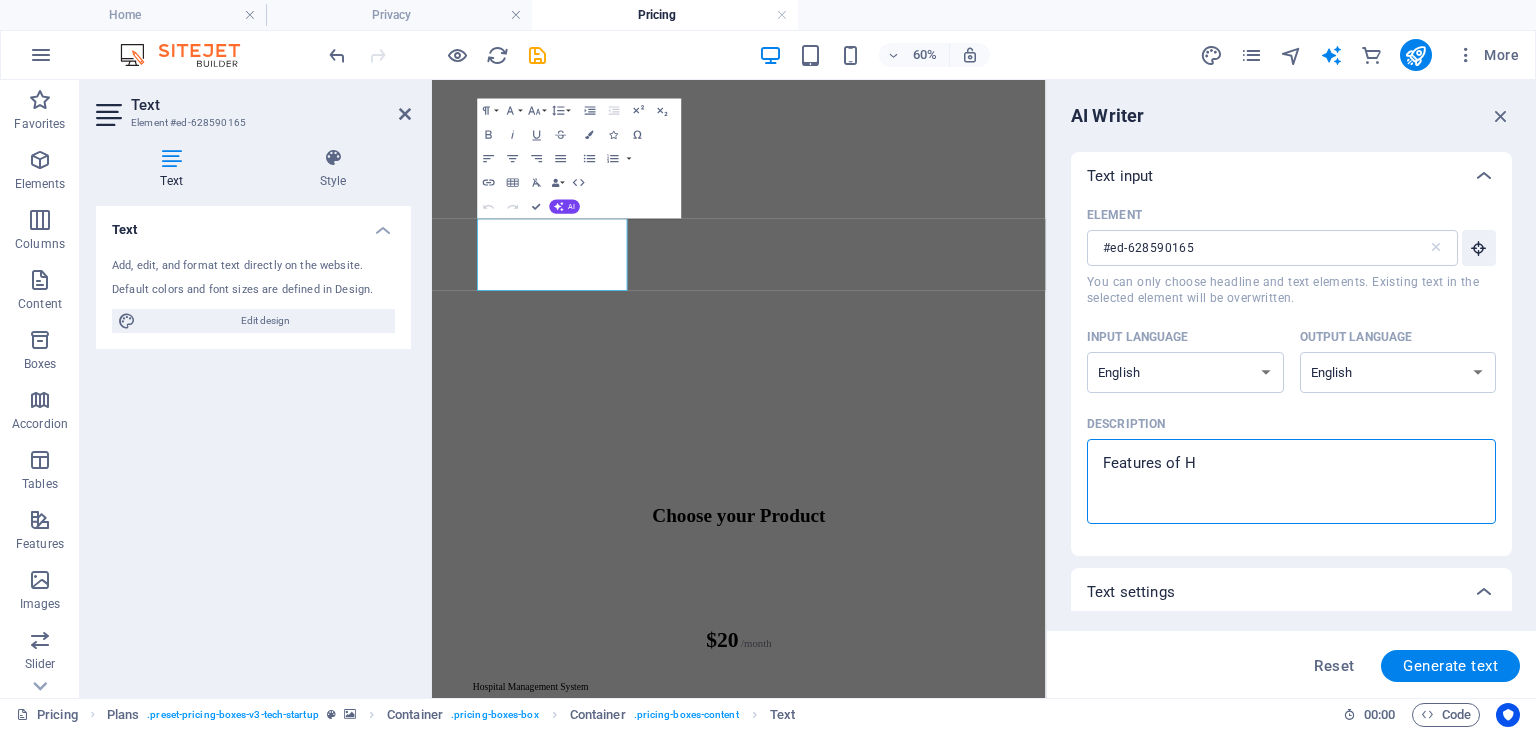 type on "Features of Ho" 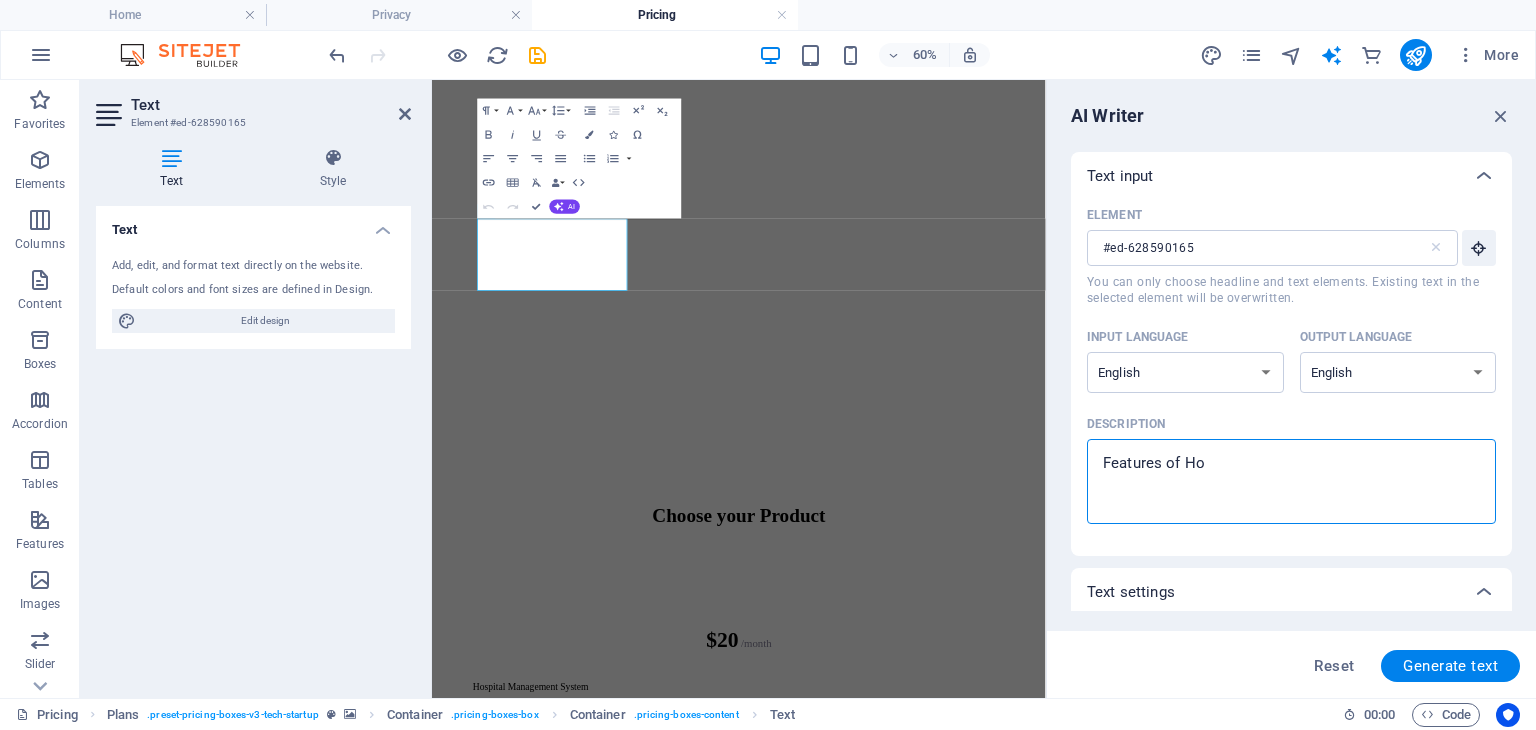 type on "Features of Hos" 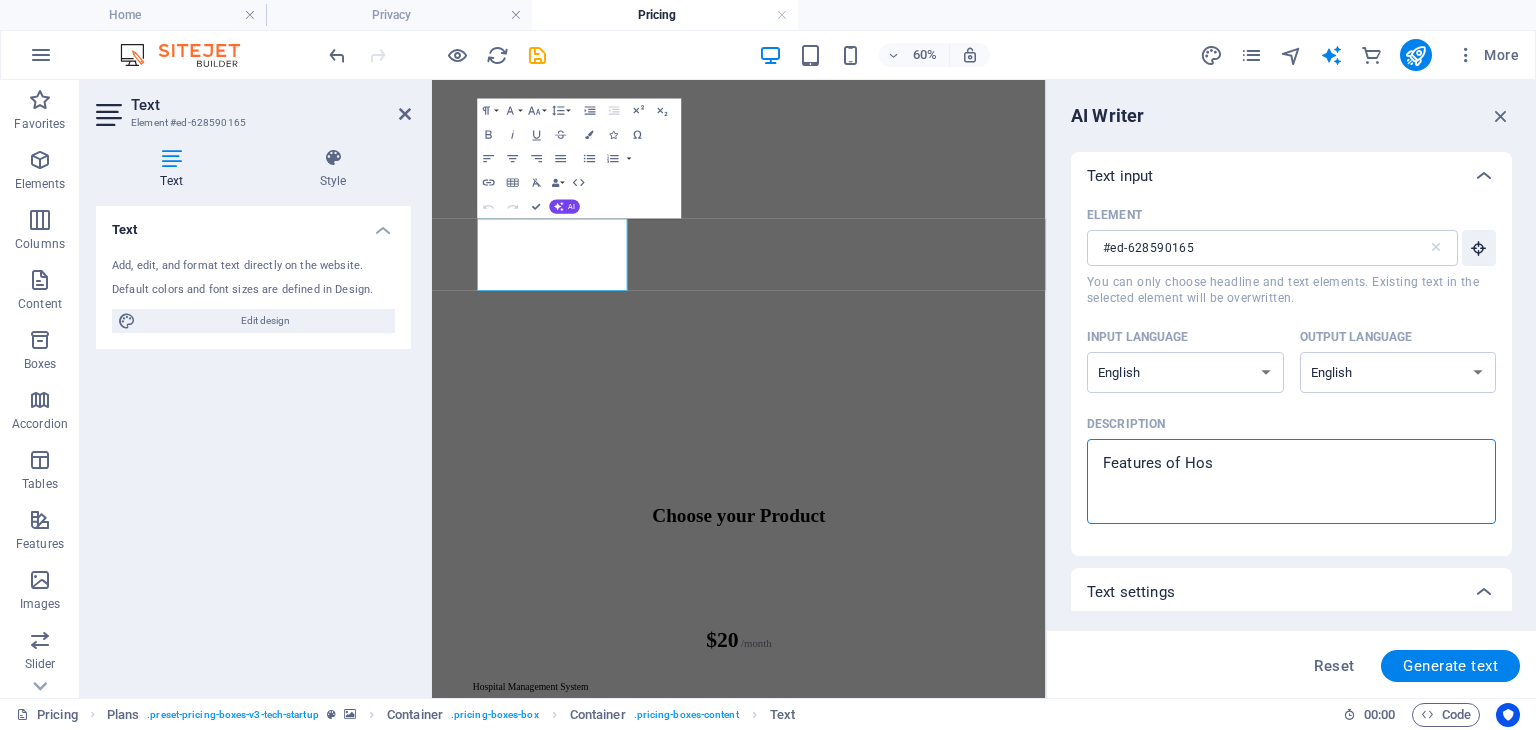 type on "Features of Hosp" 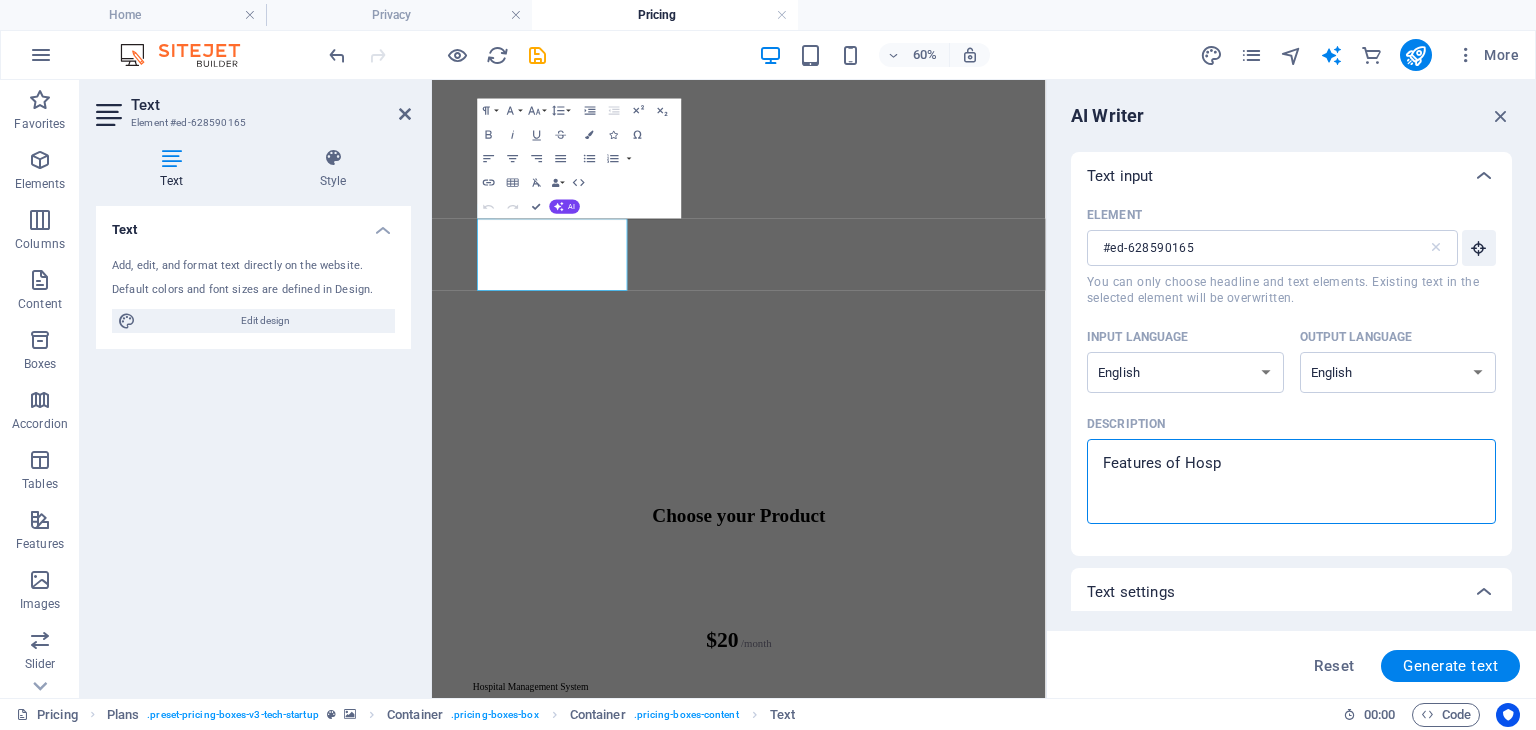 type on "Features of Hospi" 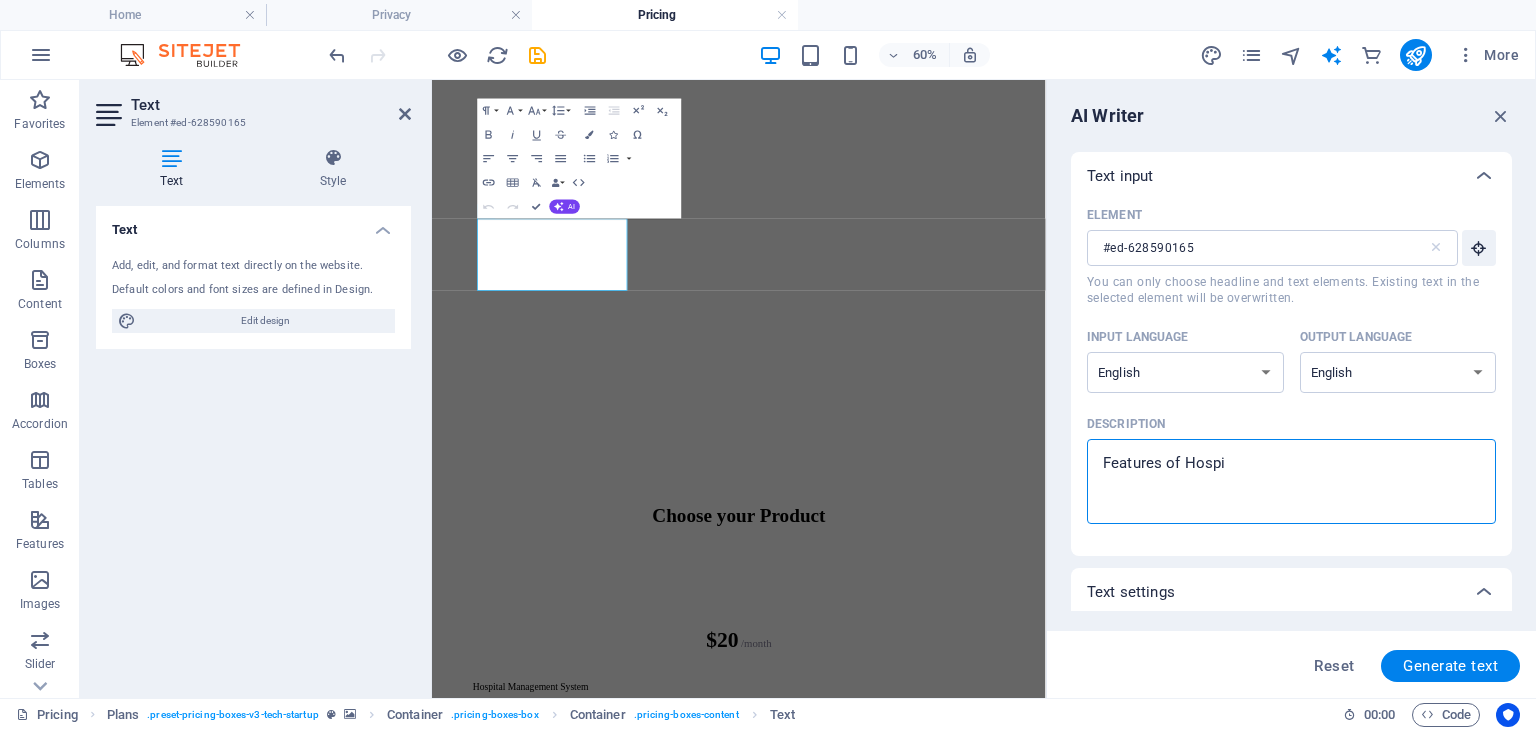 type on "Features of Hospit" 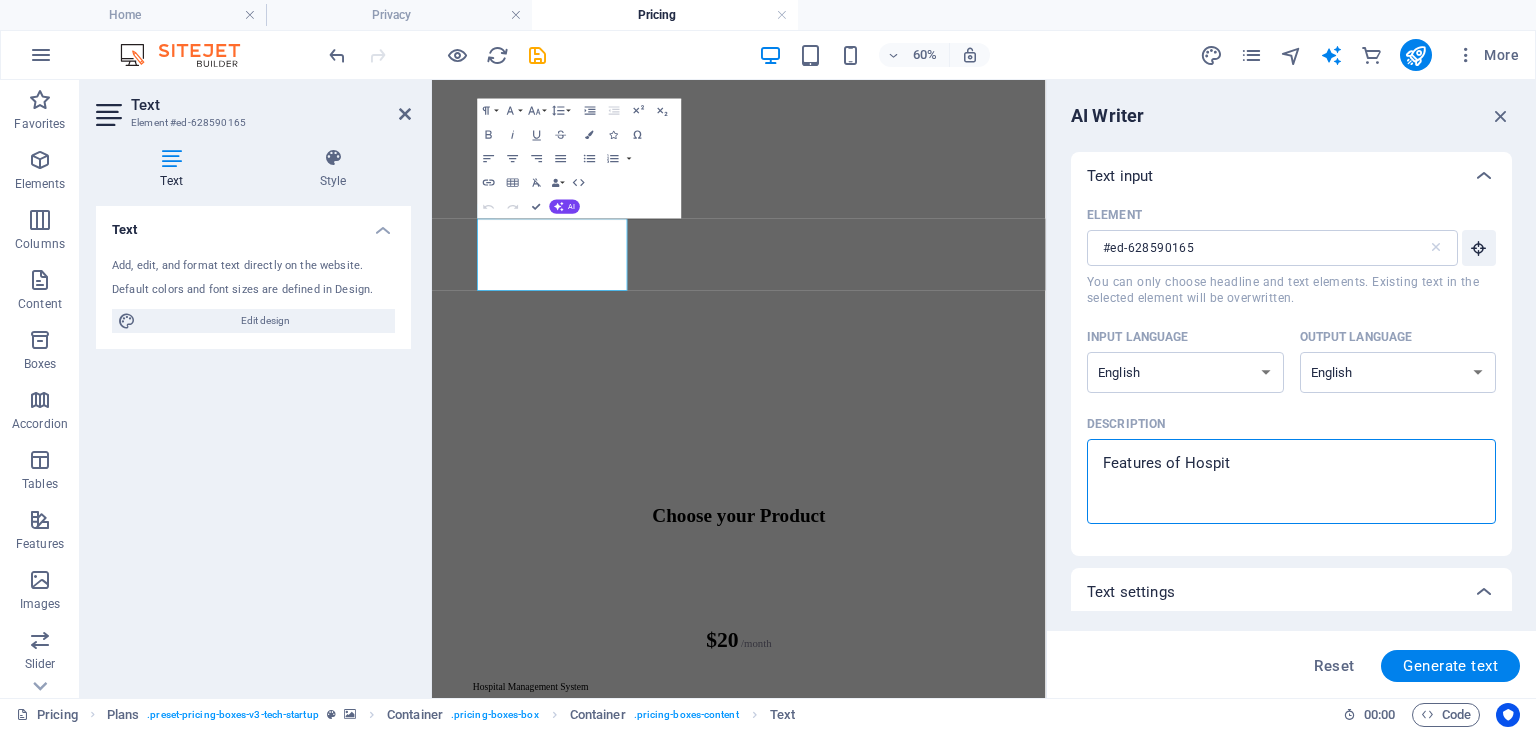 type on "Features of Hospita" 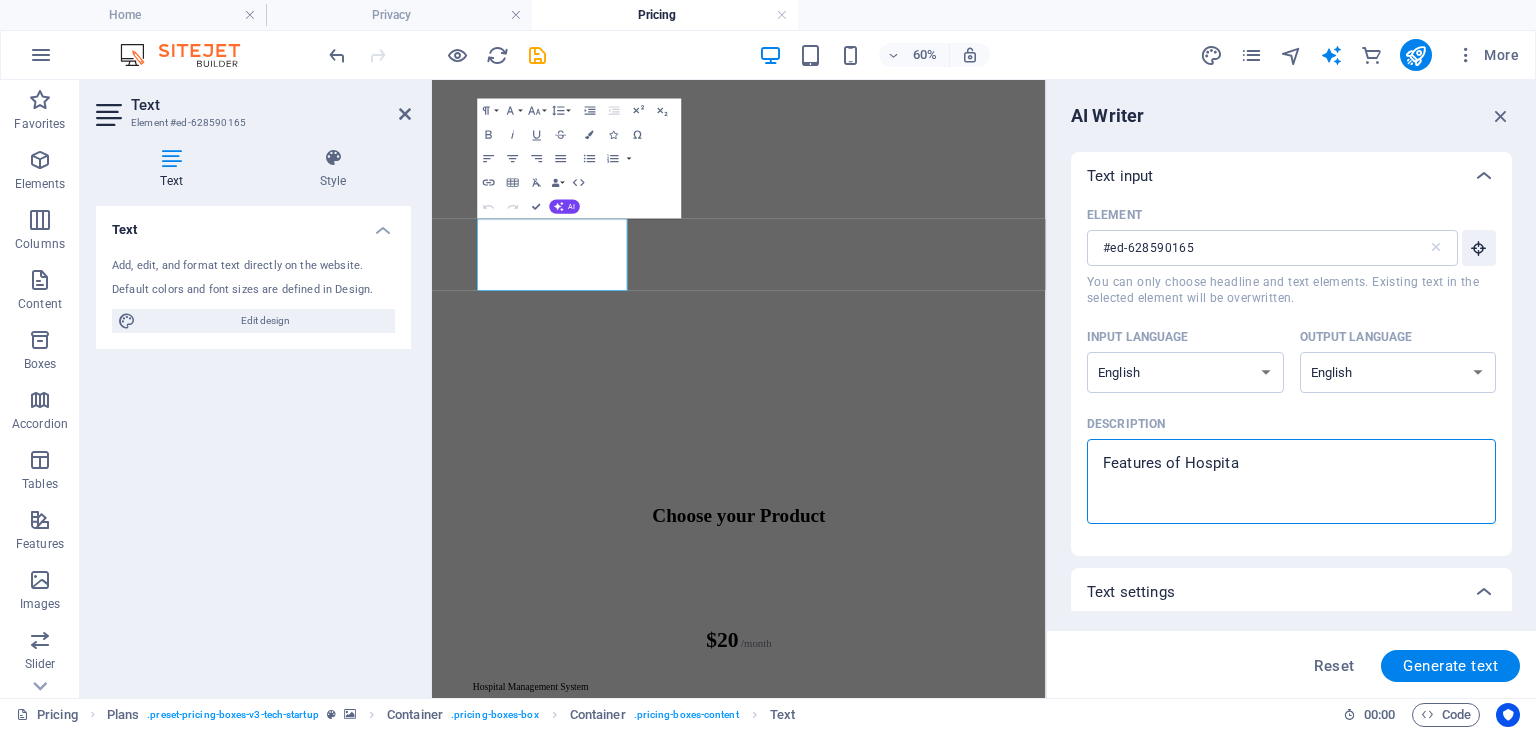 type on "Features of Hospital" 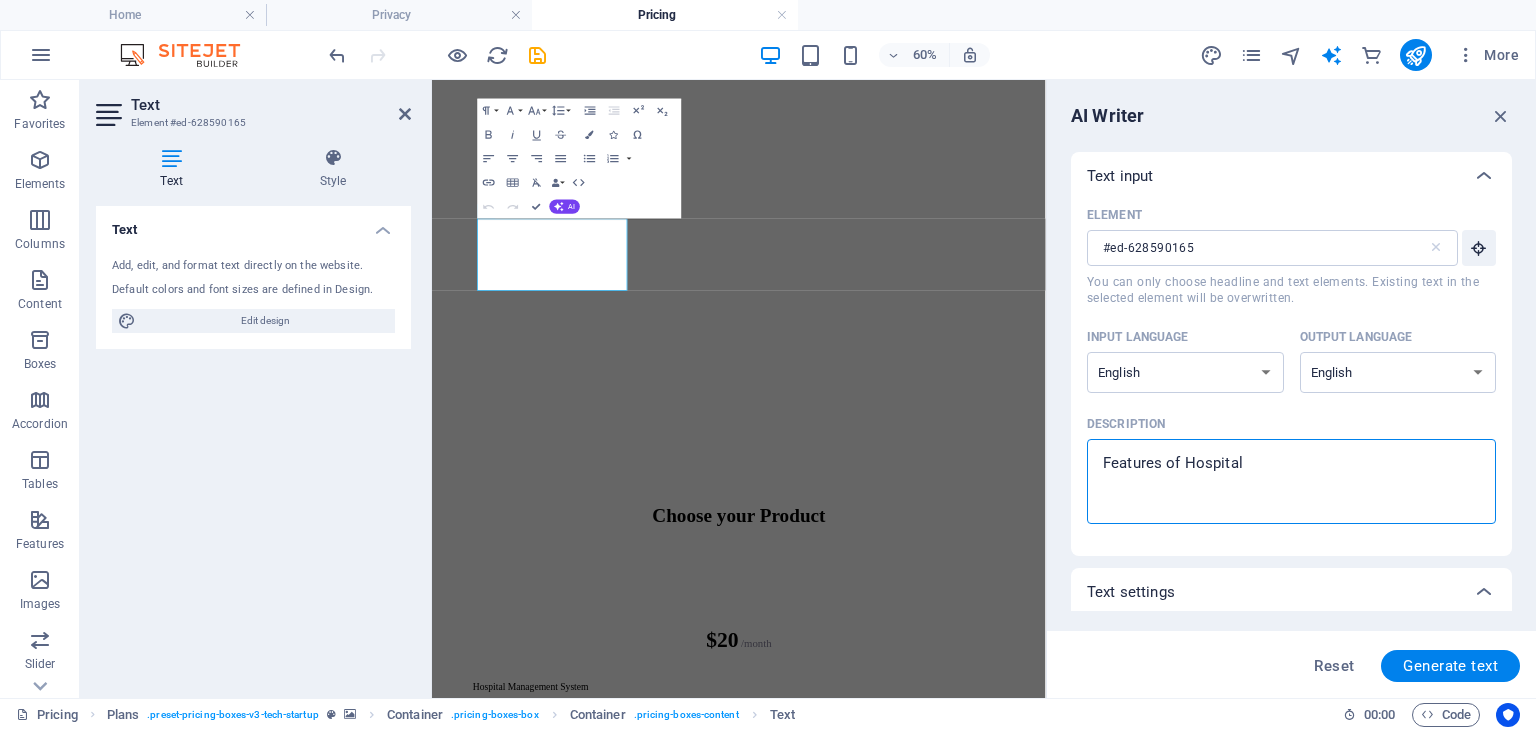 type on "Features of Hospital" 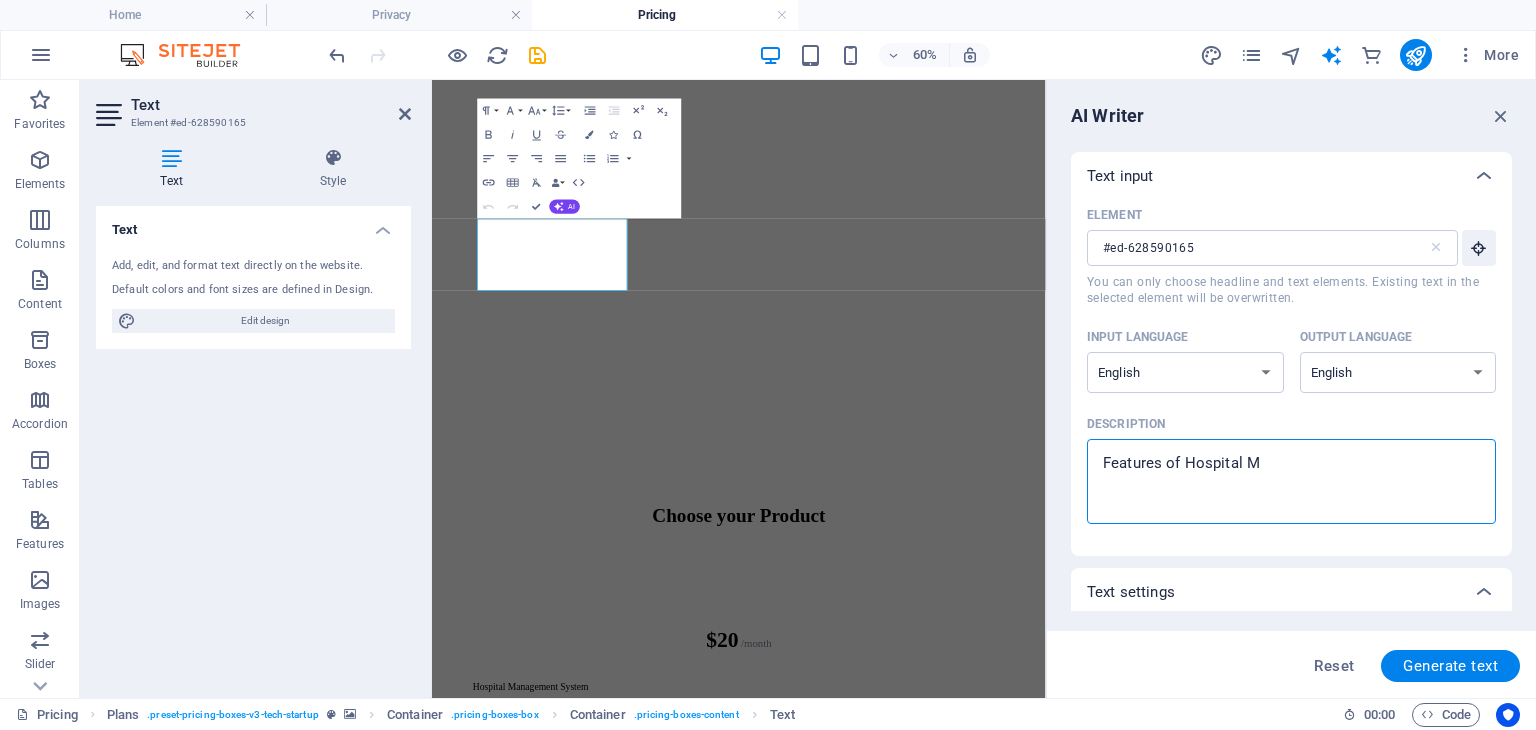 type on "Features of Hospital Ma" 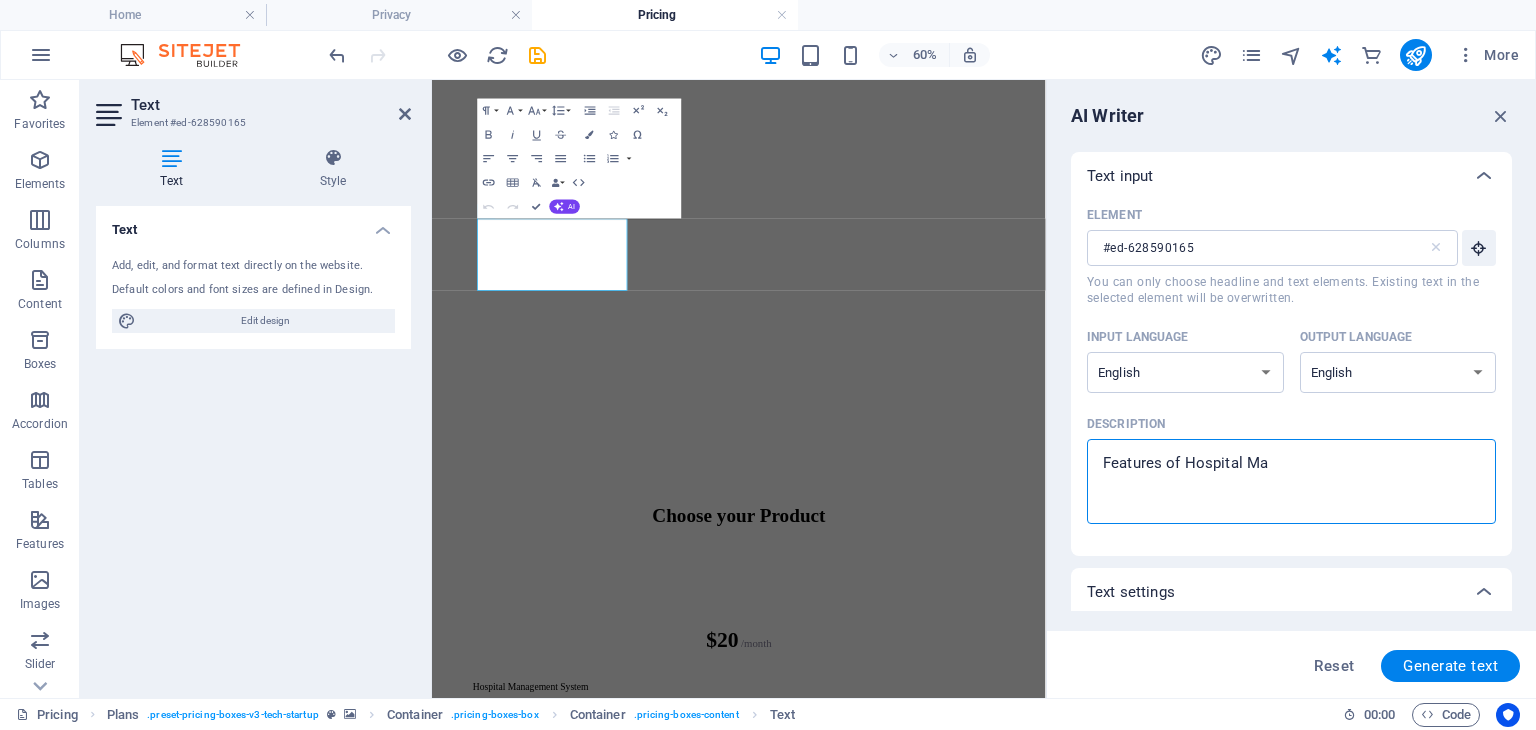 type on "Features of Hospital Man" 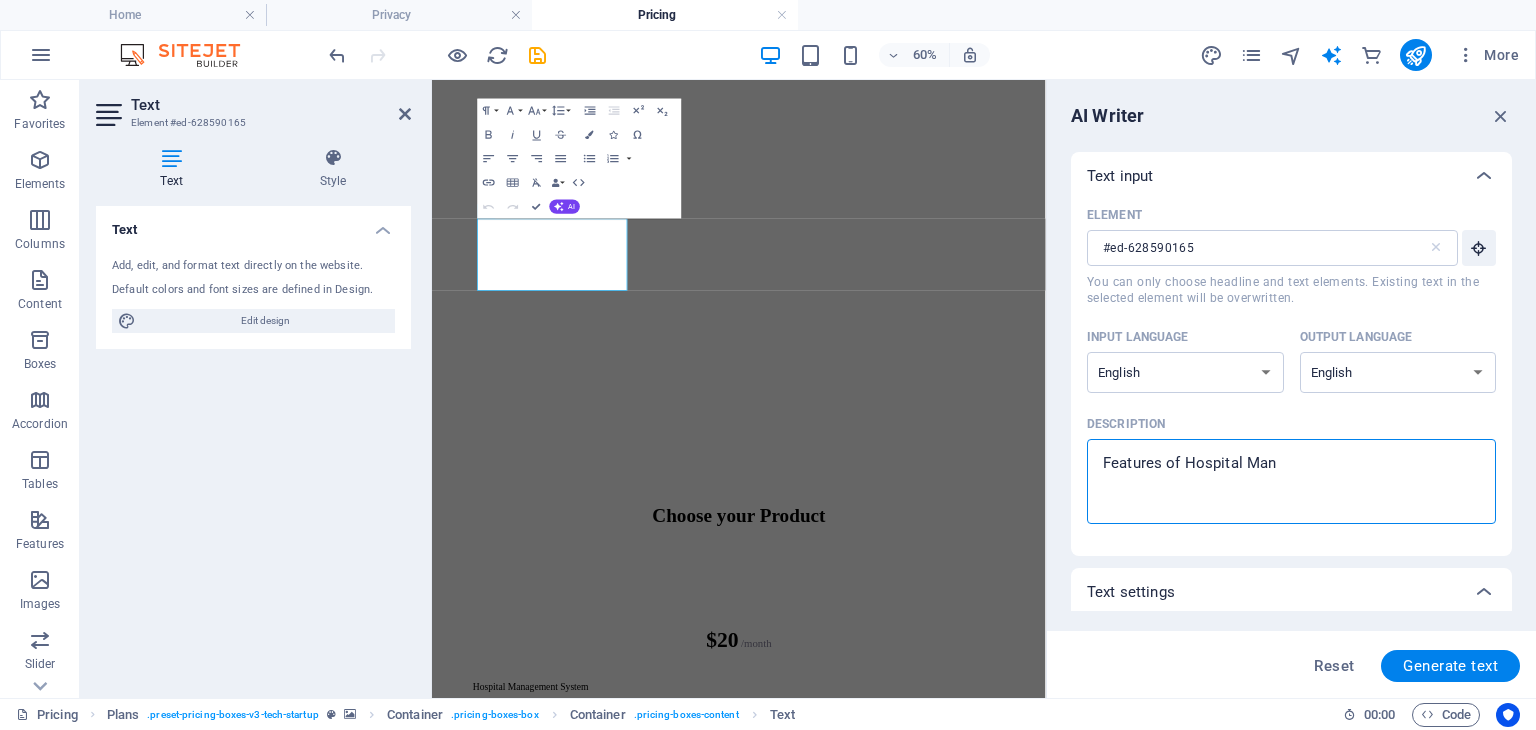 type on "x" 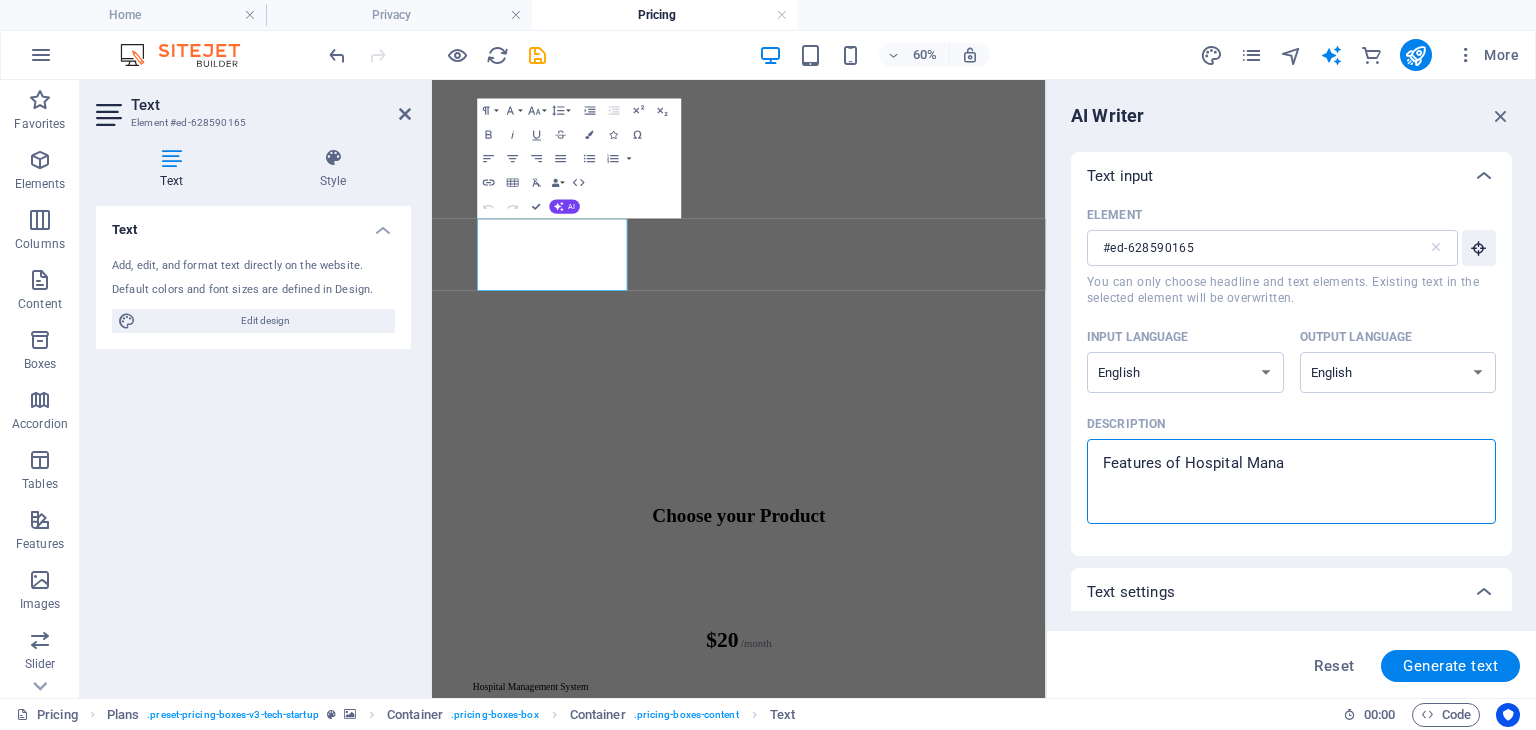 type on "Features of Hospital Manag" 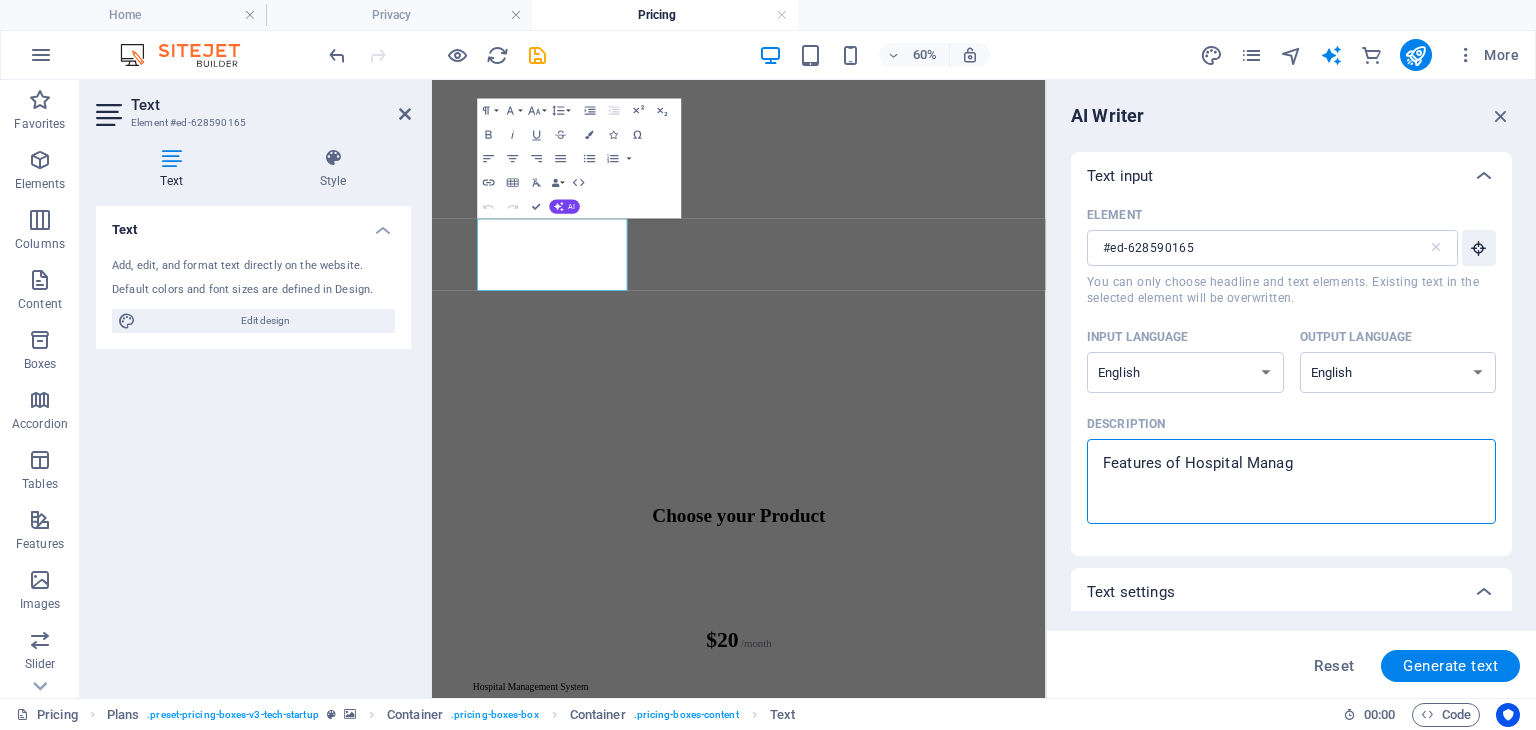 type on "Features of Hospital Manage" 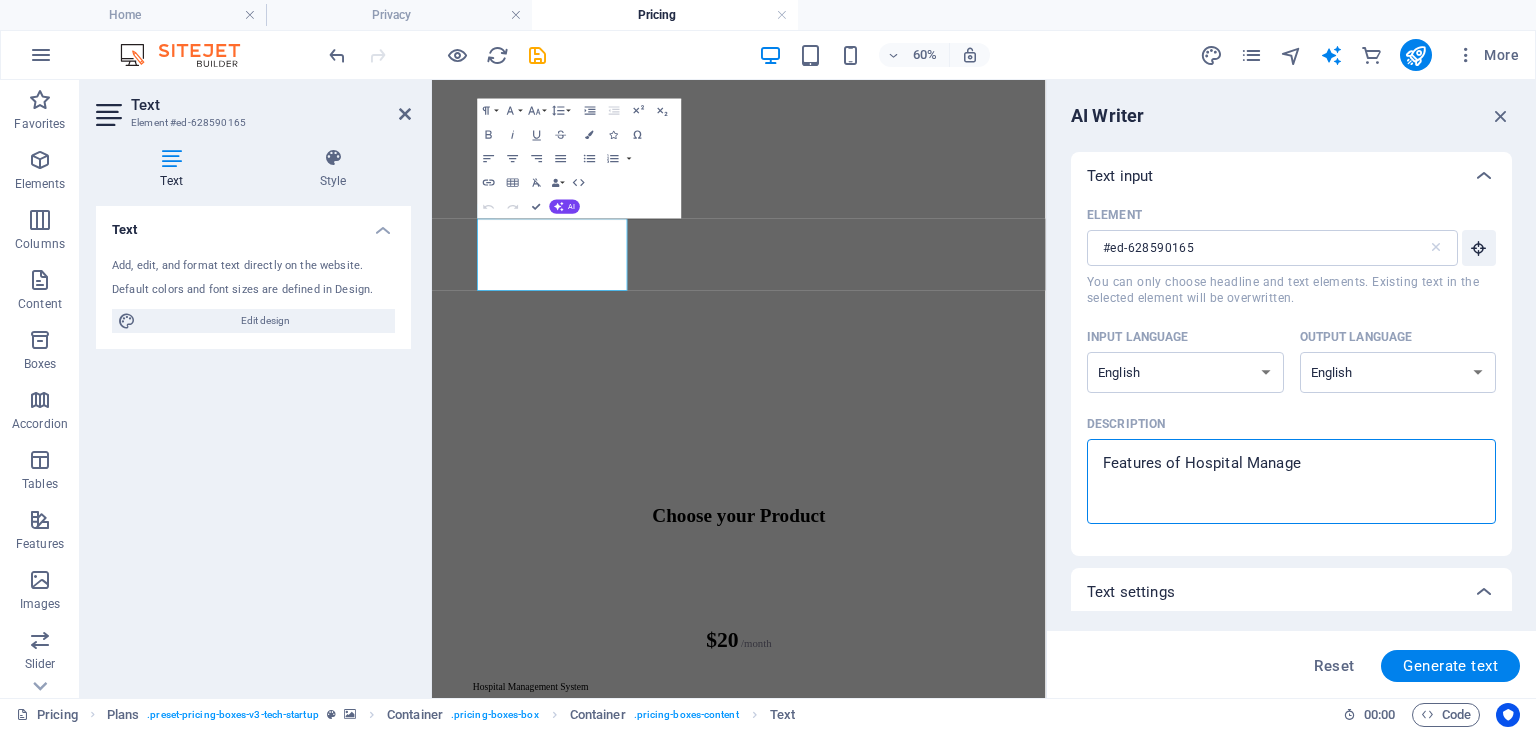 type on "x" 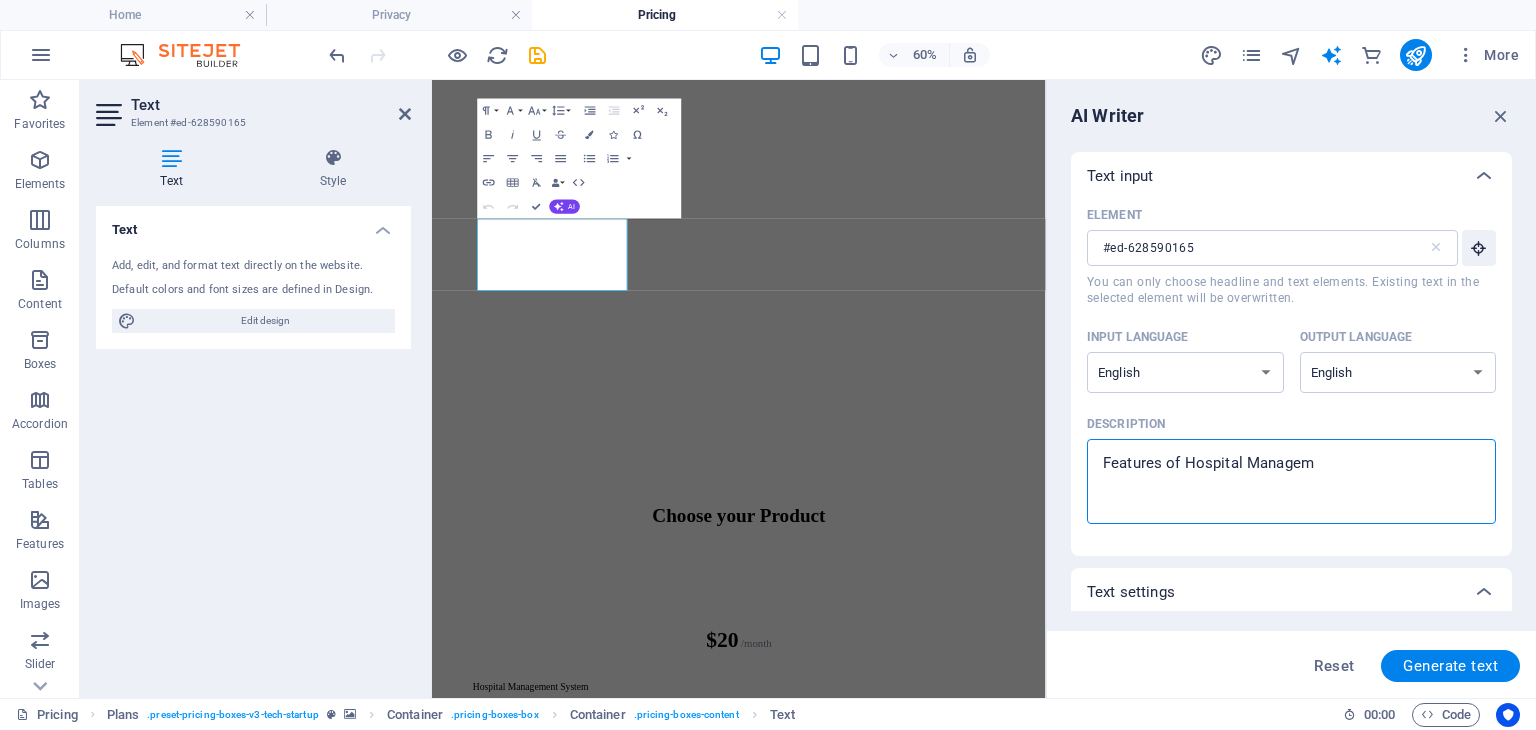 type on "Features of Hospital Manageme" 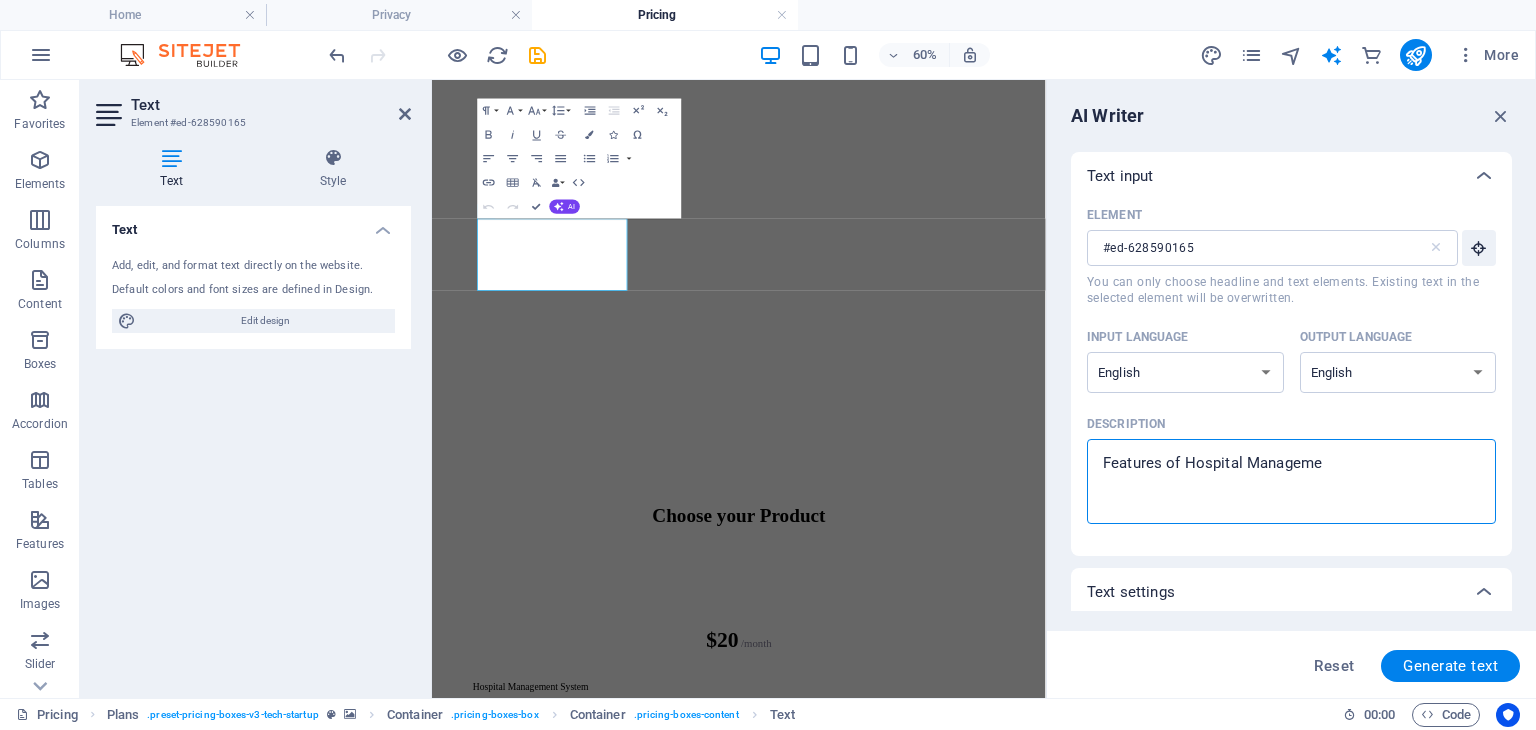 type on "Features of Hospital Managemen" 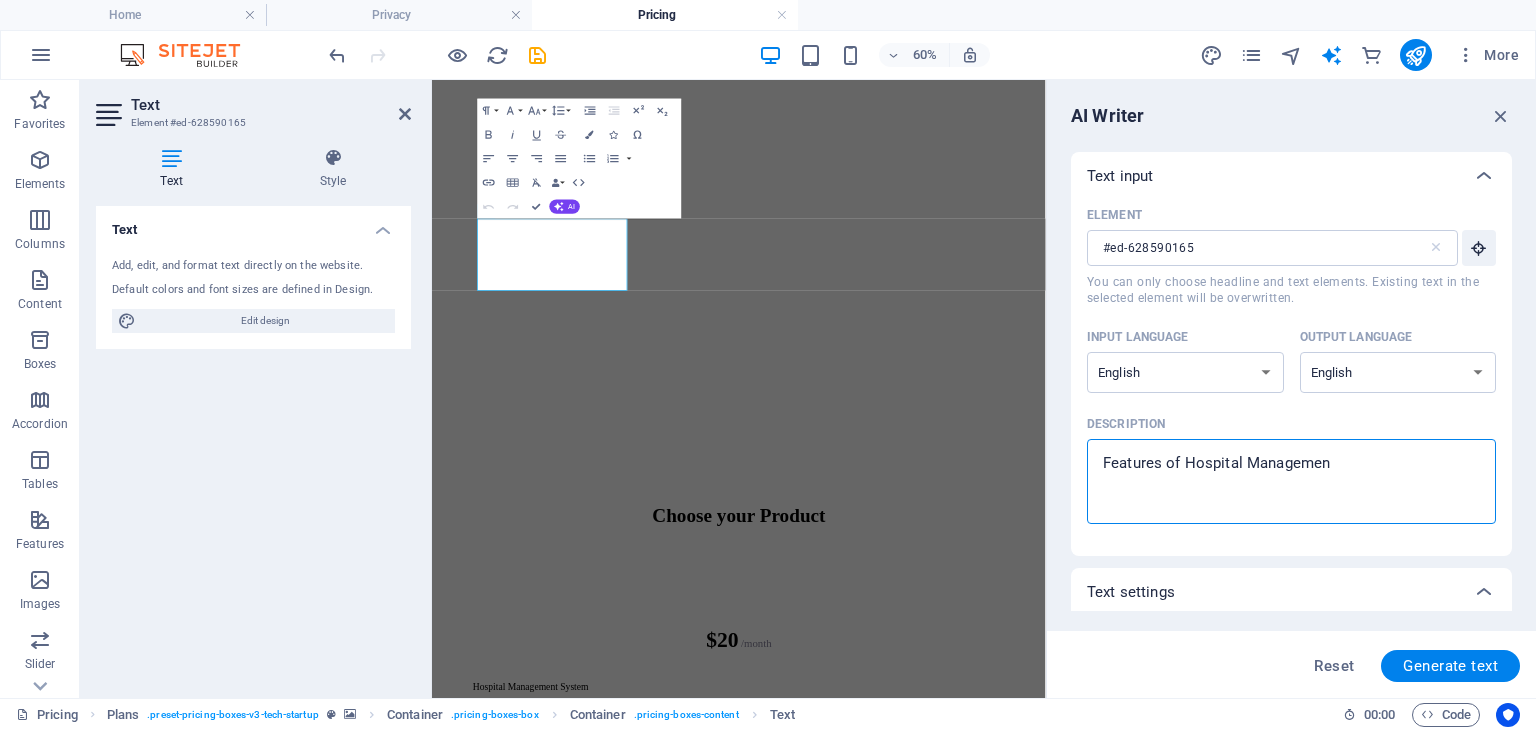type on "Features of Hospital Management" 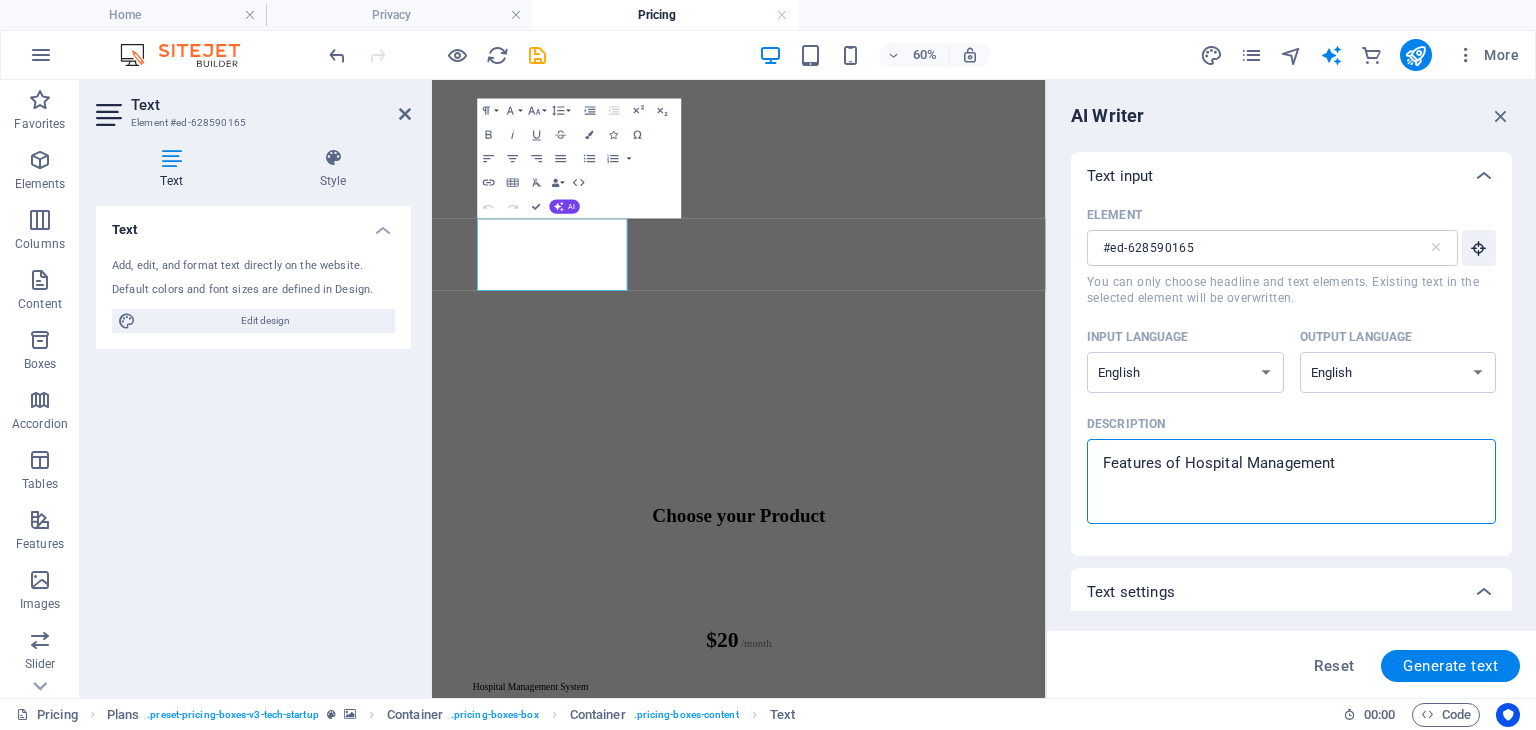 type on "Features of Hospital Management" 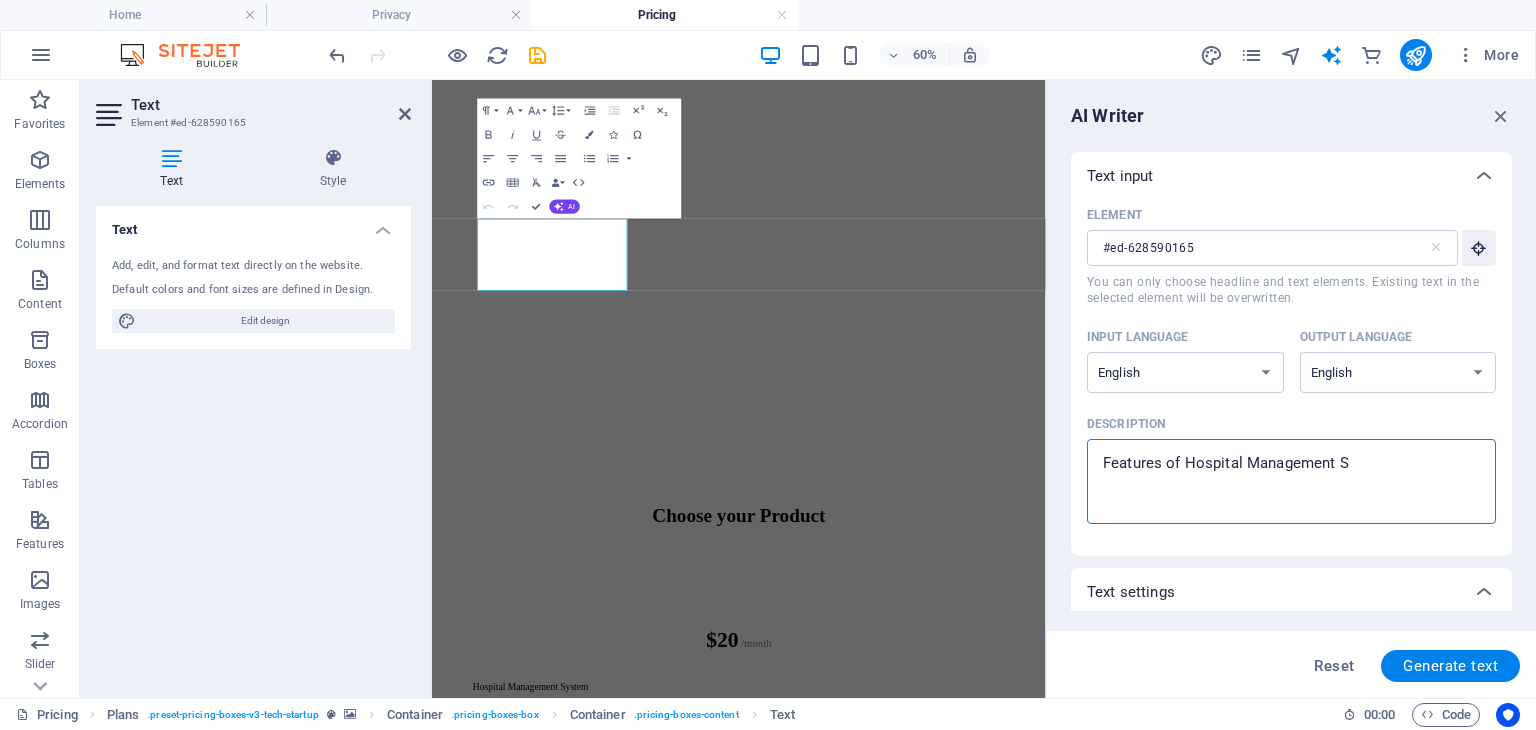 type on "x" 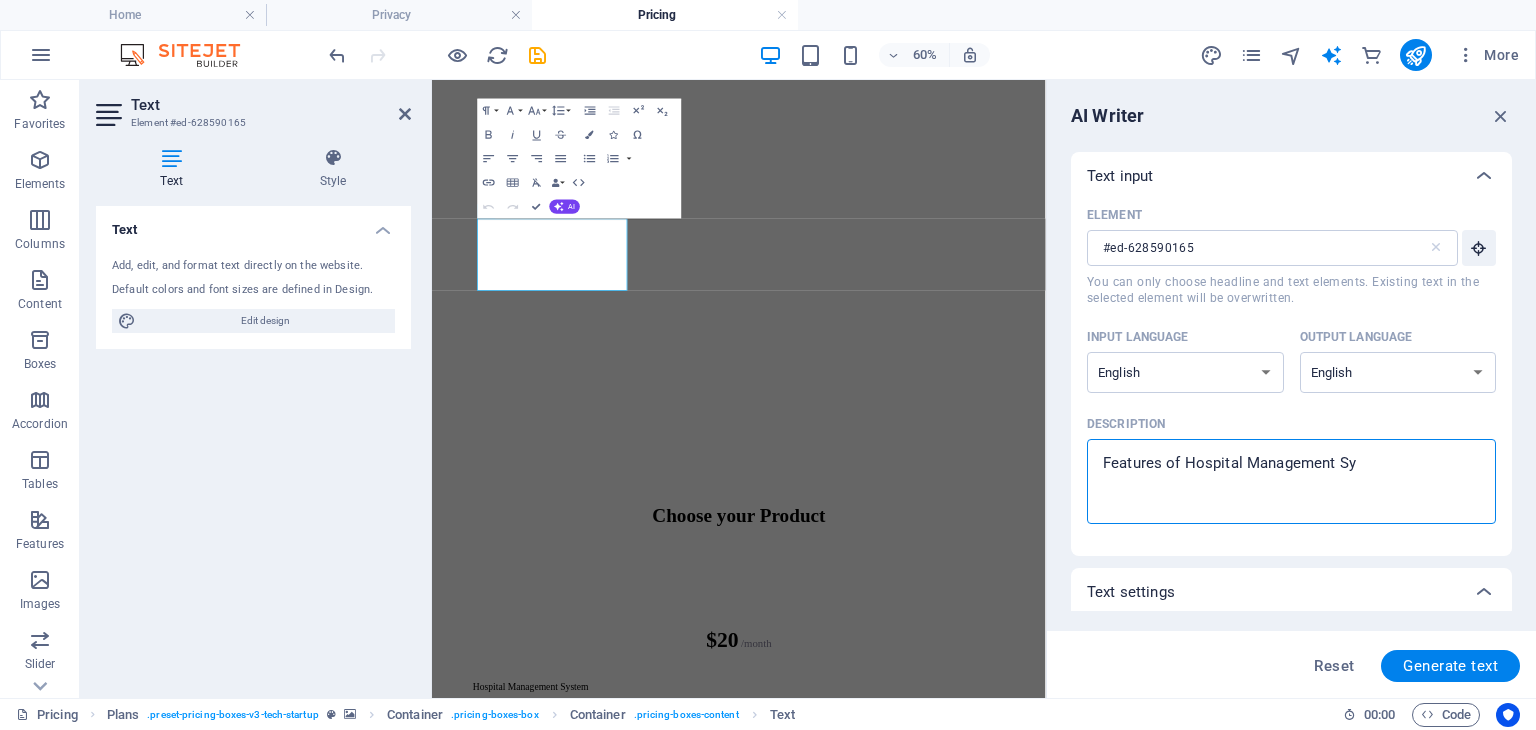 type on "Features of Hospital Management Sys" 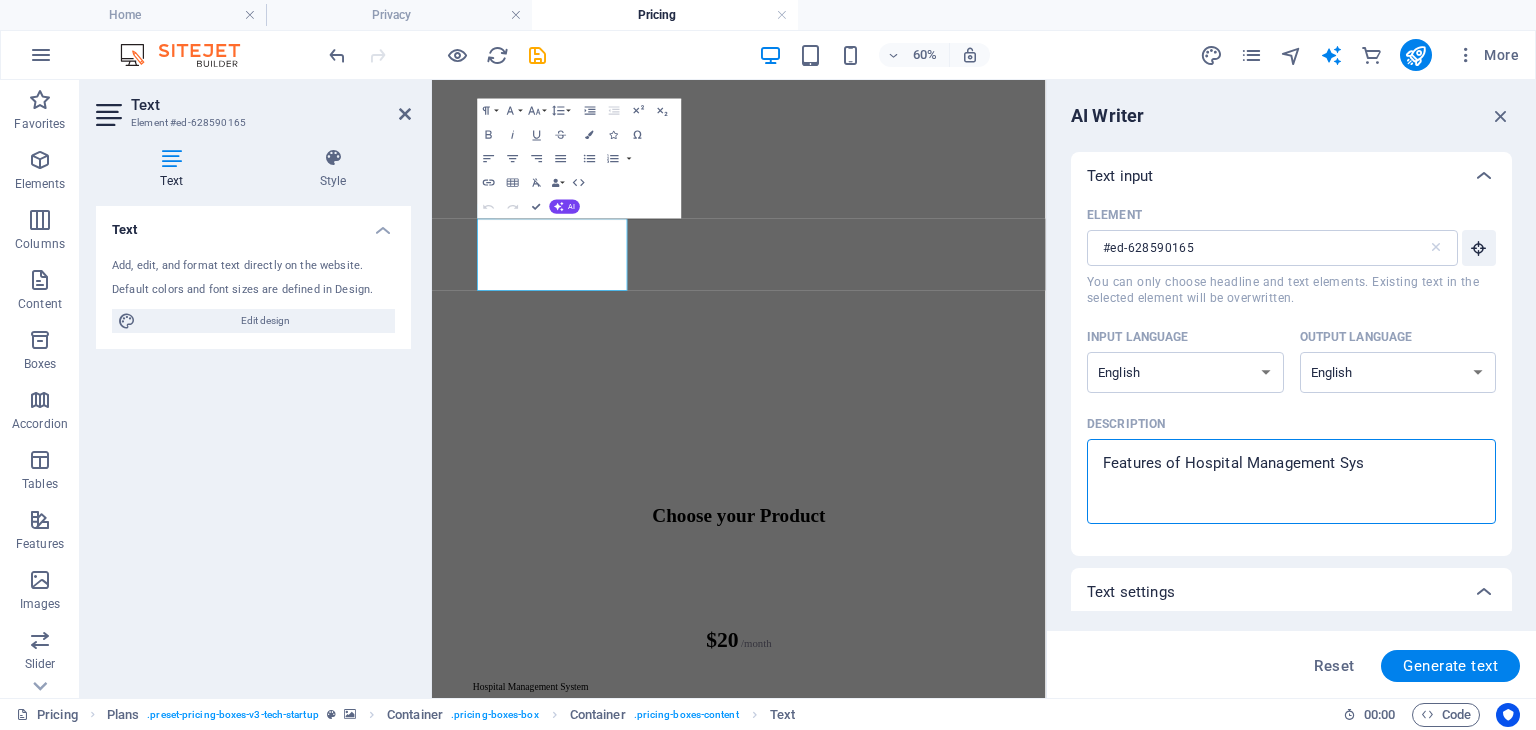 type on "Features of Hospital Management Syst" 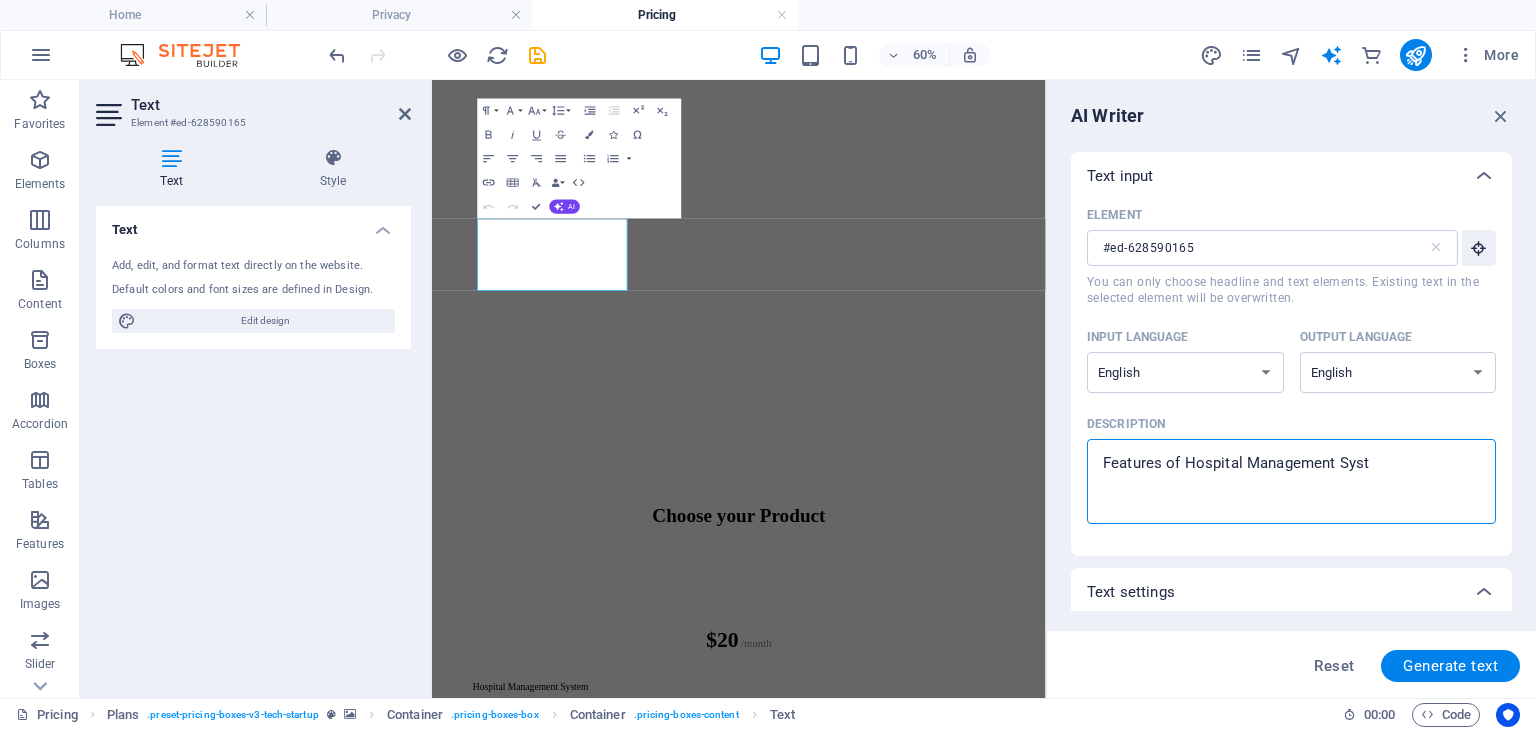 type on "Features of Hospital Management Syste" 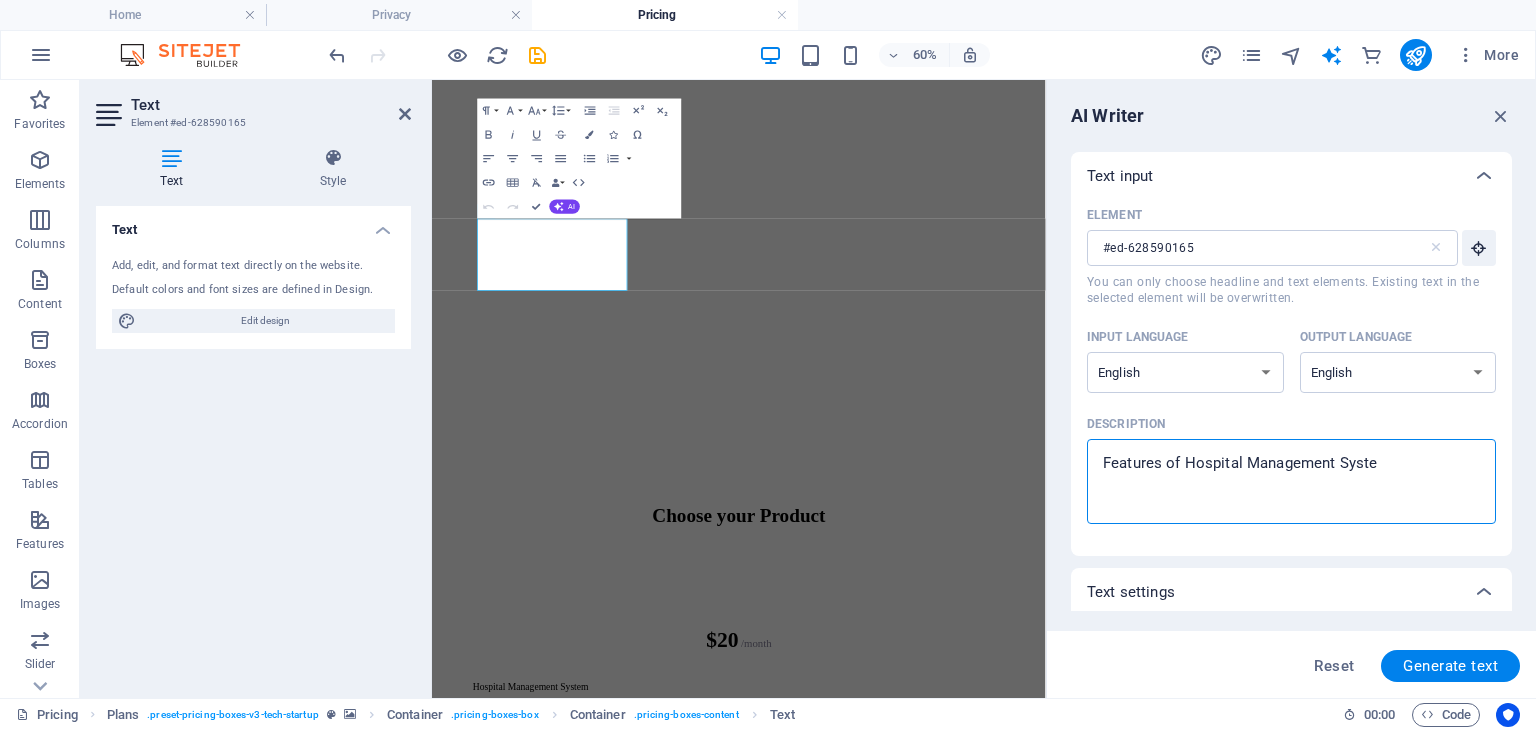 type on "Features of Hospital Management System" 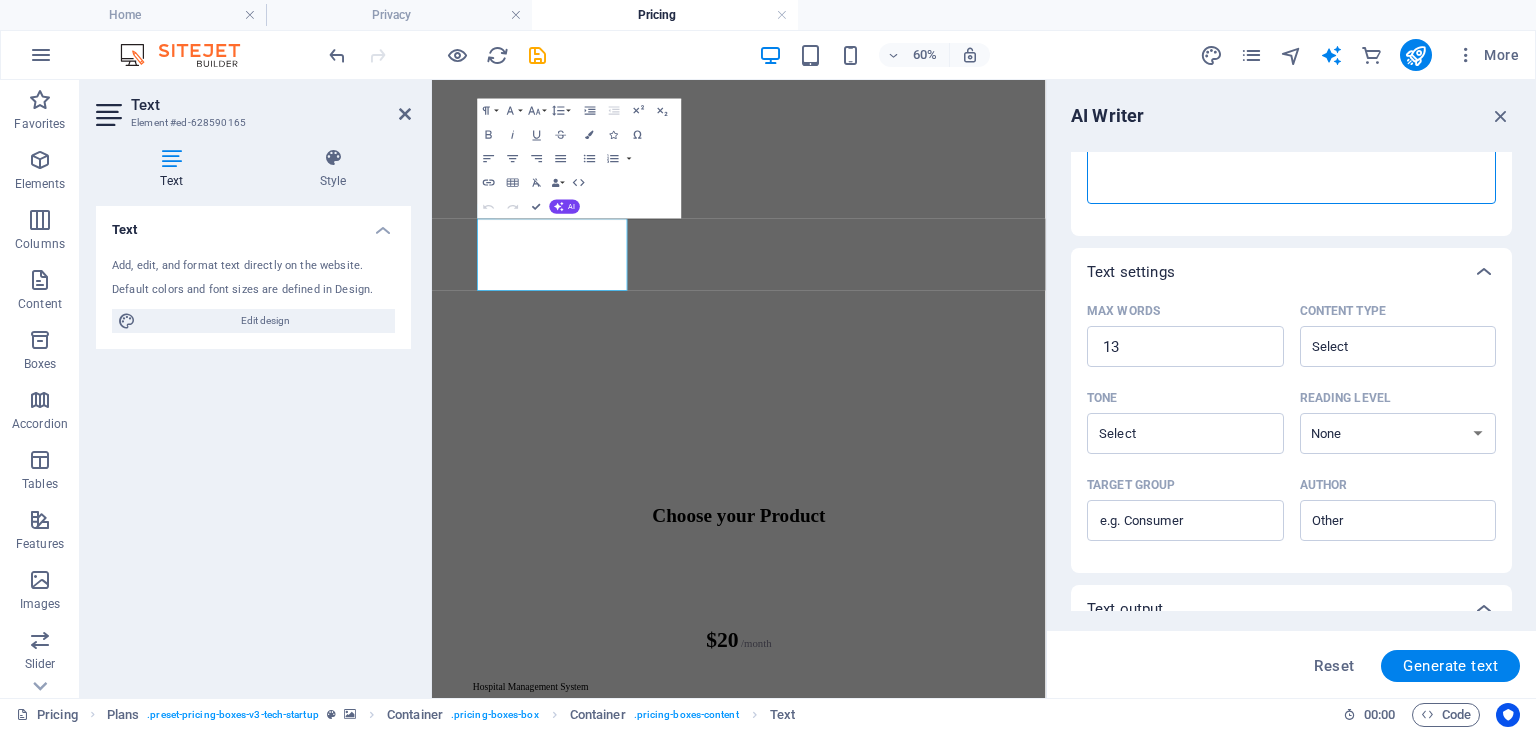 scroll, scrollTop: 320, scrollLeft: 0, axis: vertical 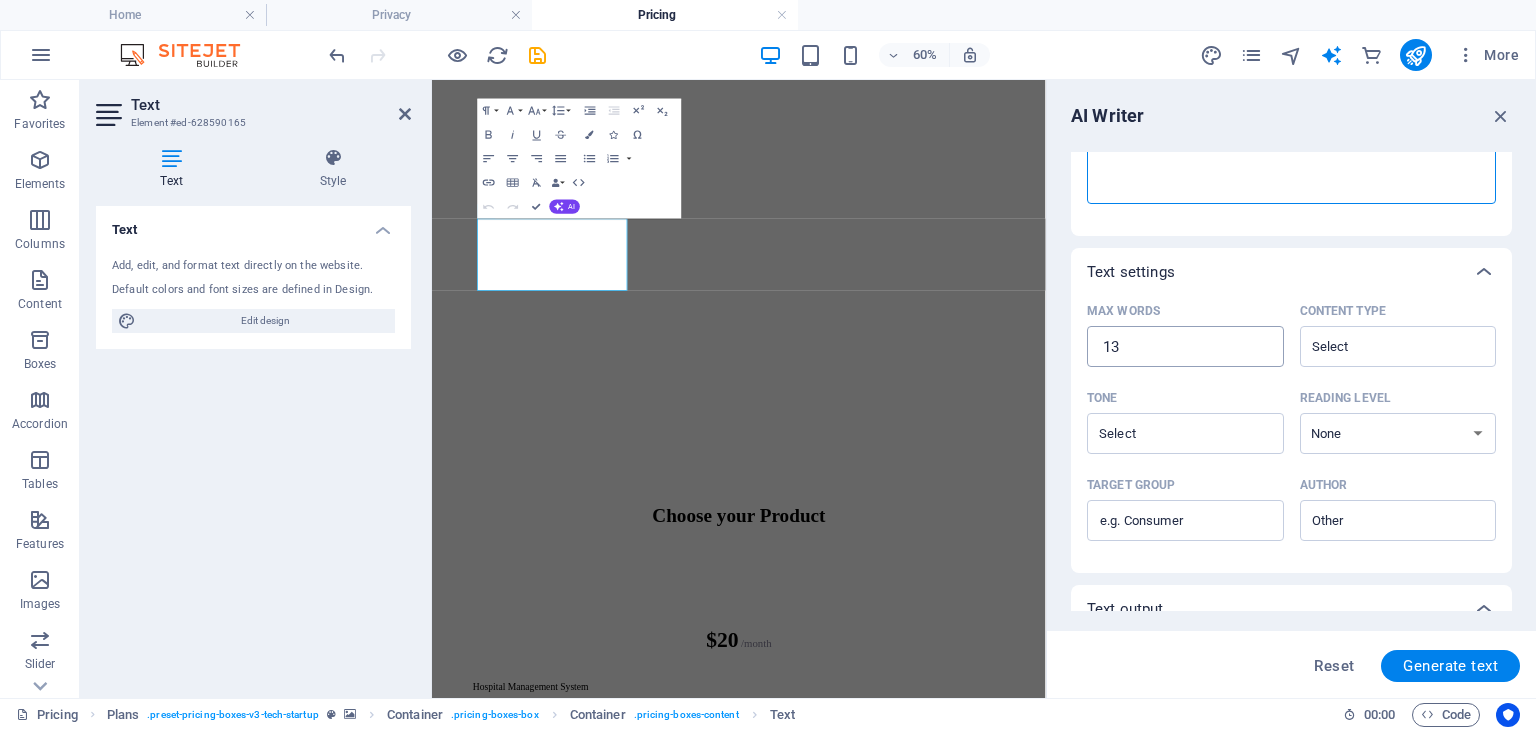 type on "Features of Hospital Management System" 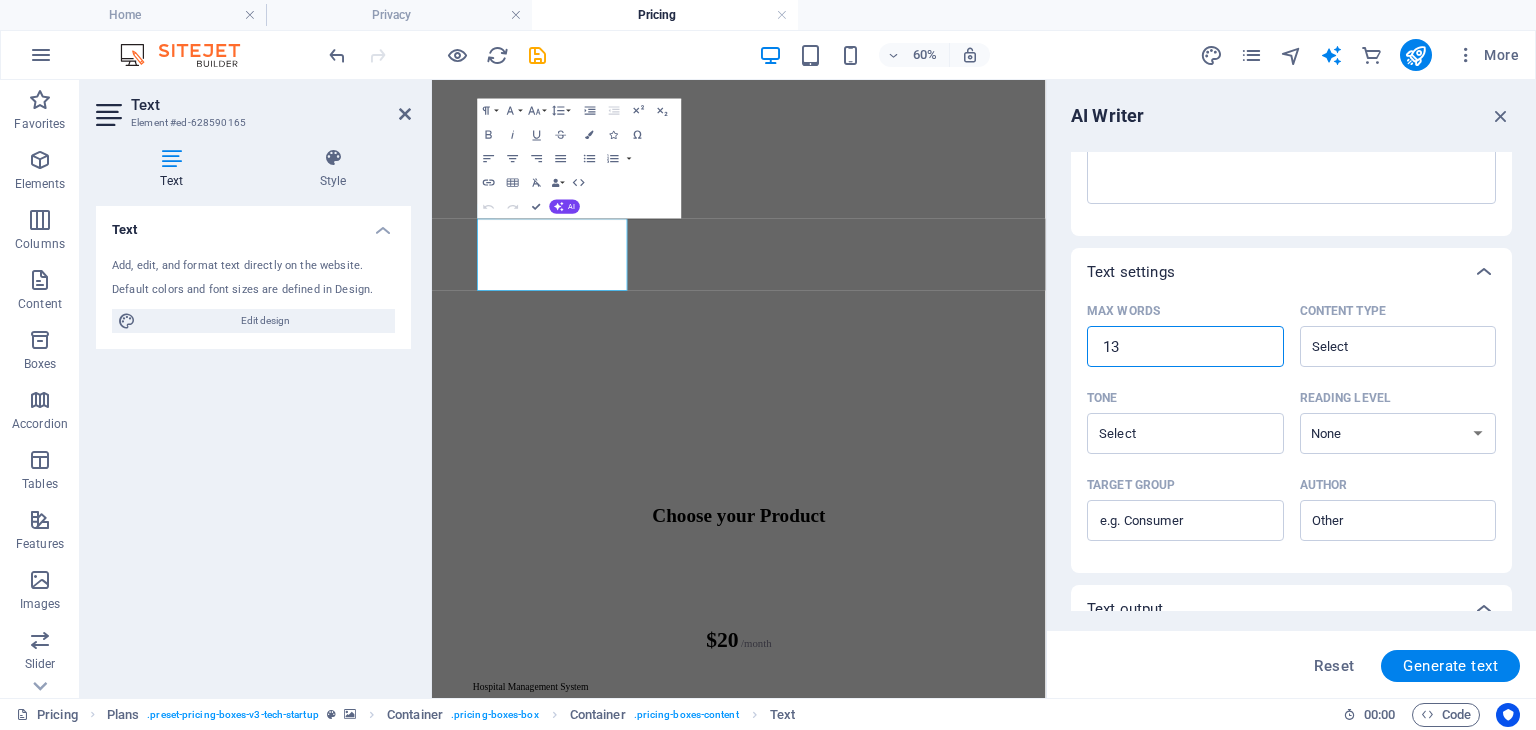 click on "13" at bounding box center [1185, 347] 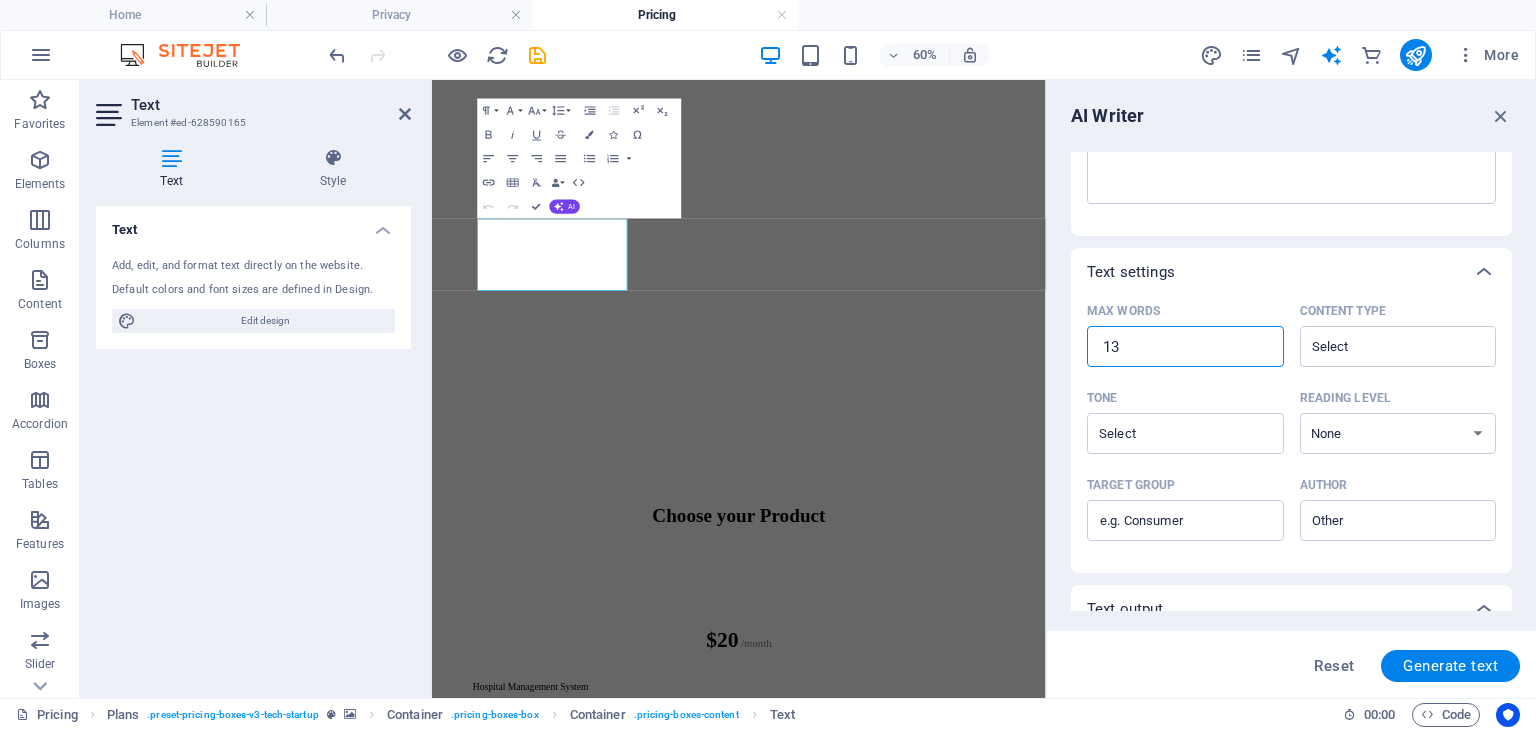 type on "x" 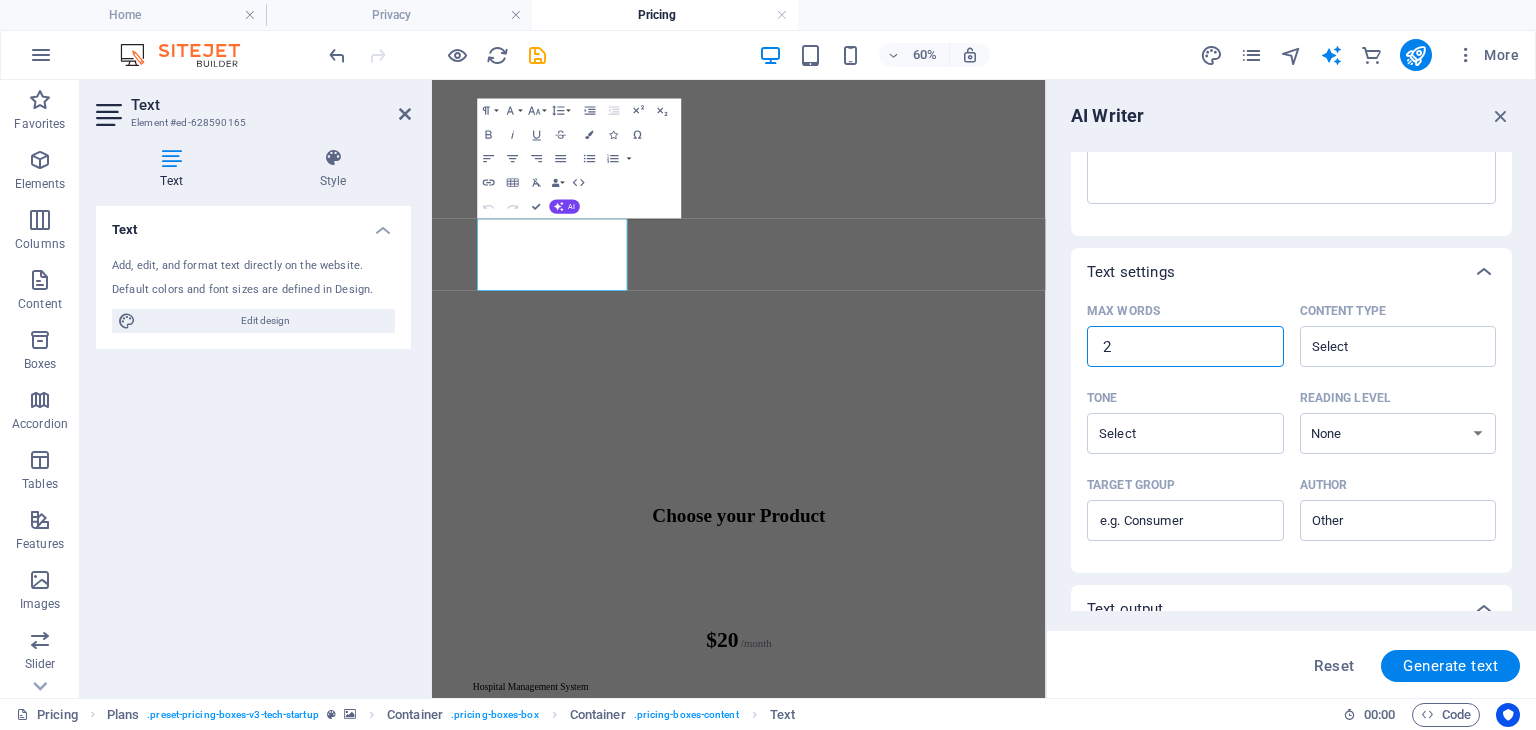 type on "x" 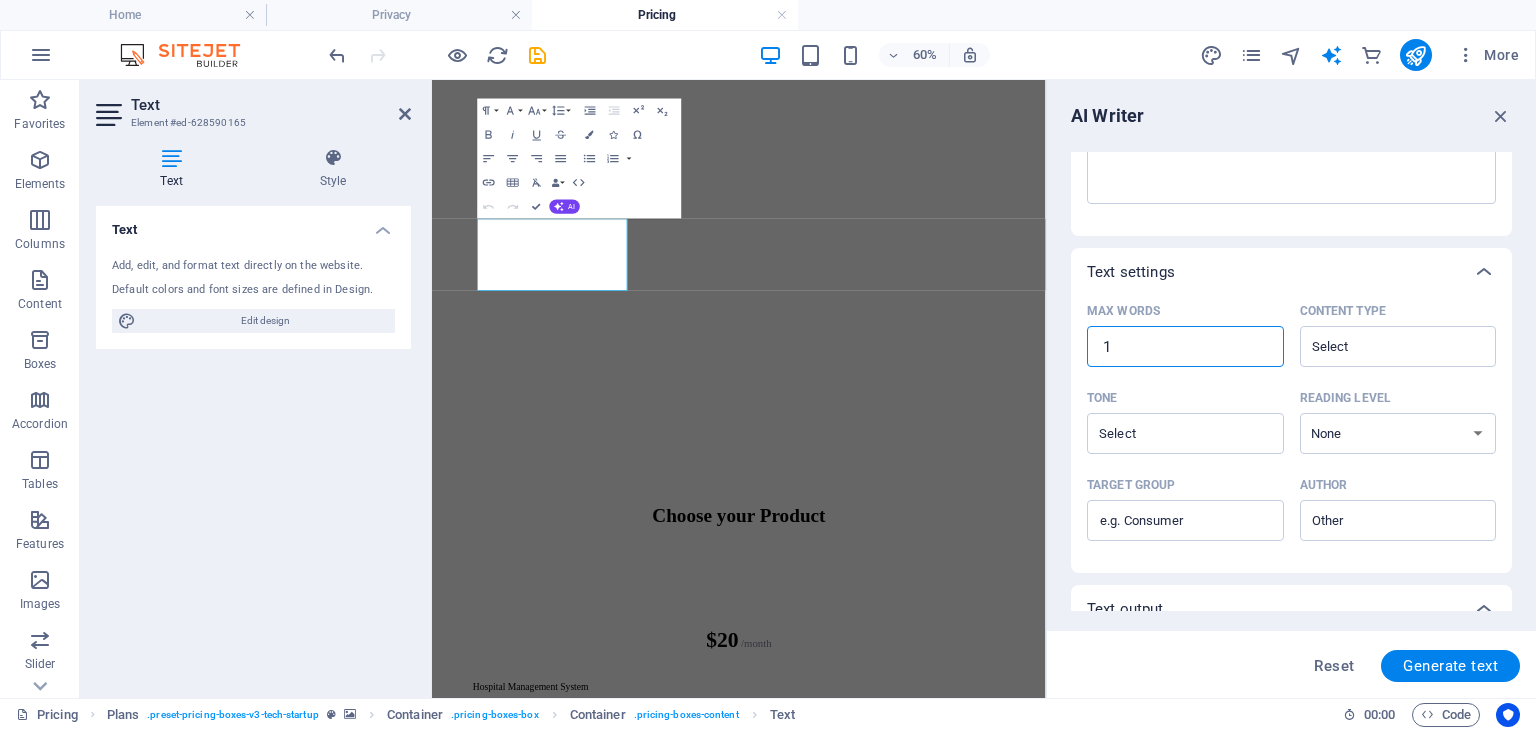 type on "x" 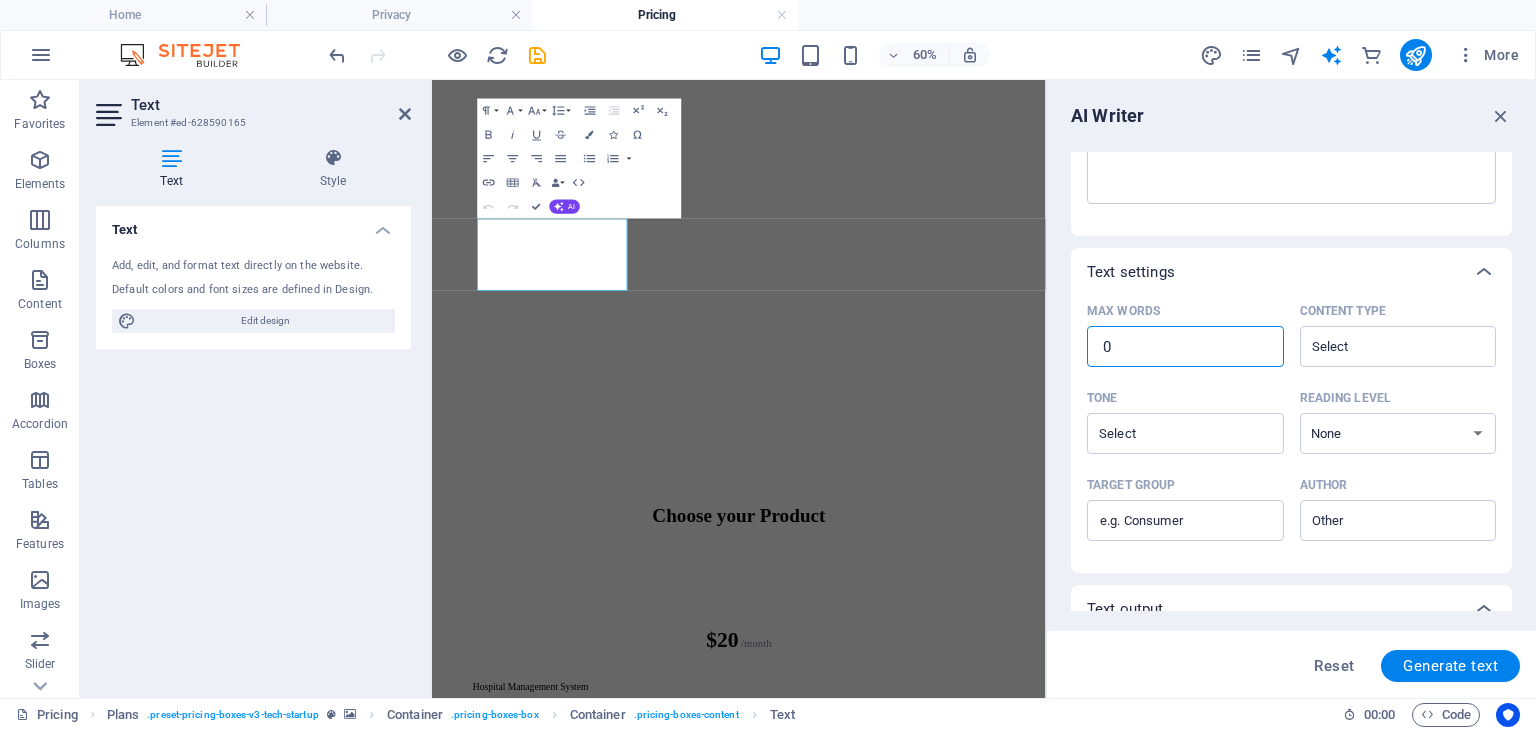 type on "x" 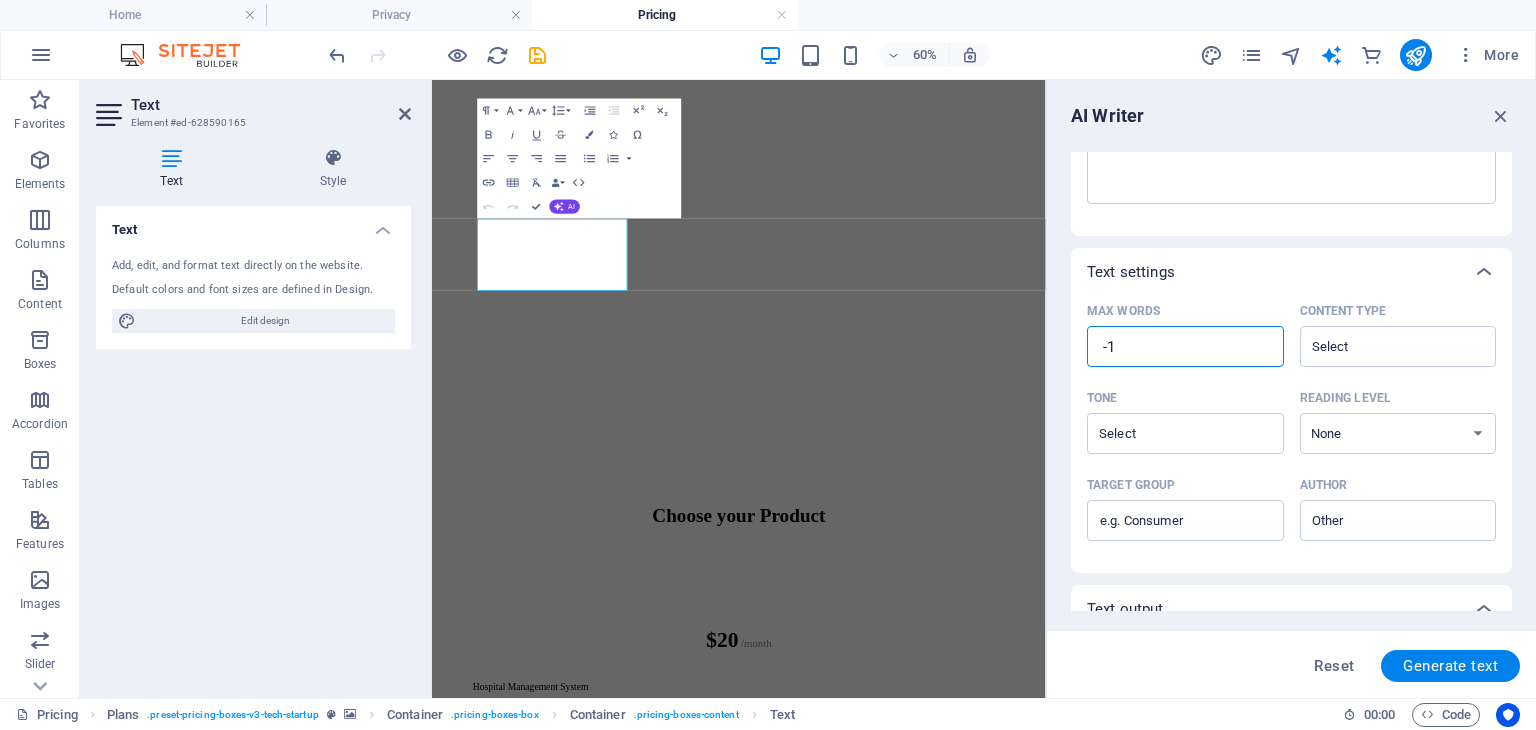 type on "x" 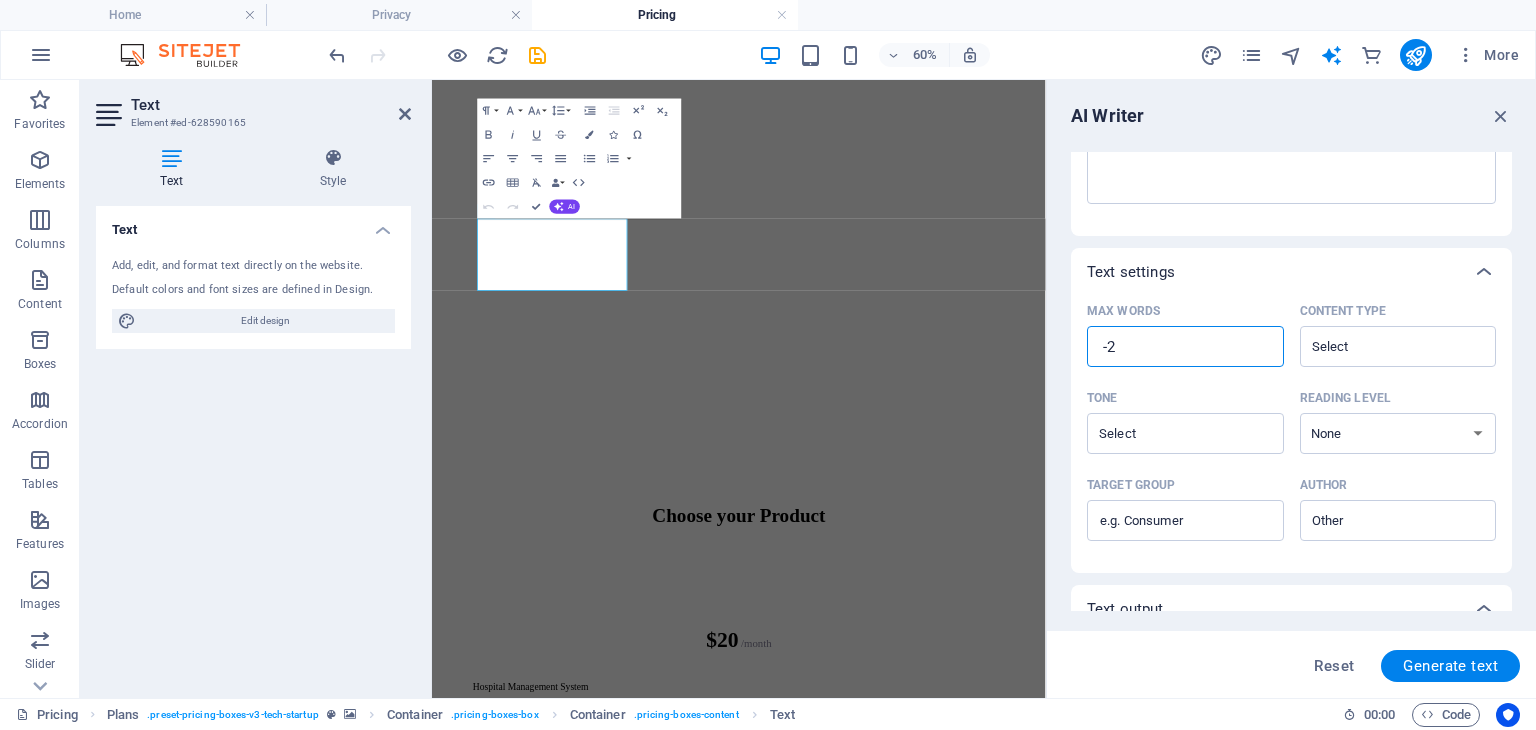 type on "x" 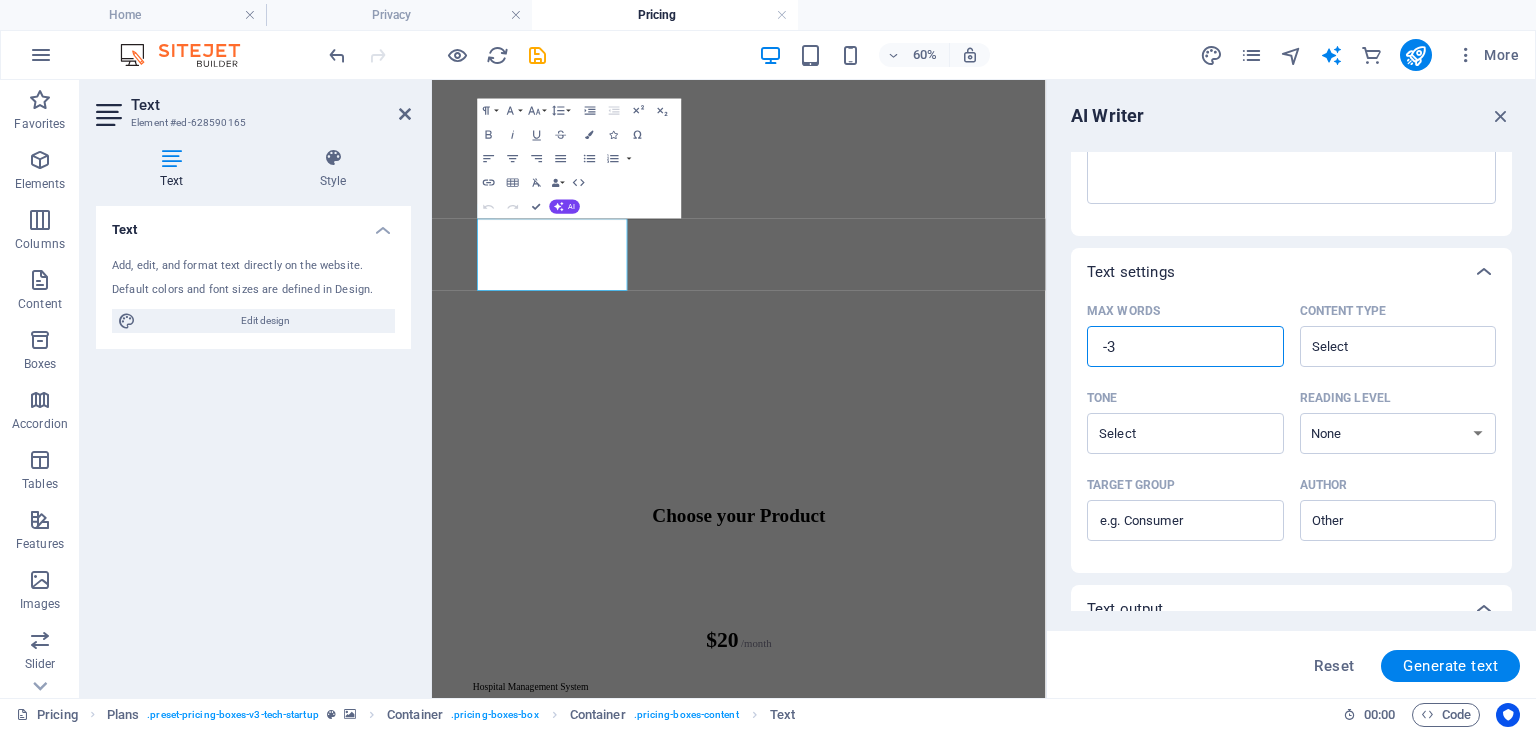 type on "x" 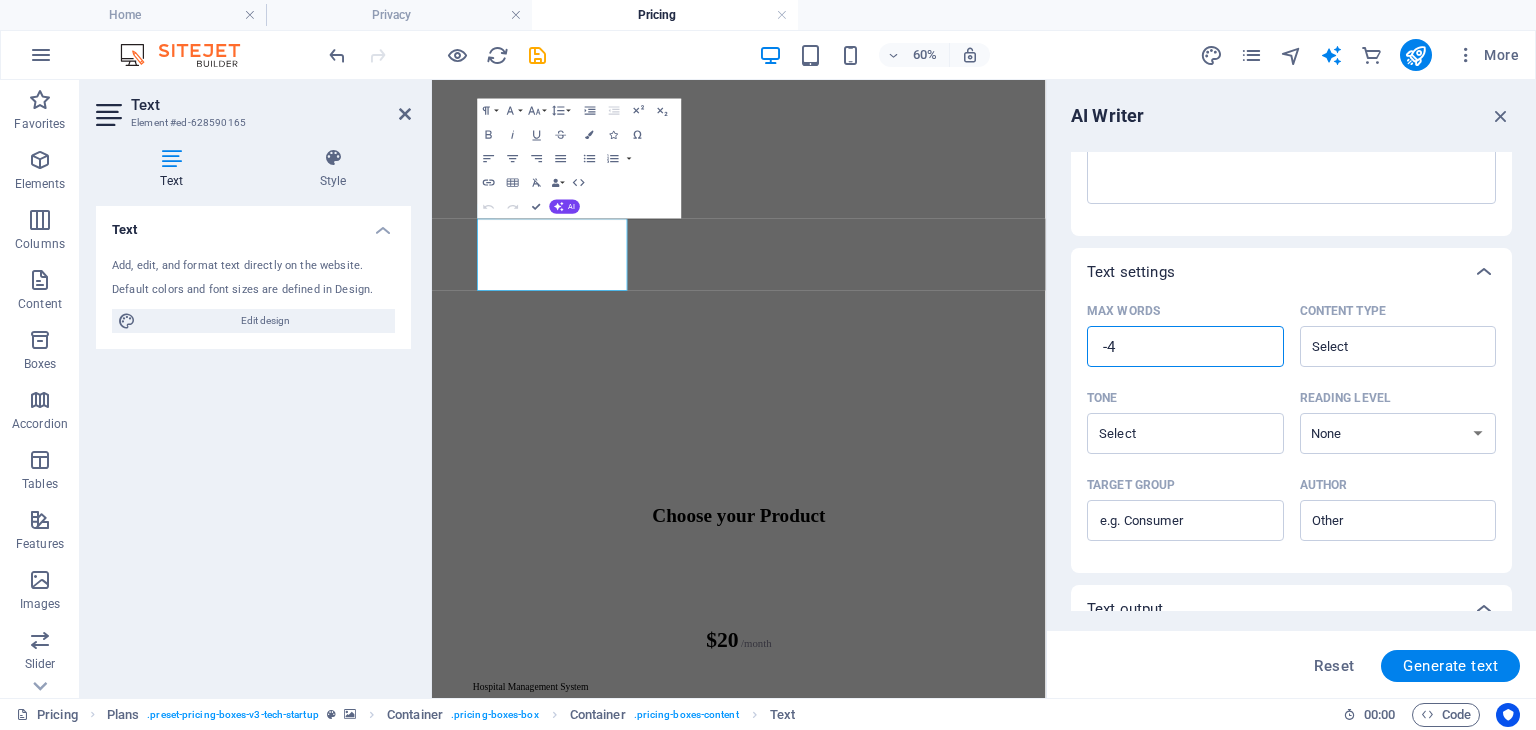 type on "x" 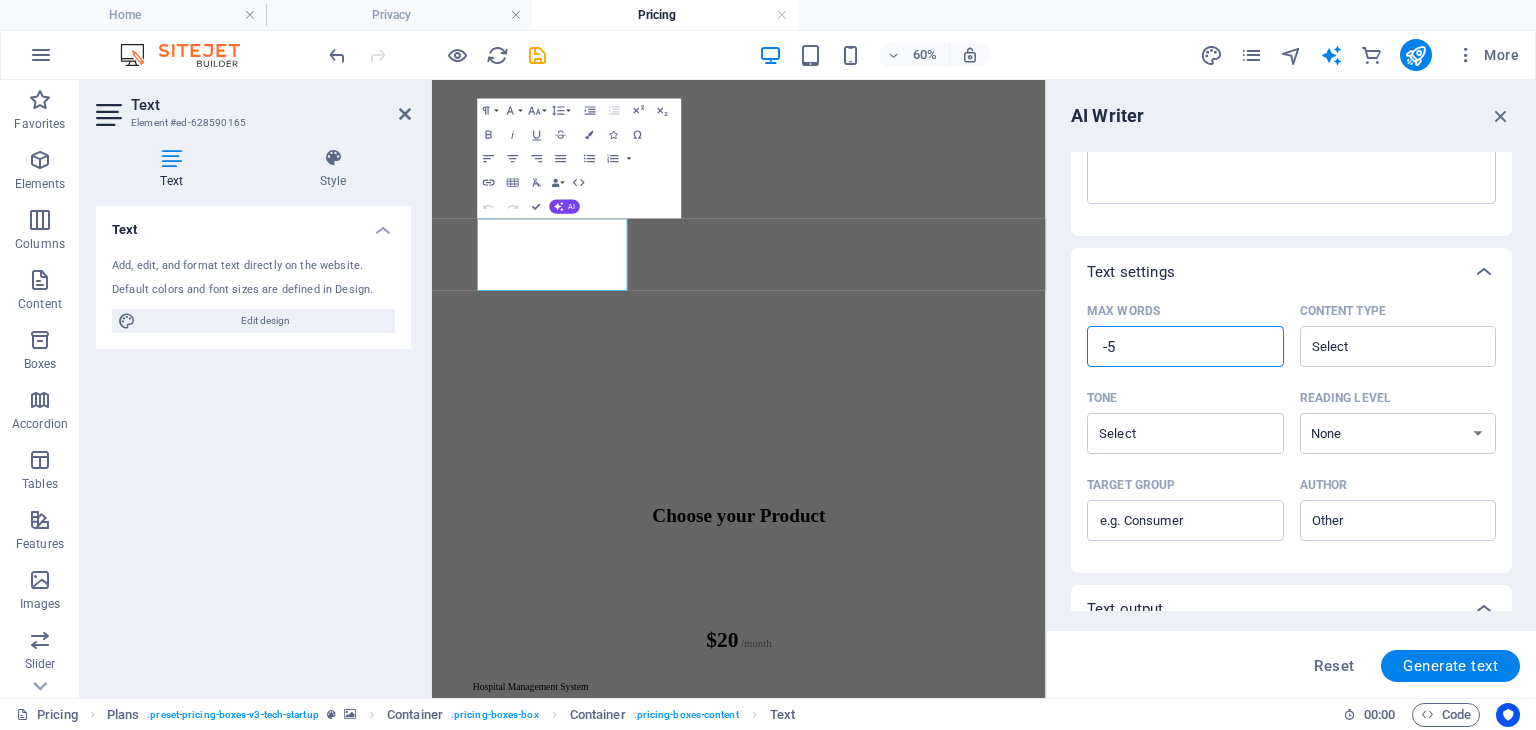 type on "x" 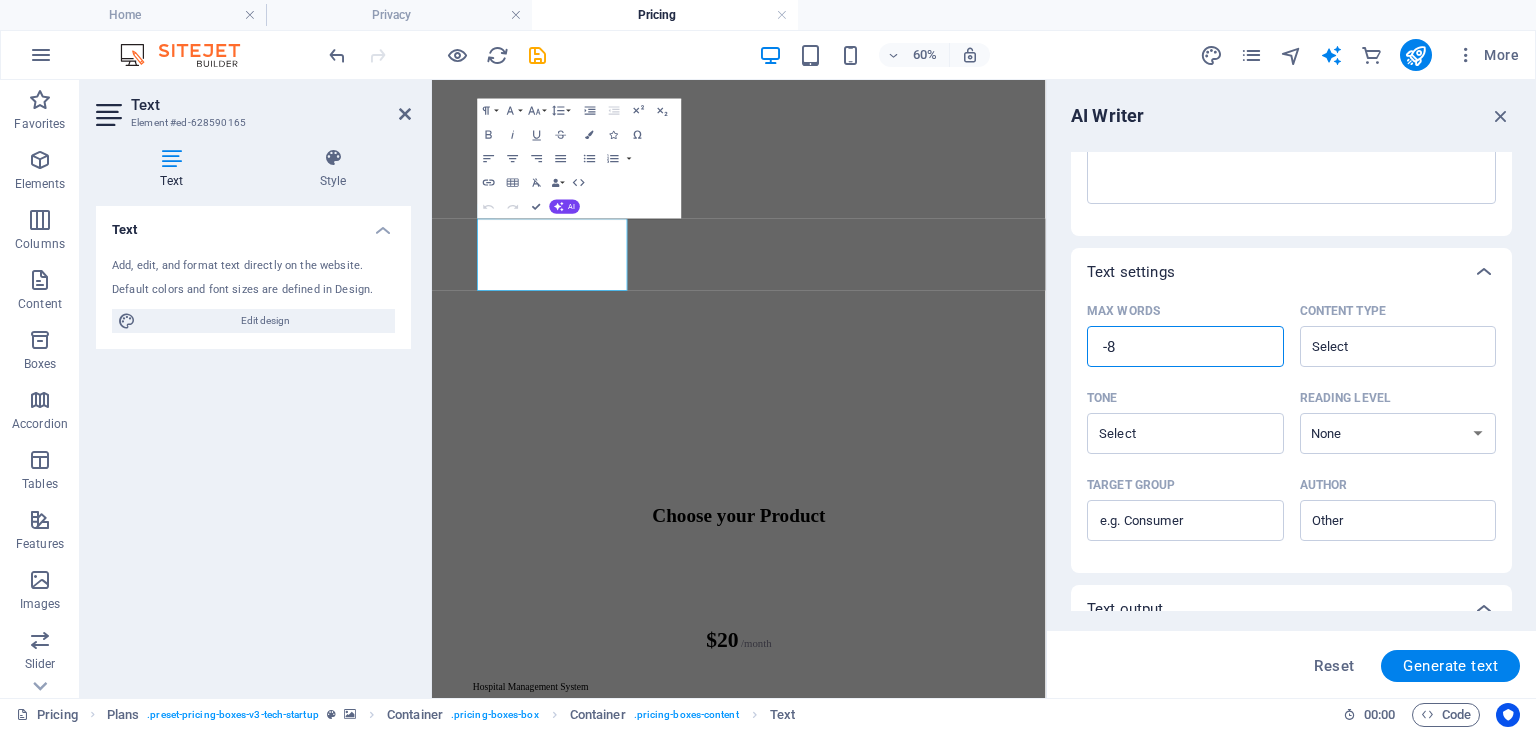 type on "x" 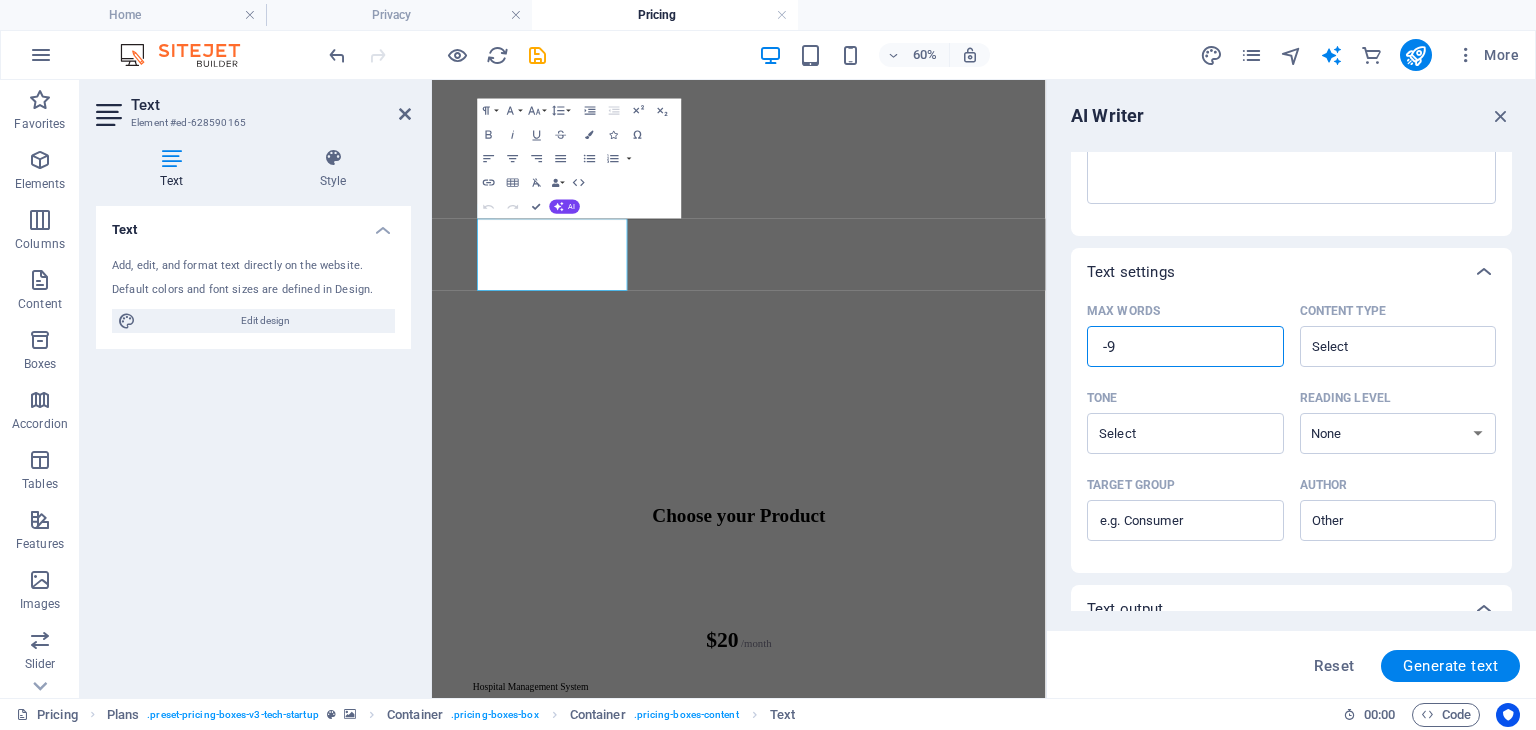 type on "x" 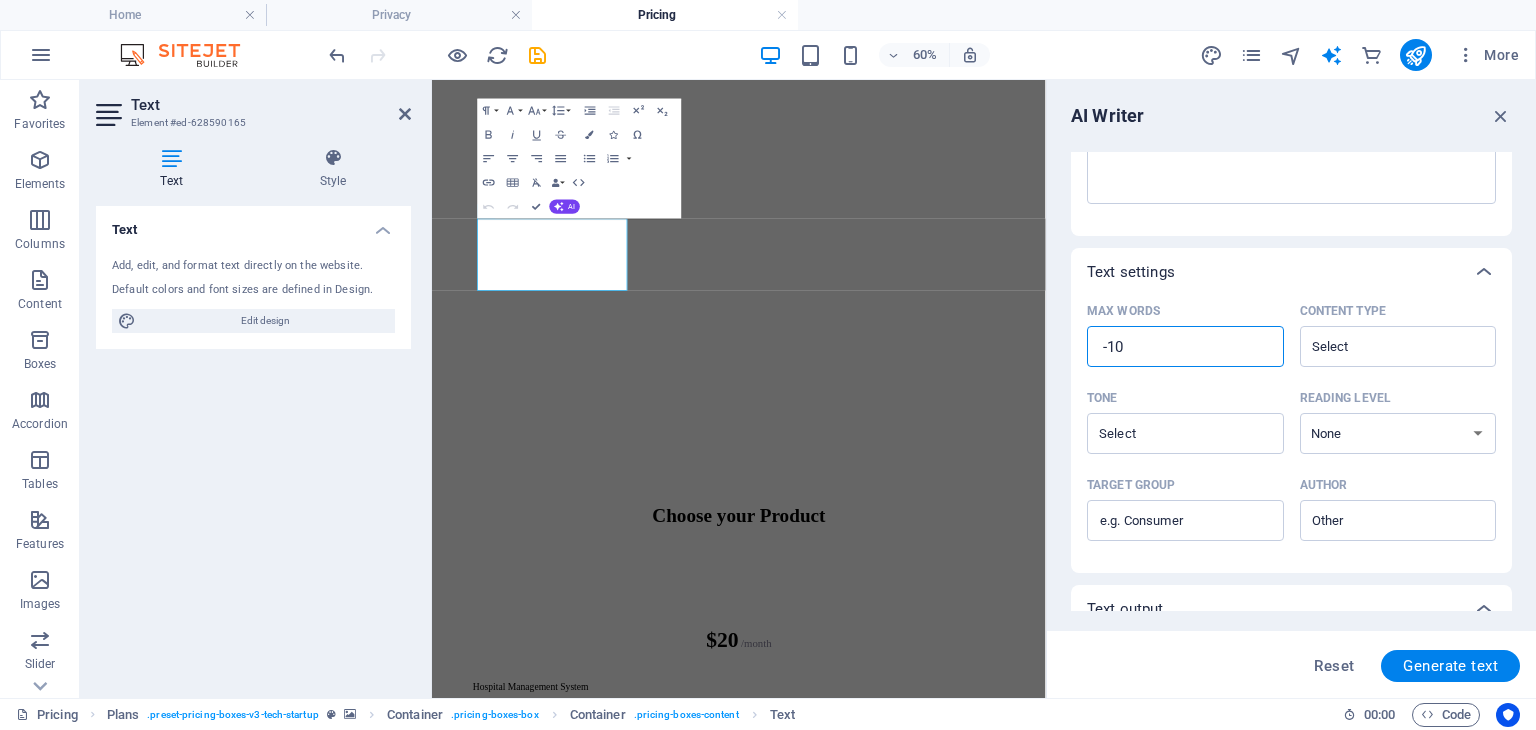 type on "x" 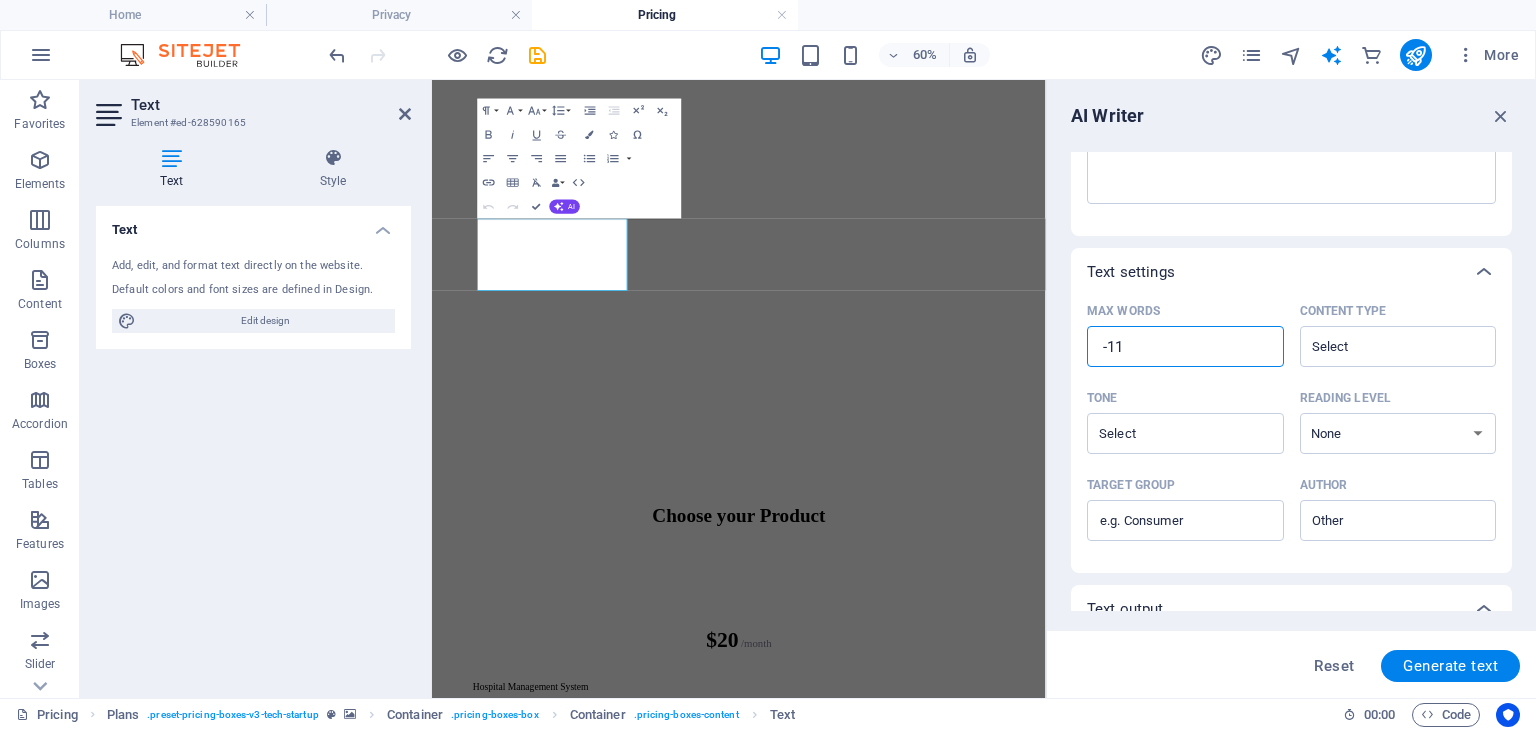 type on "x" 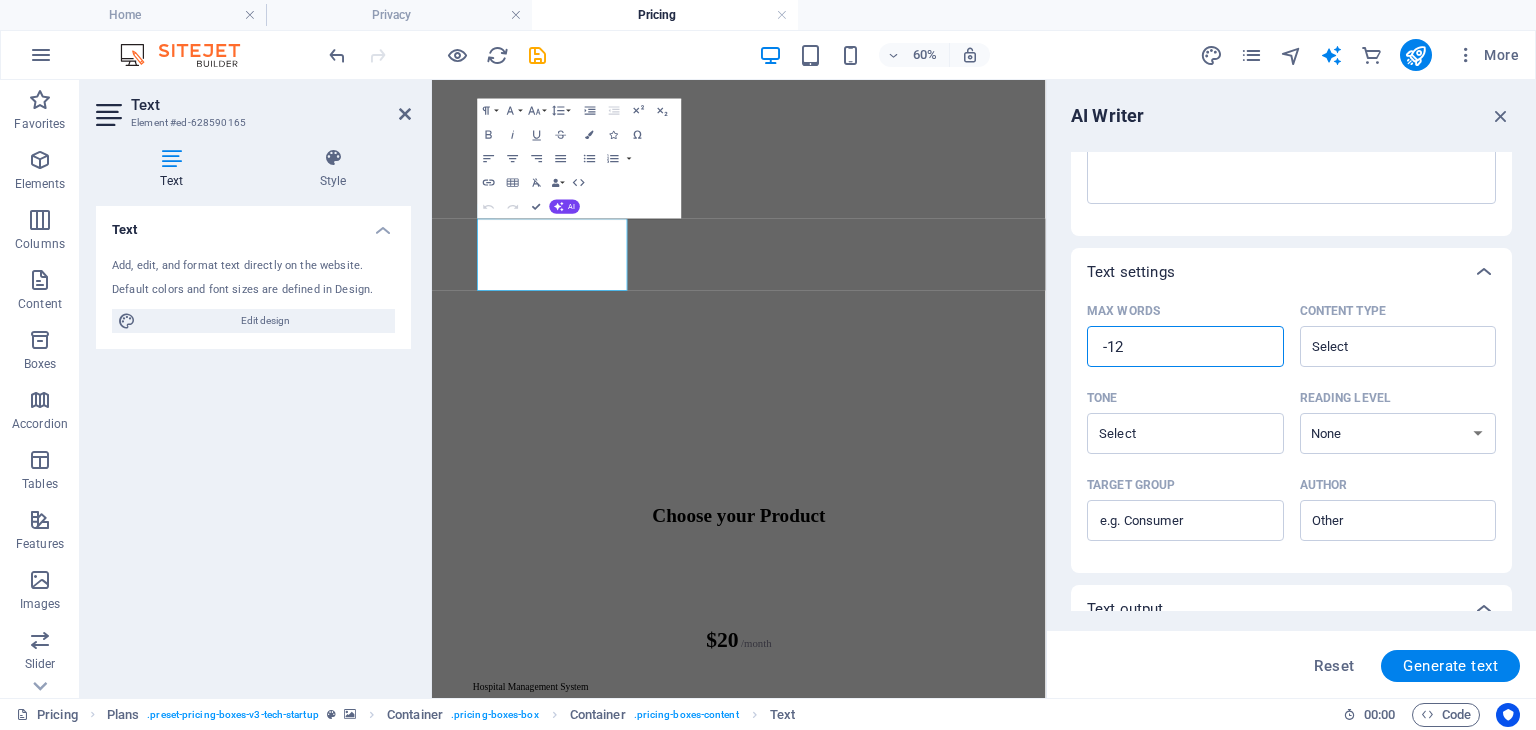 type on "x" 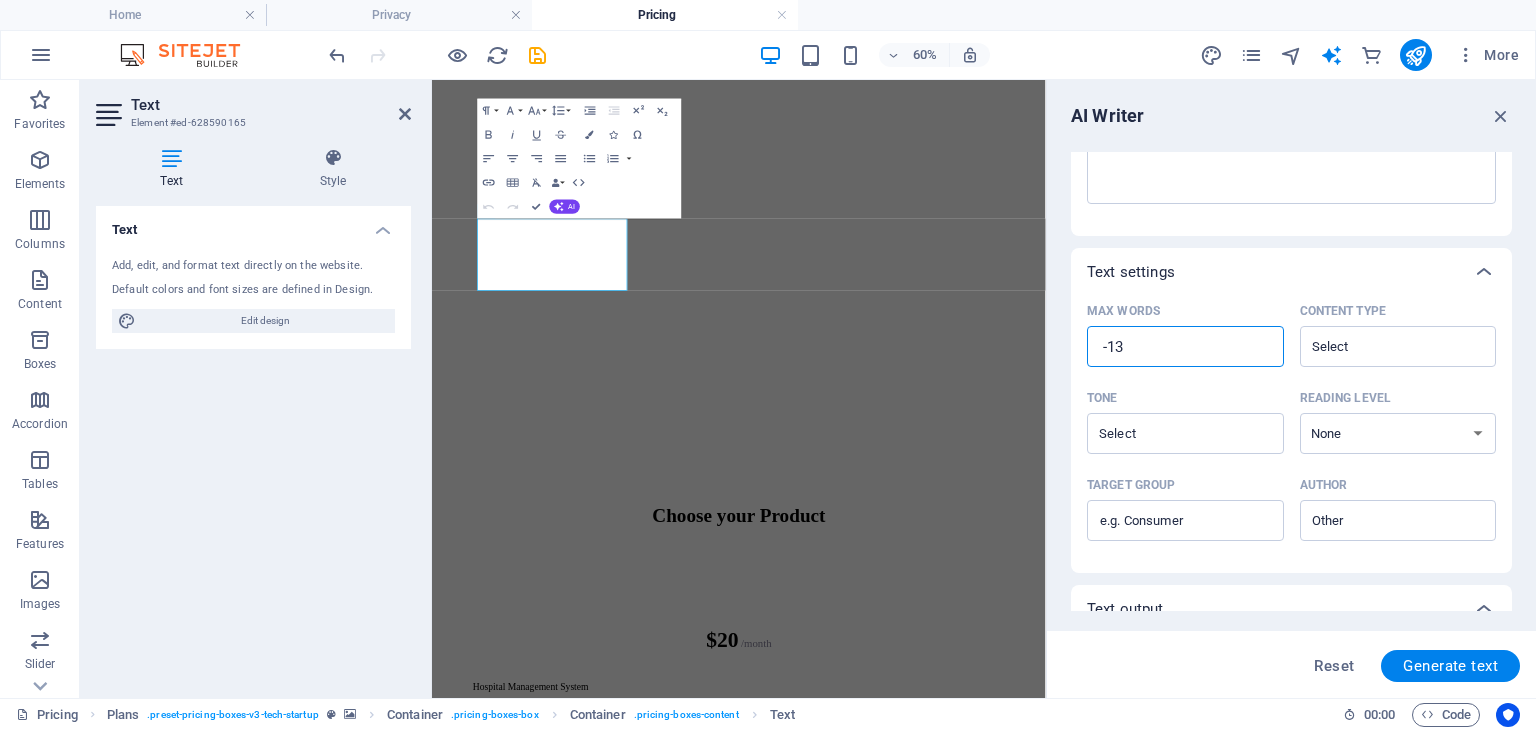 type on "x" 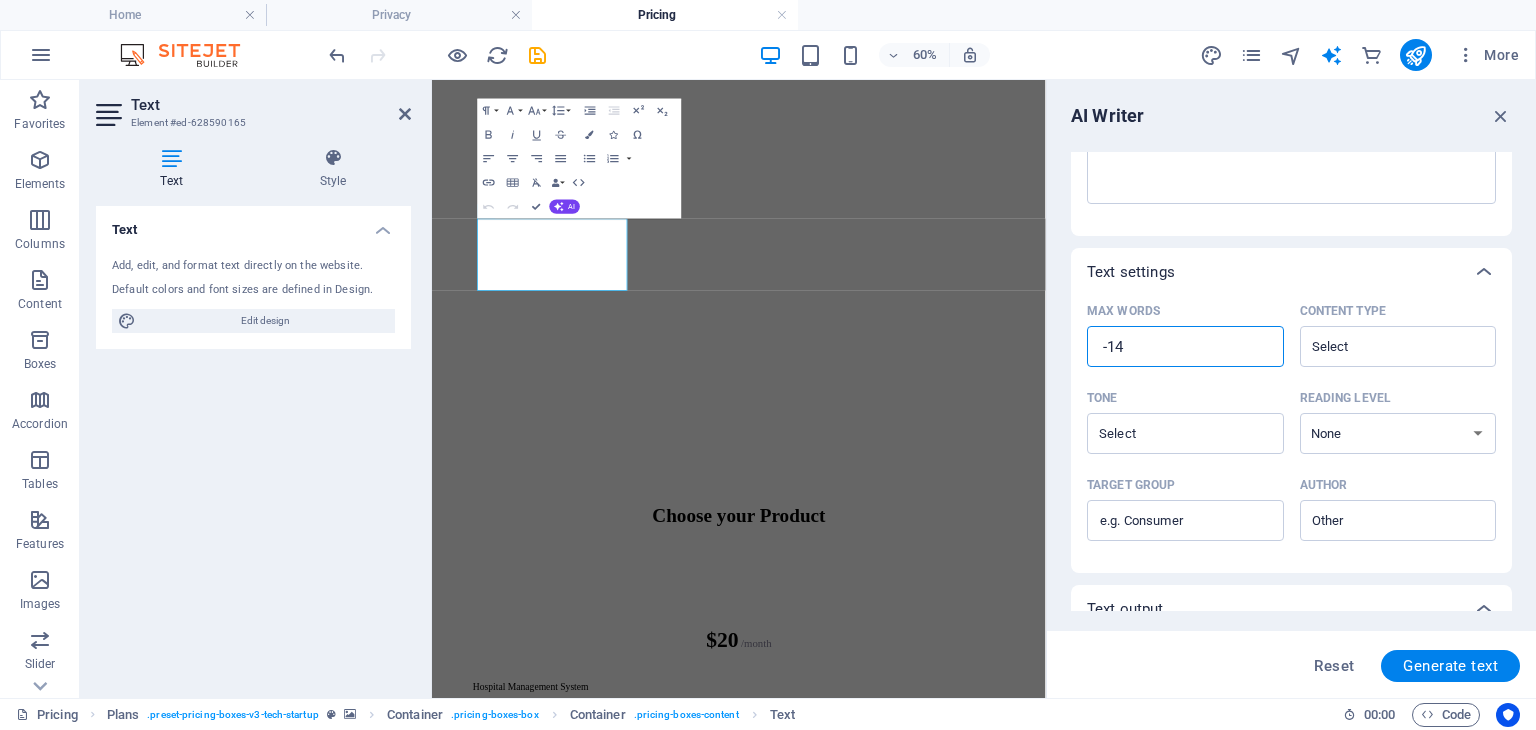 type on "x" 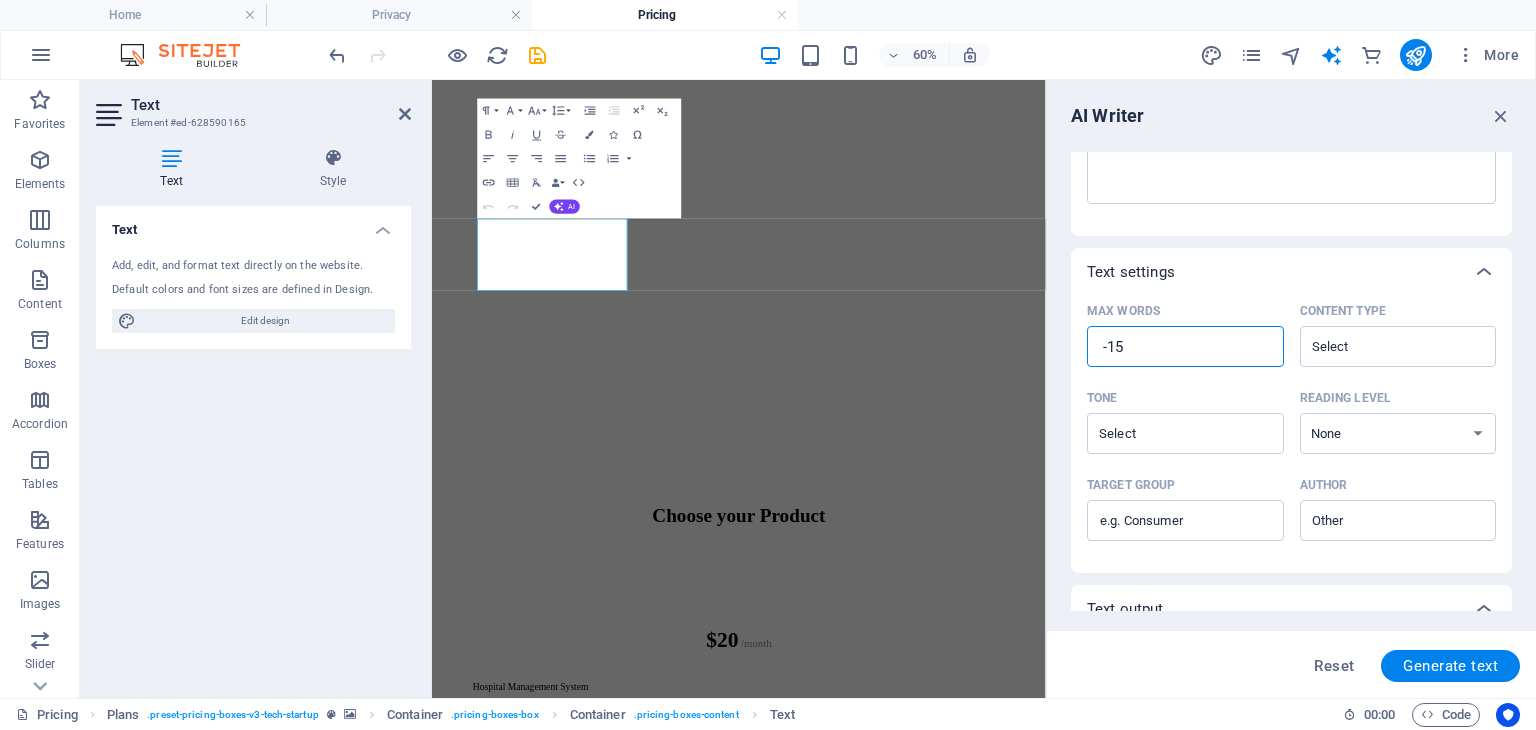type on "x" 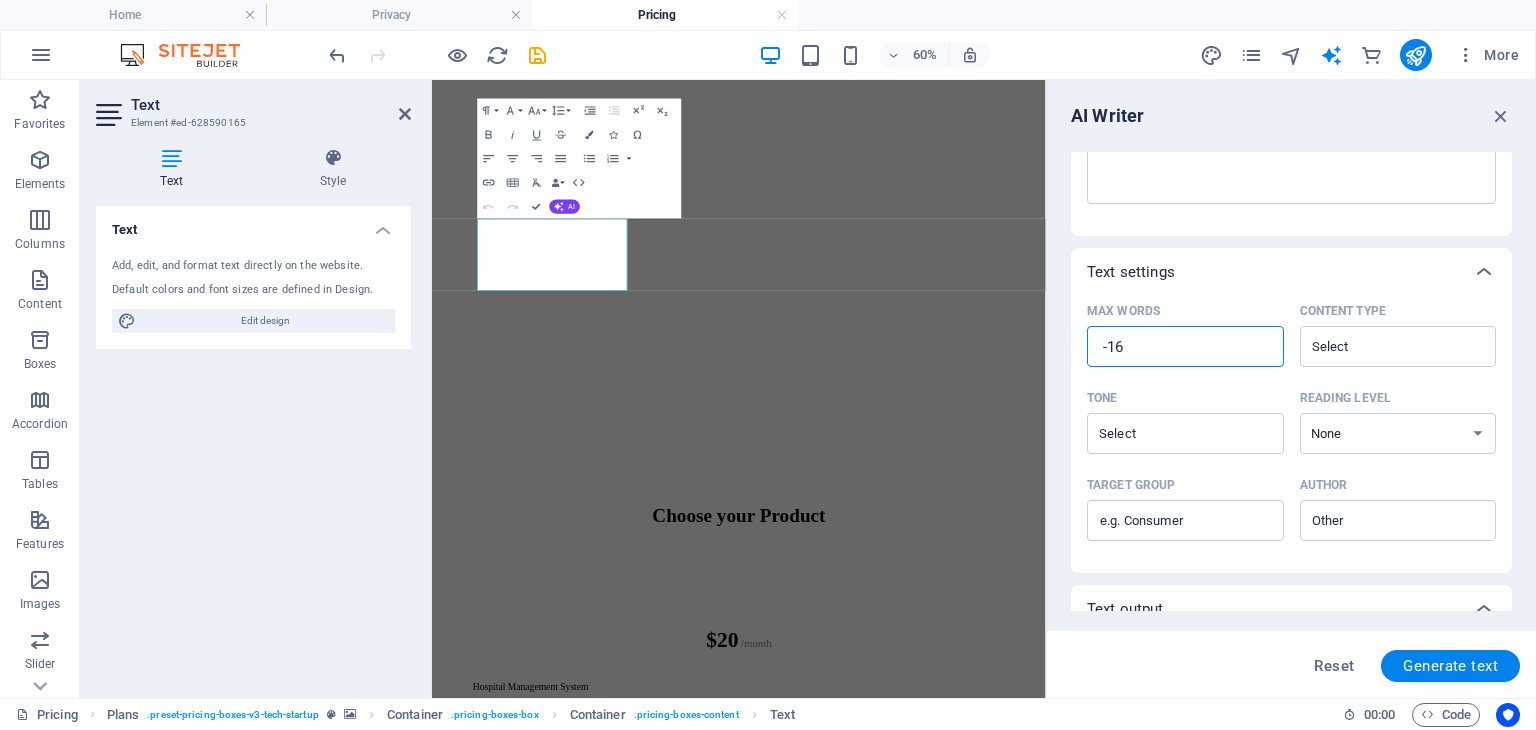 type on "x" 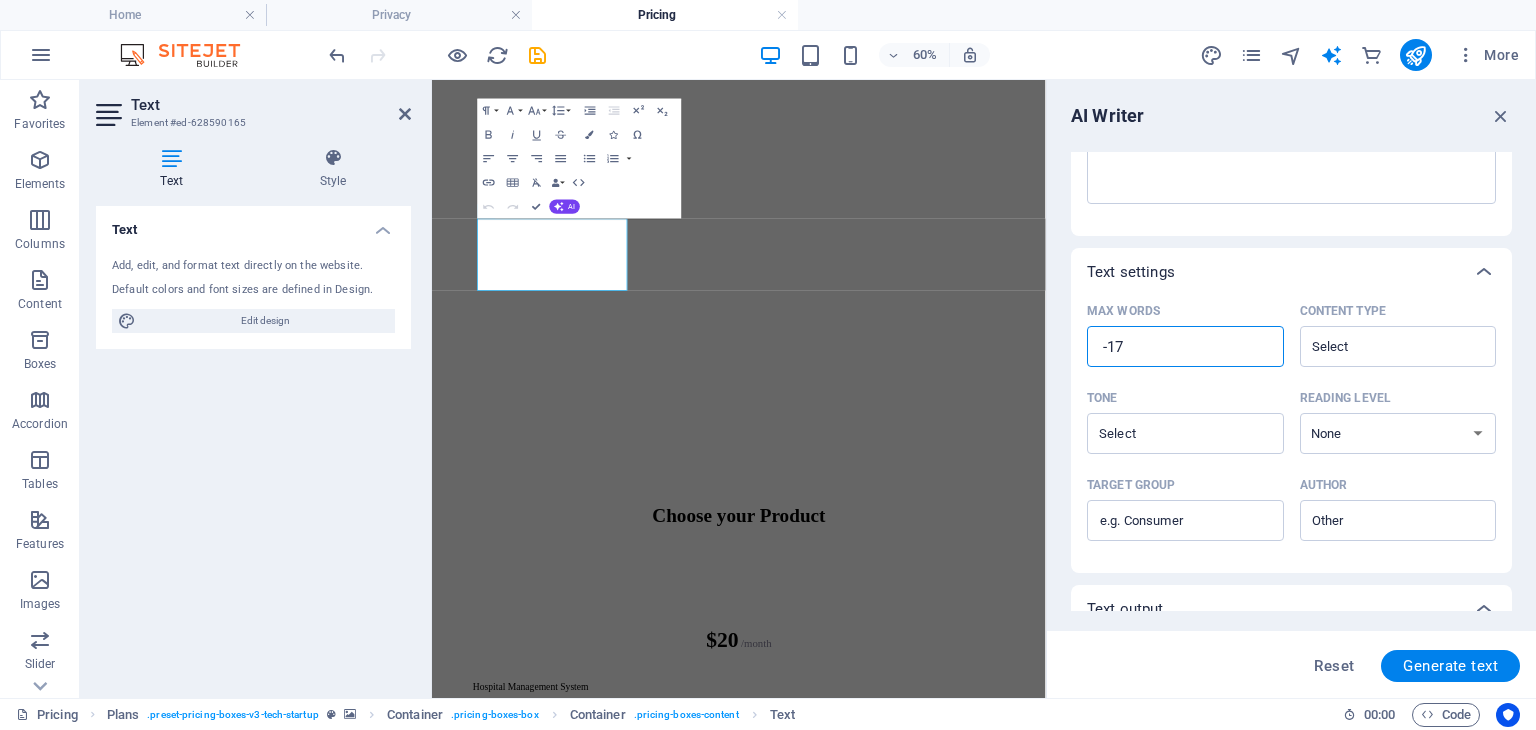 type on "x" 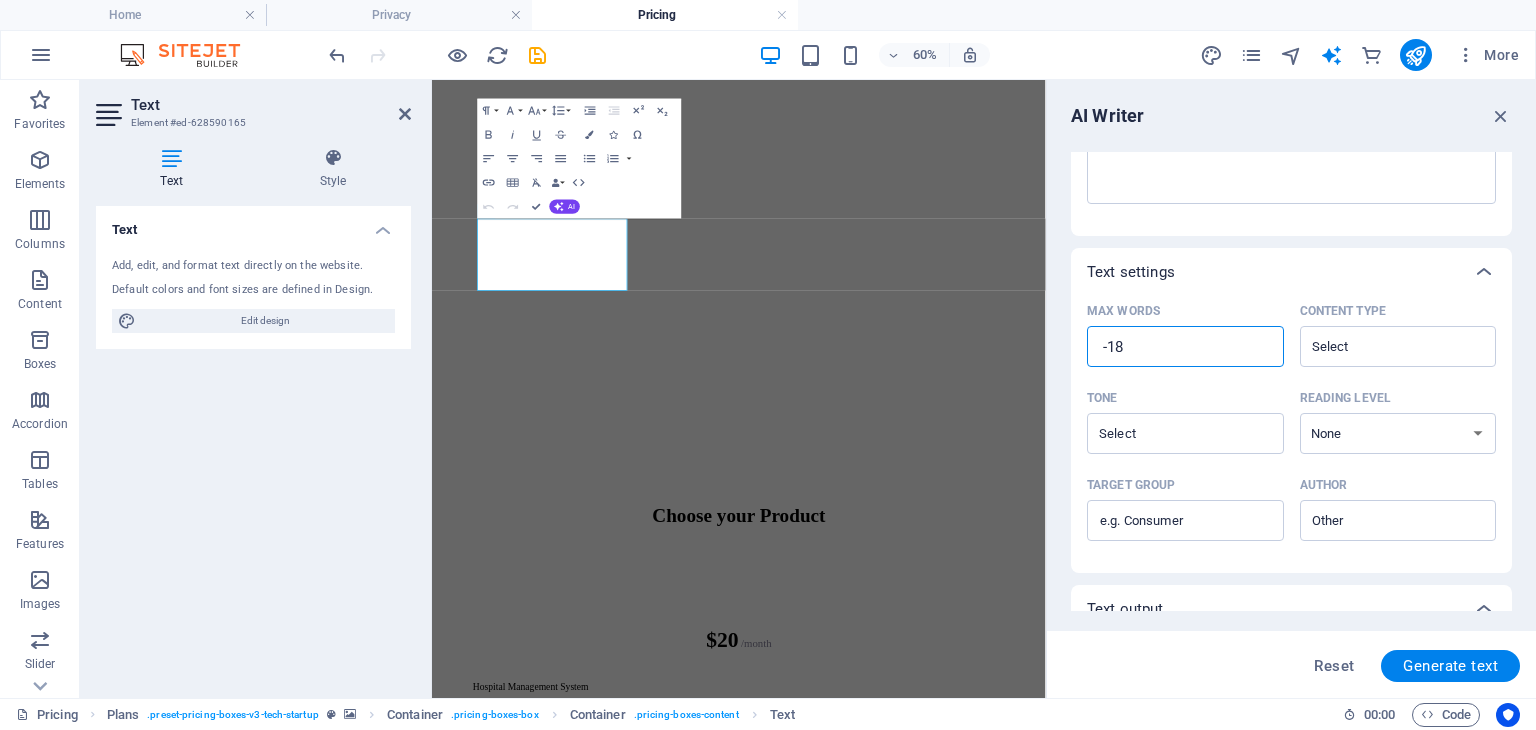 type on "x" 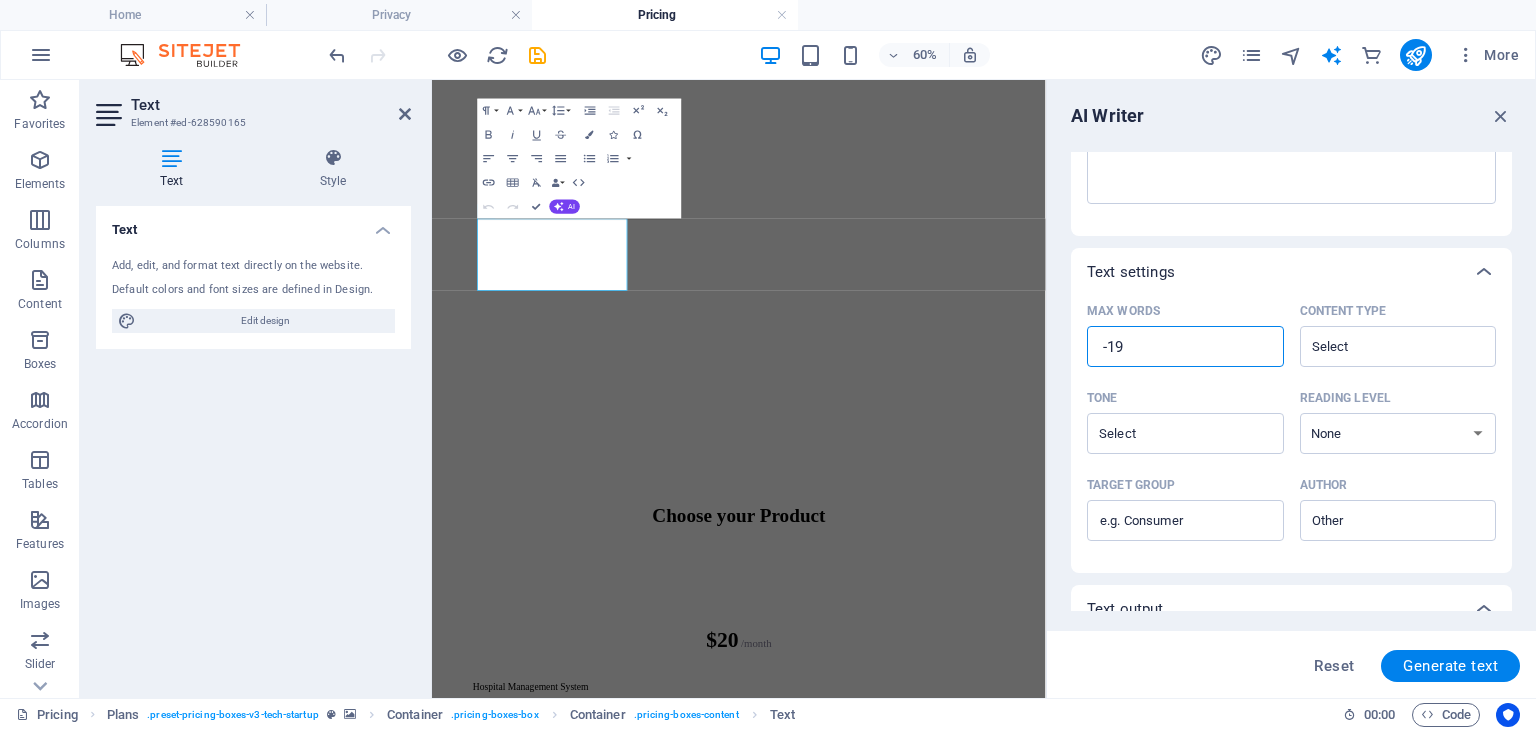 type on "x" 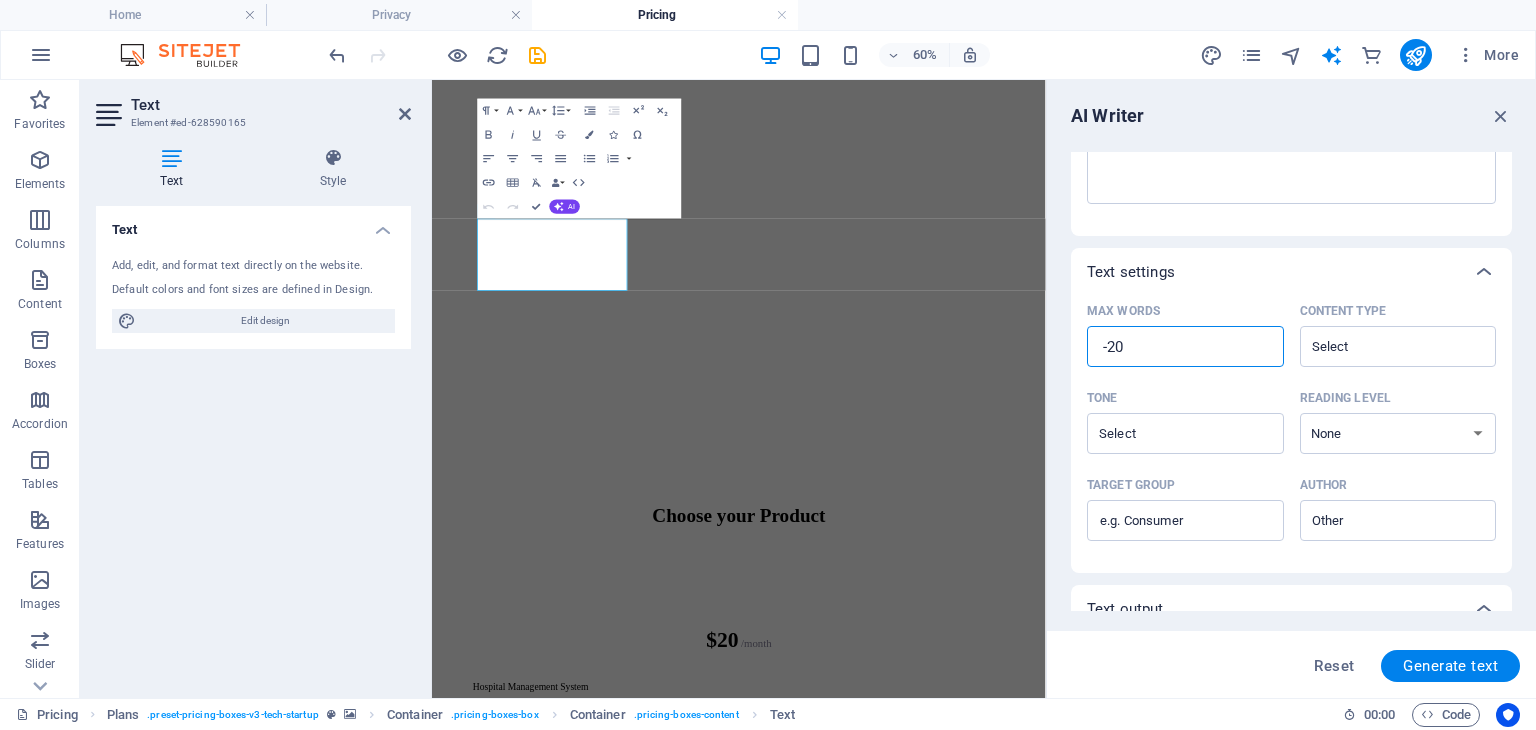 type on "x" 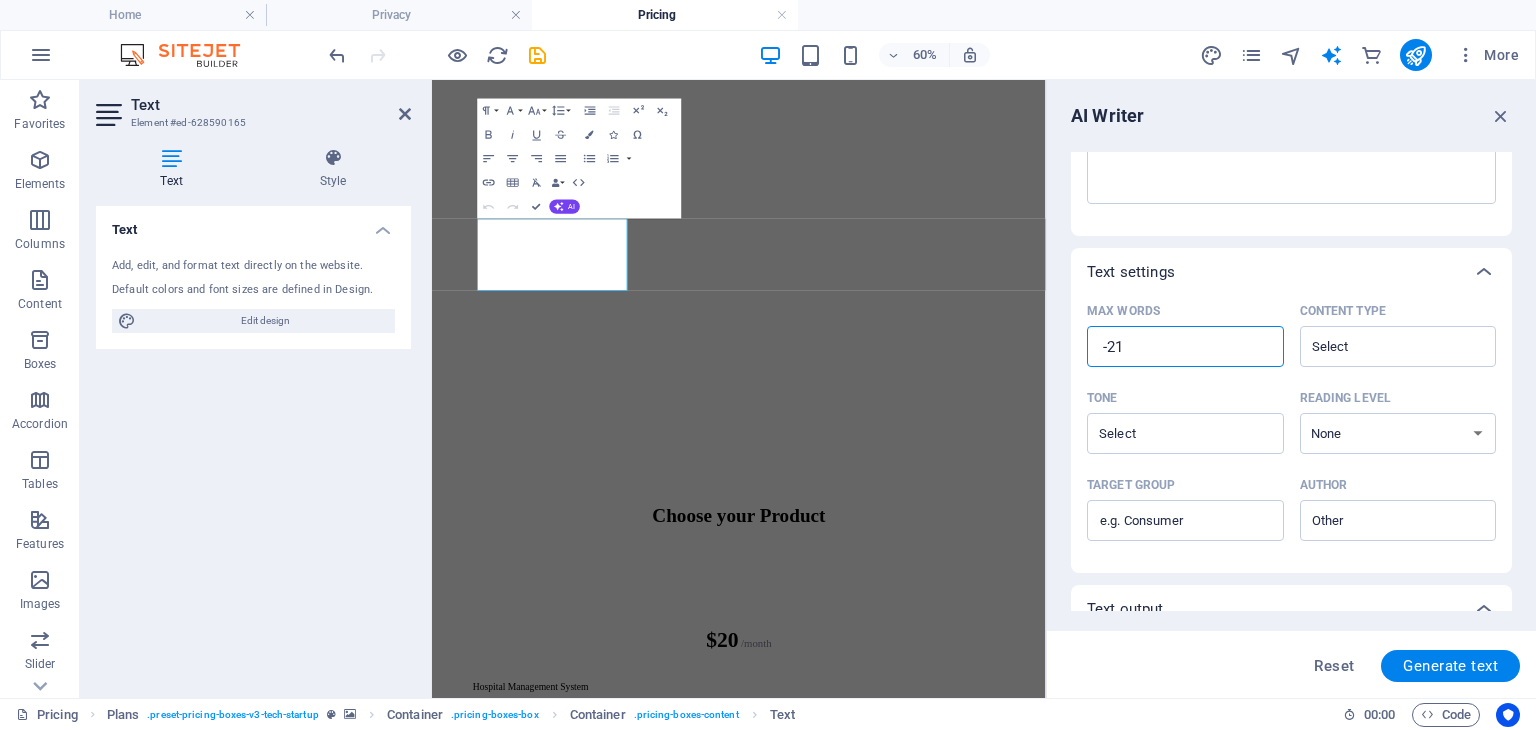 type on "x" 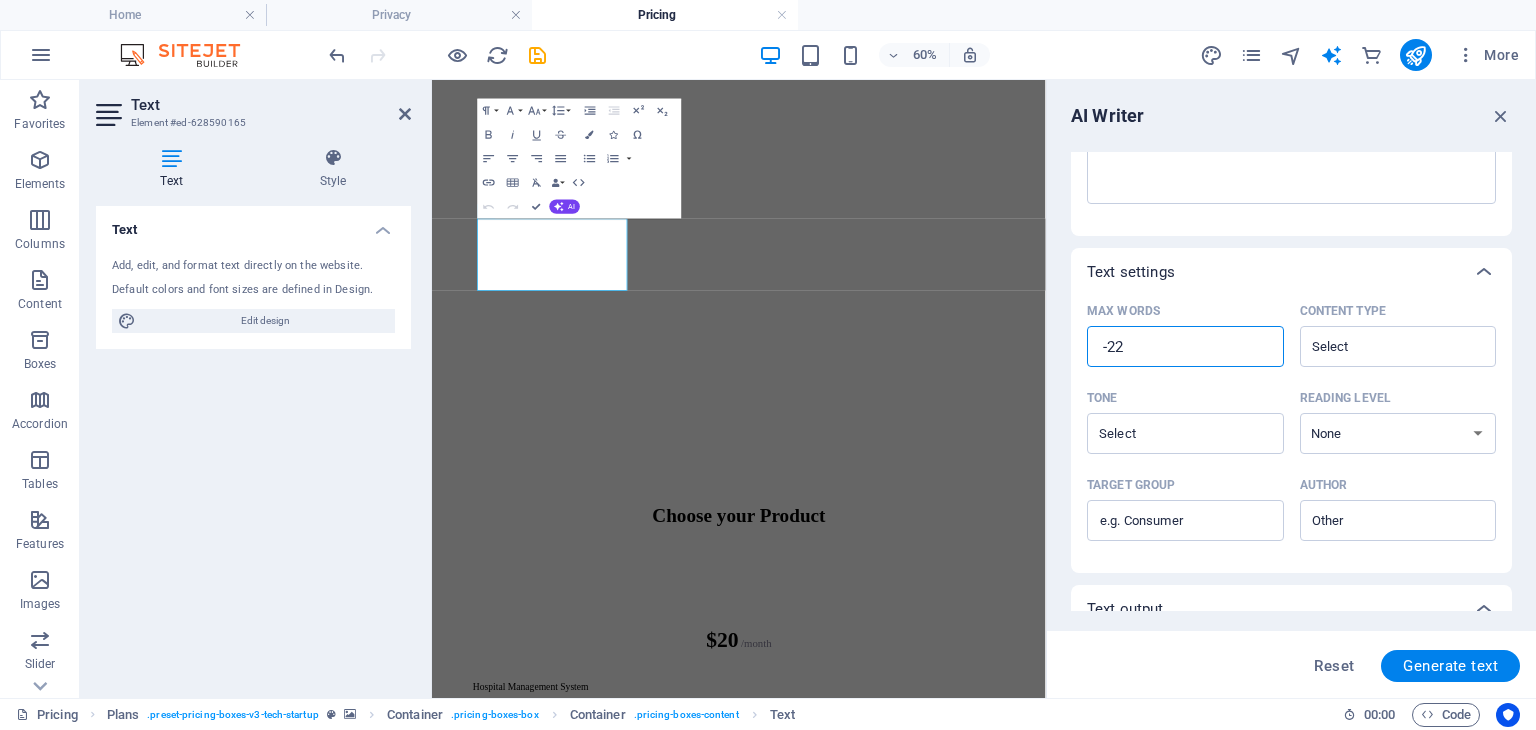 type on "x" 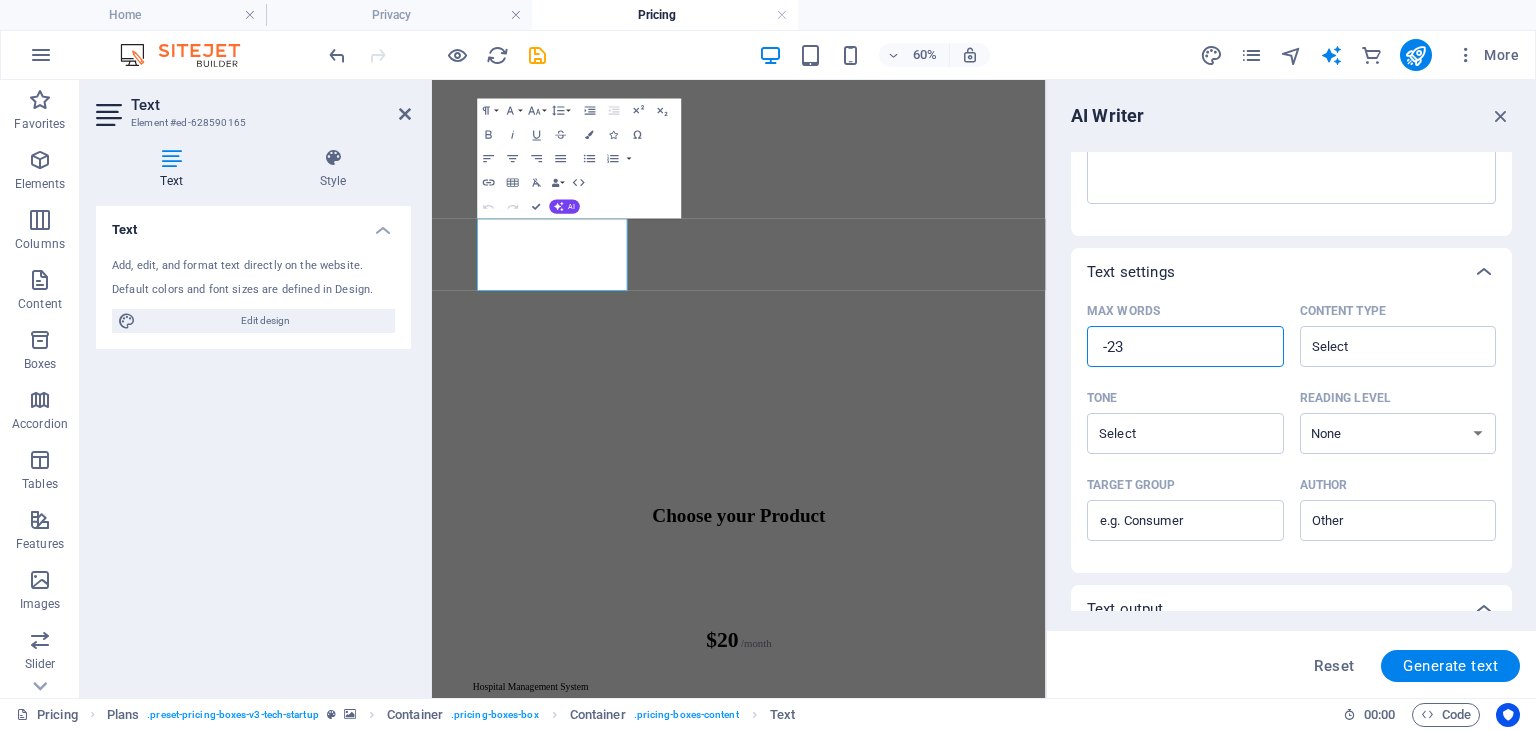 type on "x" 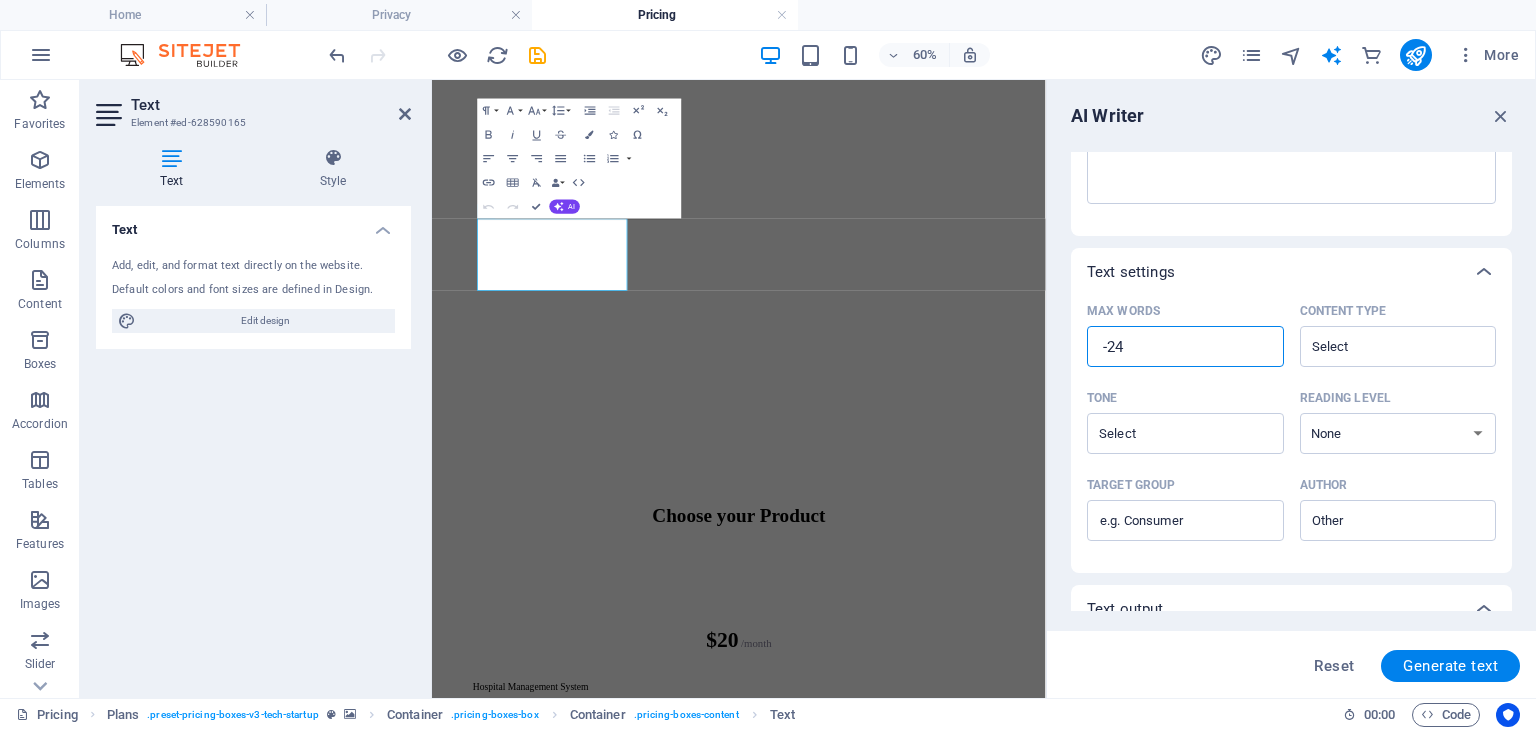 type on "x" 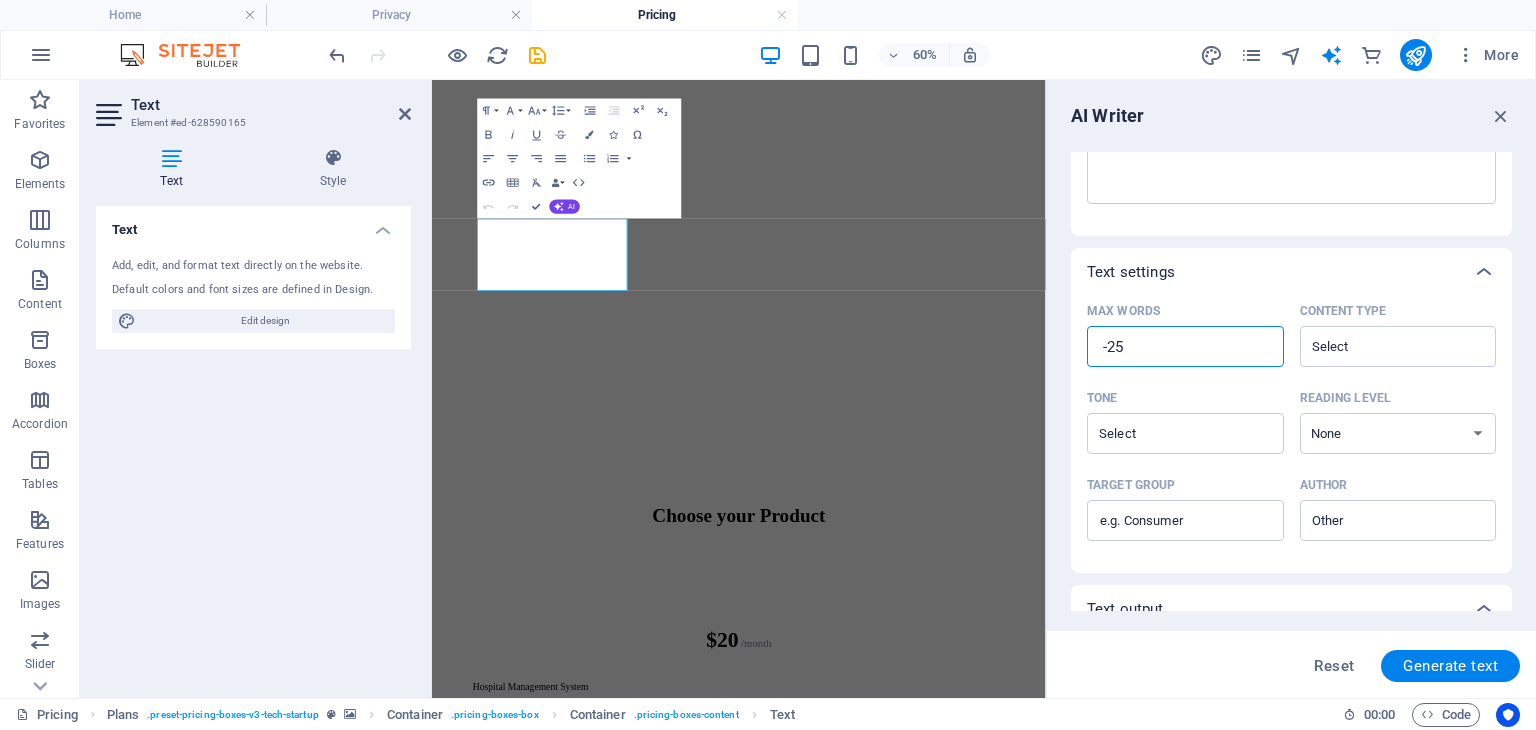 type on "x" 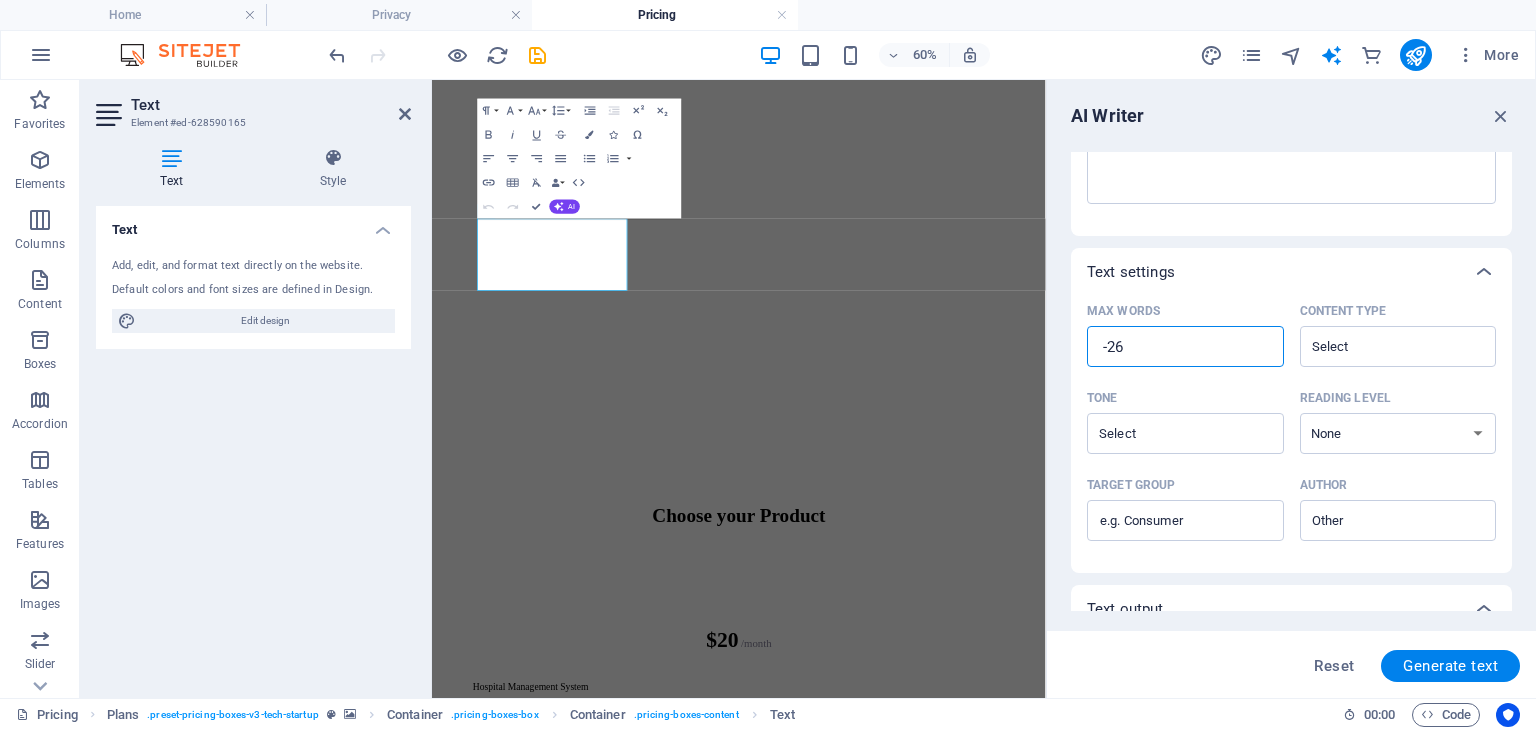 type on "x" 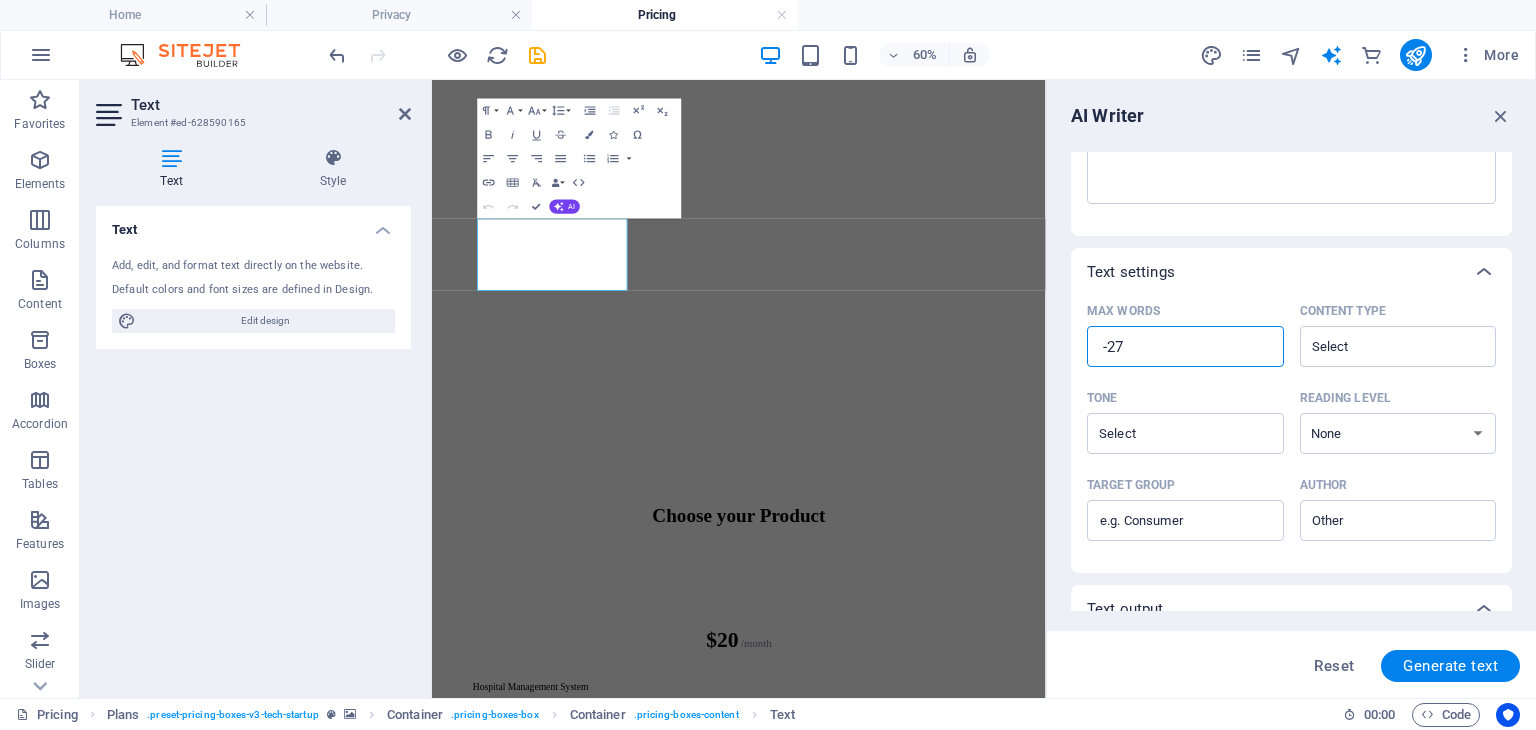 type on "x" 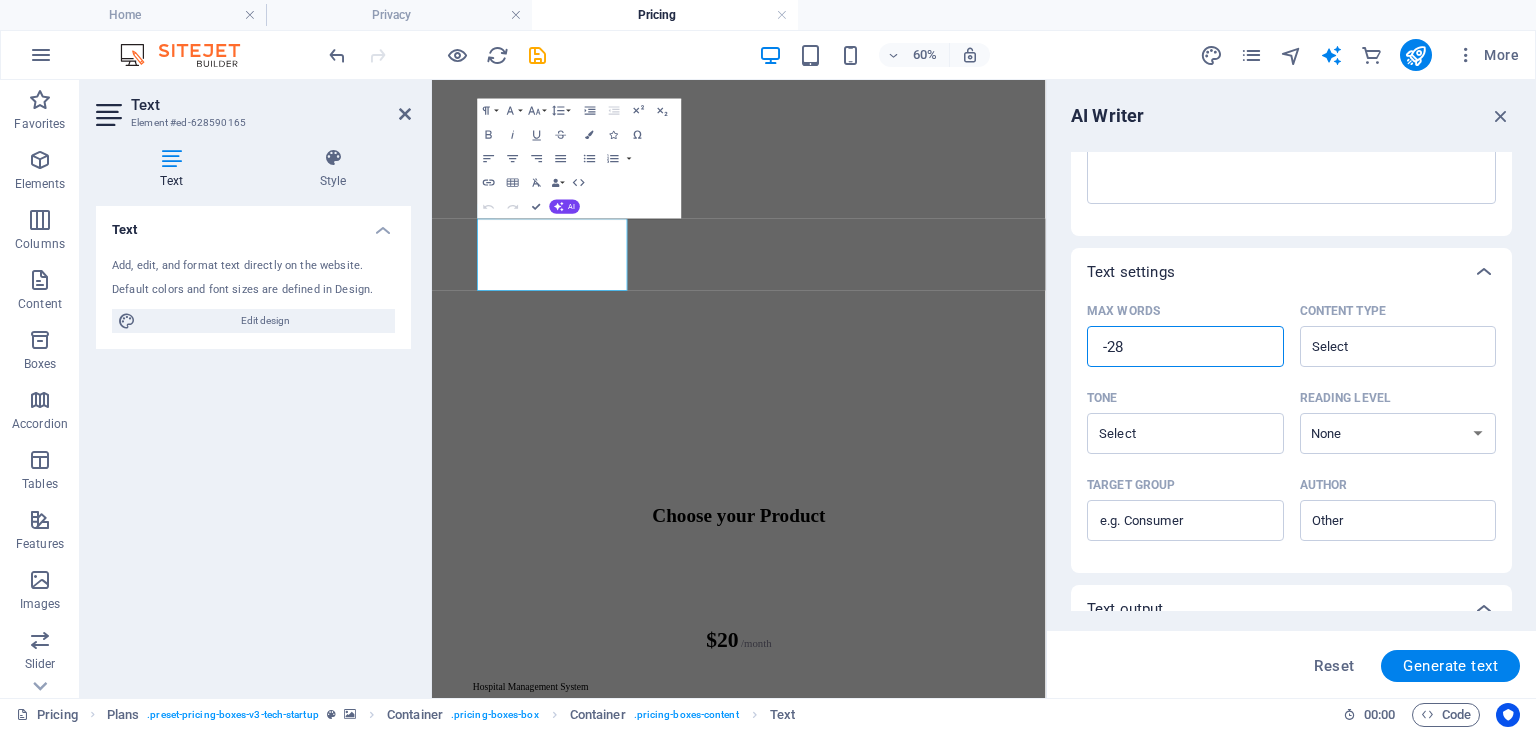 type on "x" 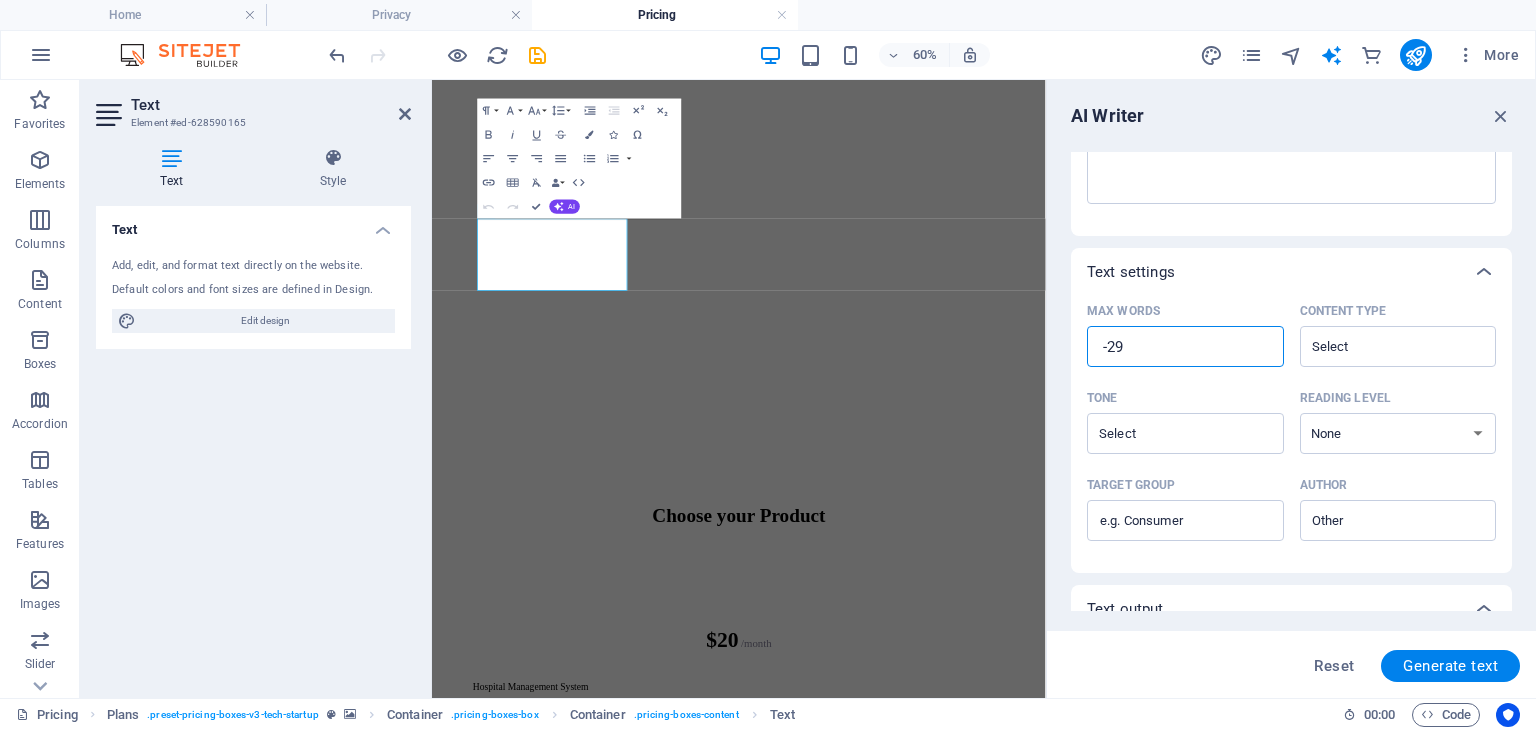 type on "x" 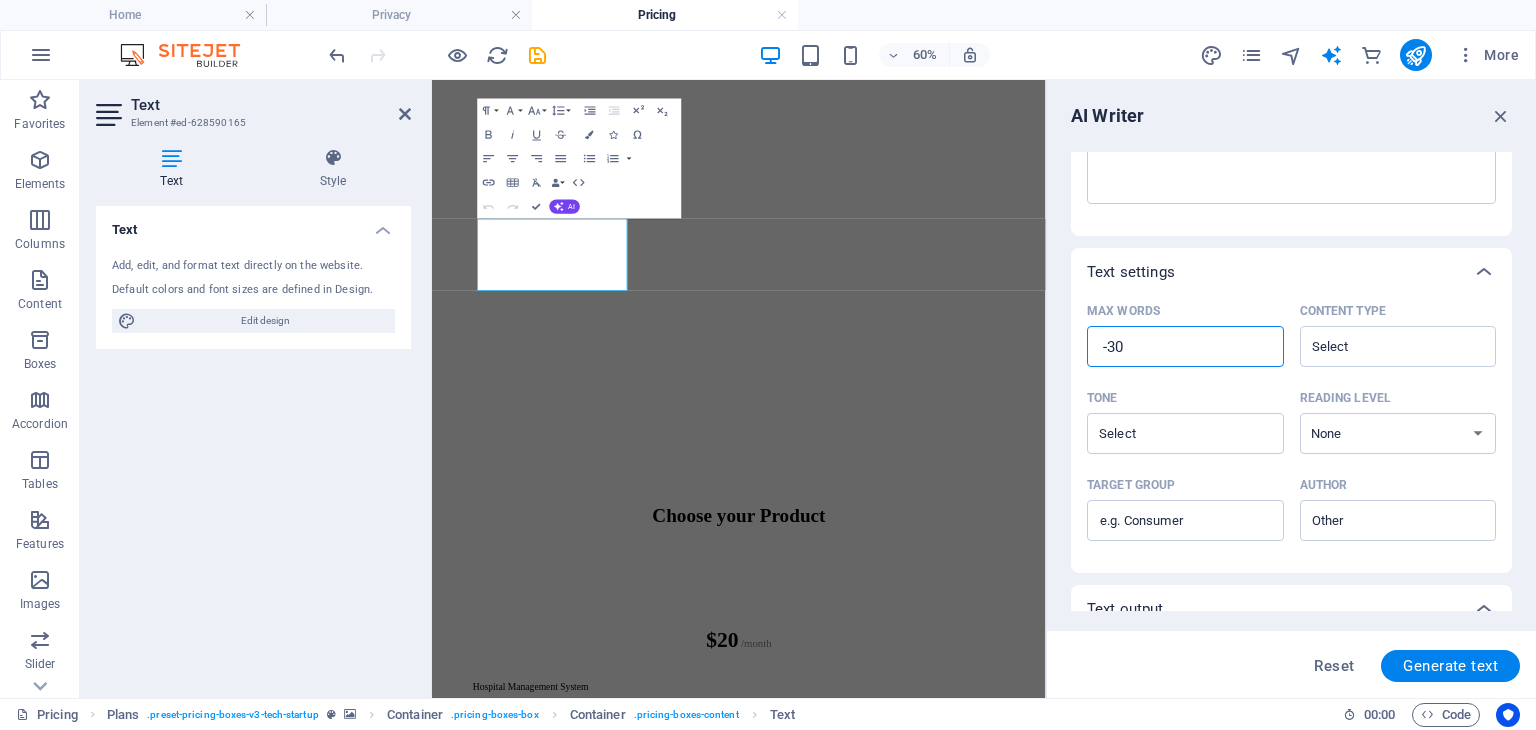 type on "x" 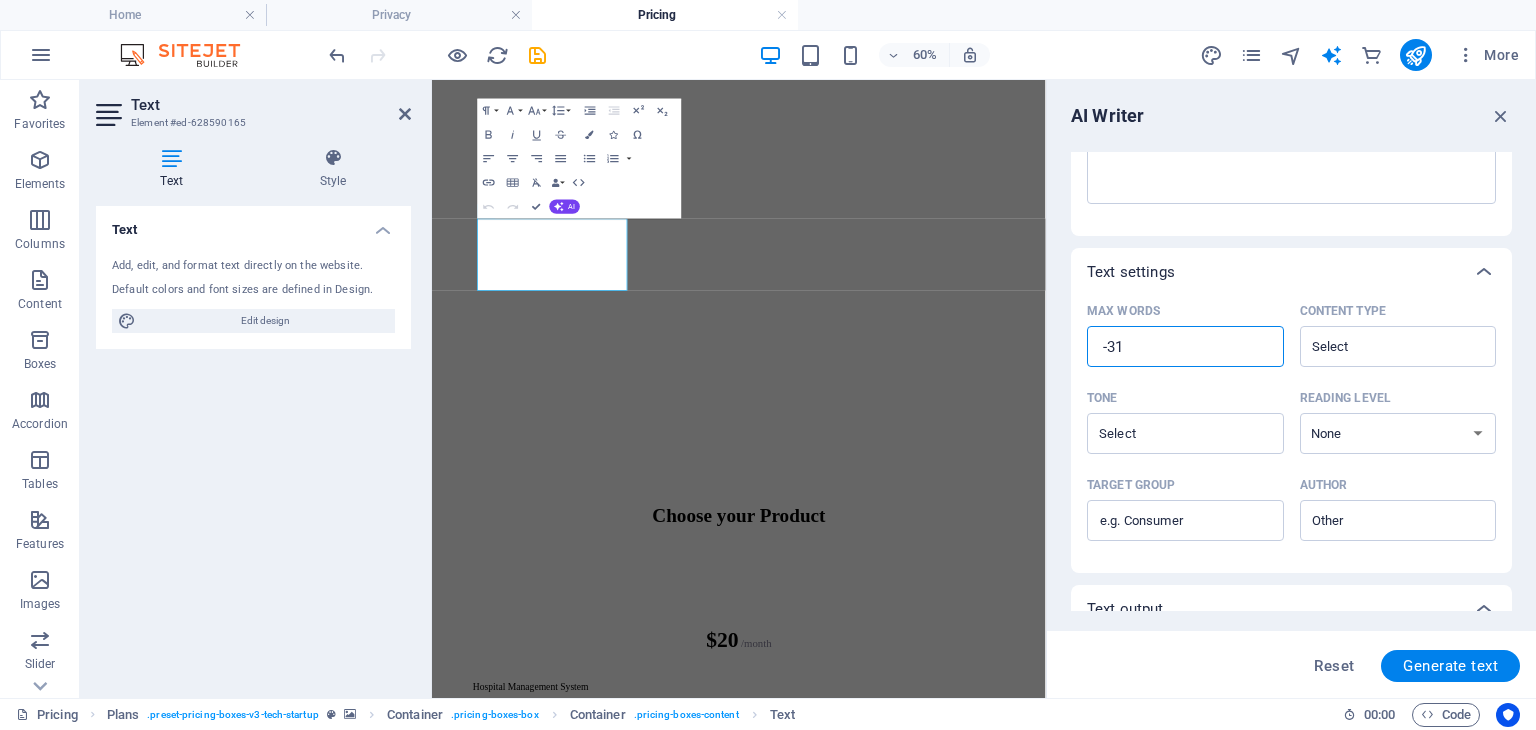 type on "x" 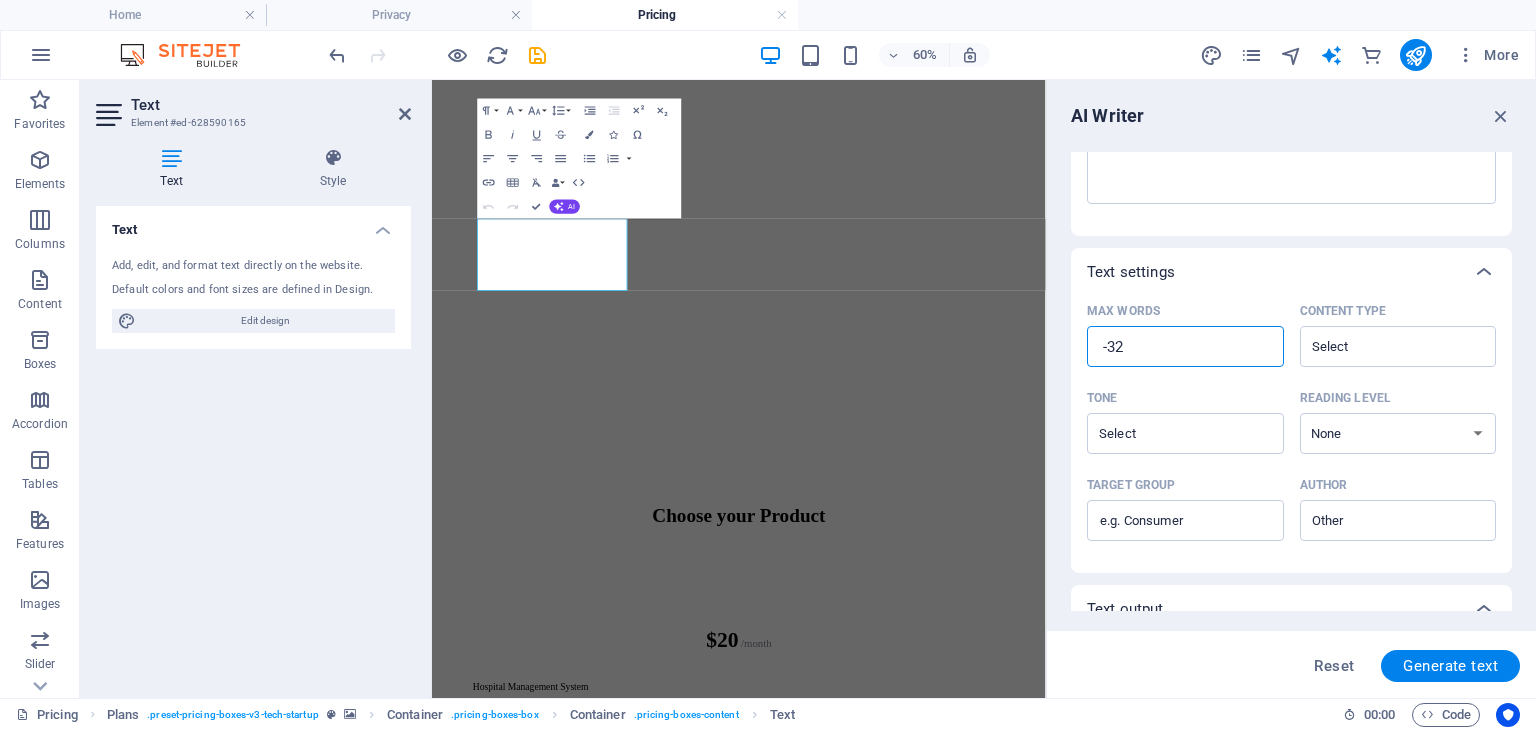 type on "x" 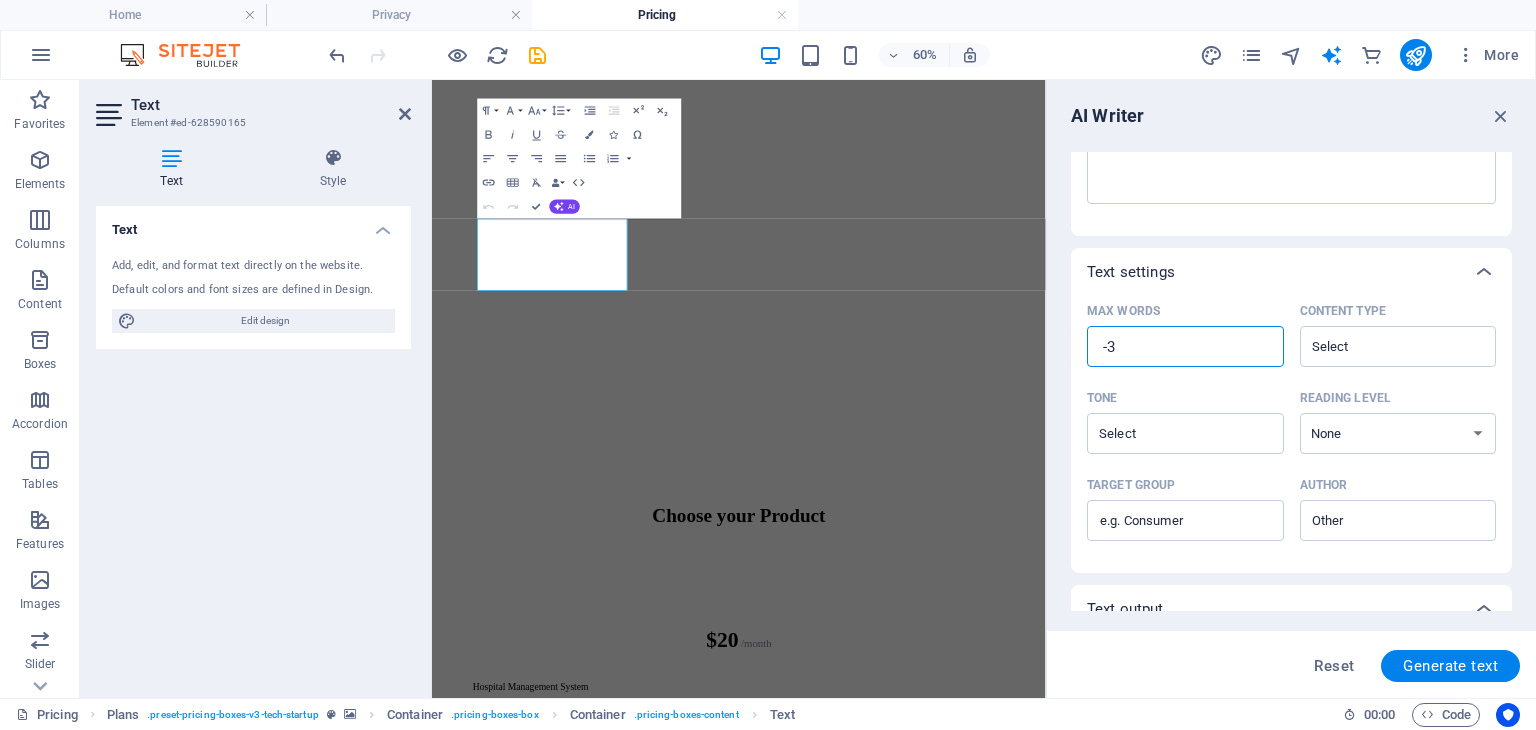 type on "x" 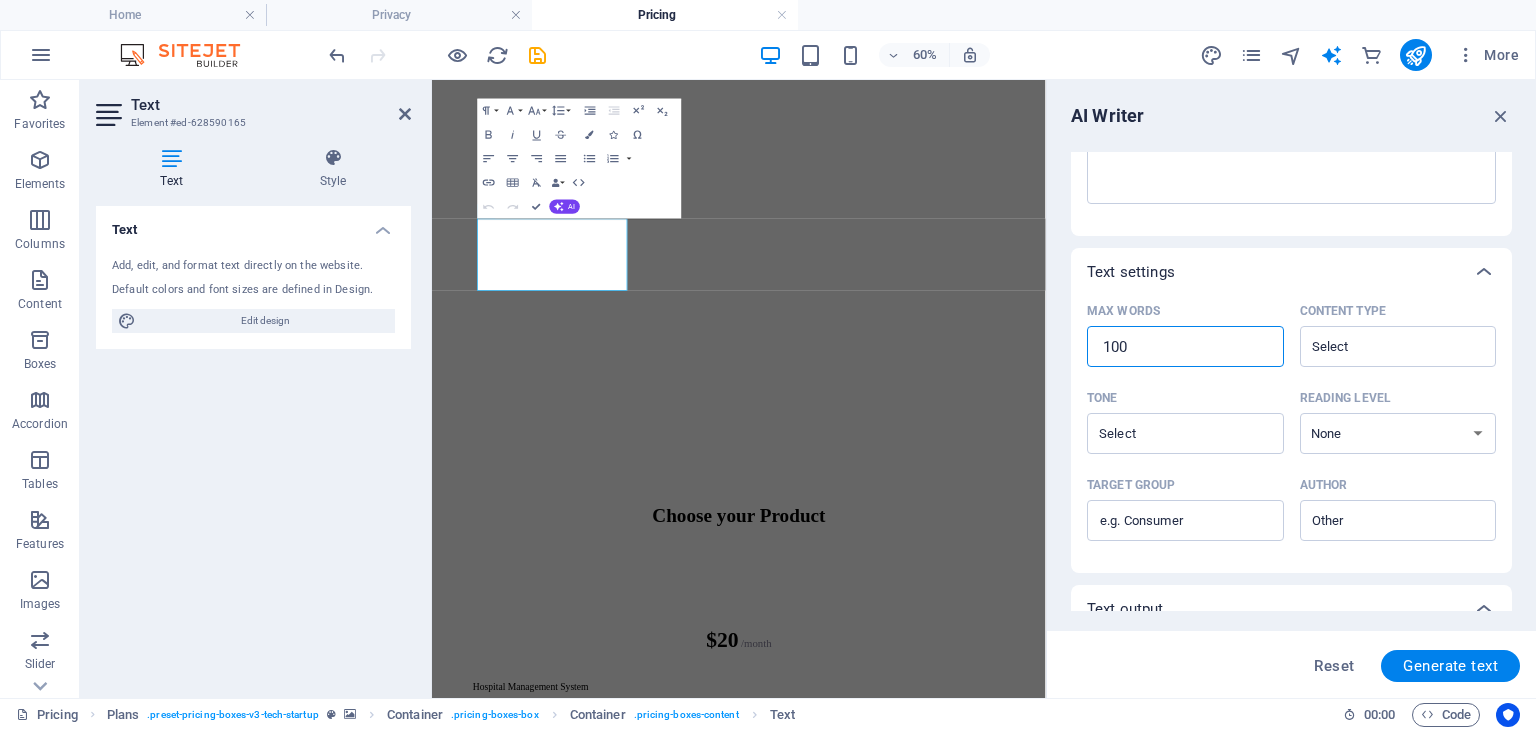 type 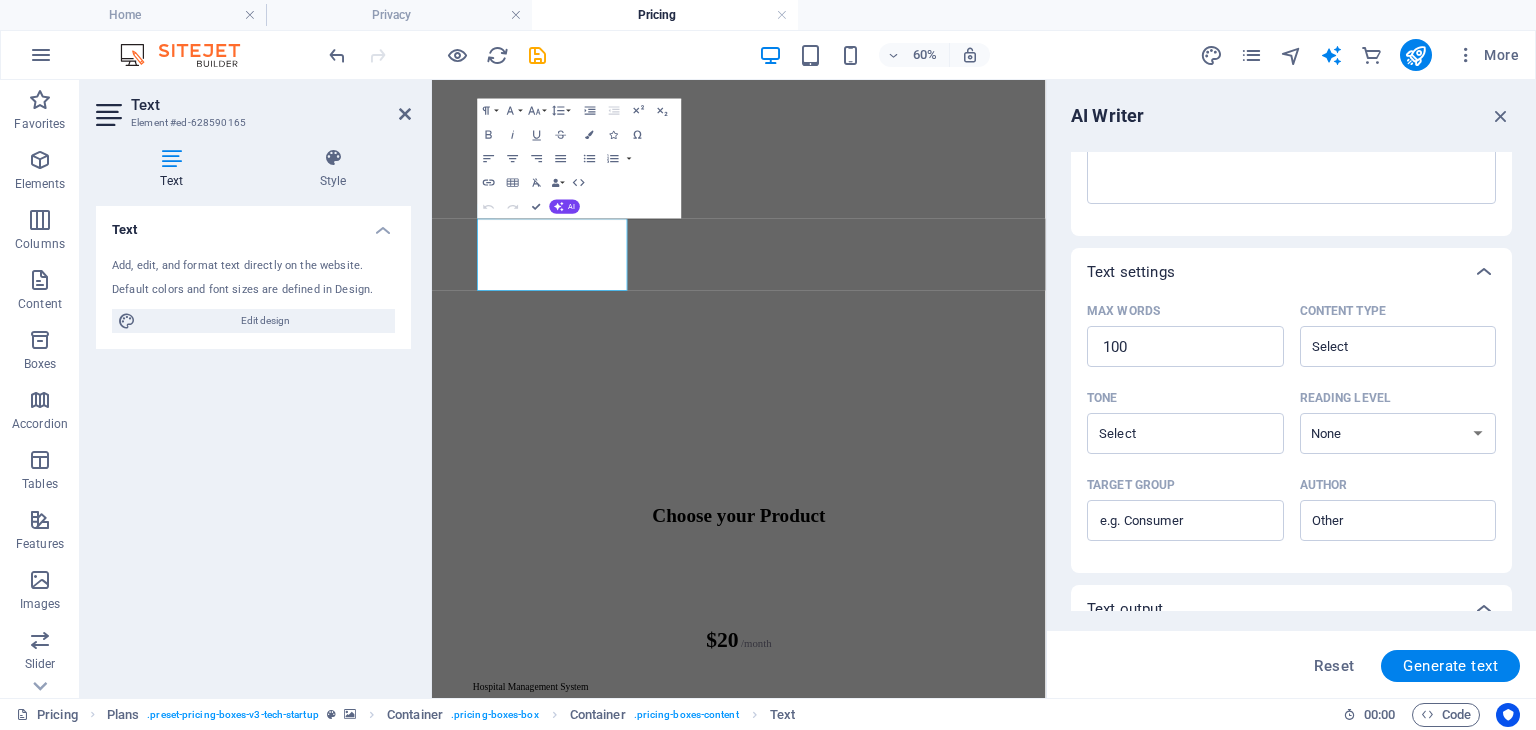 click on "Max words ​ Content type ​" at bounding box center [1291, 339] 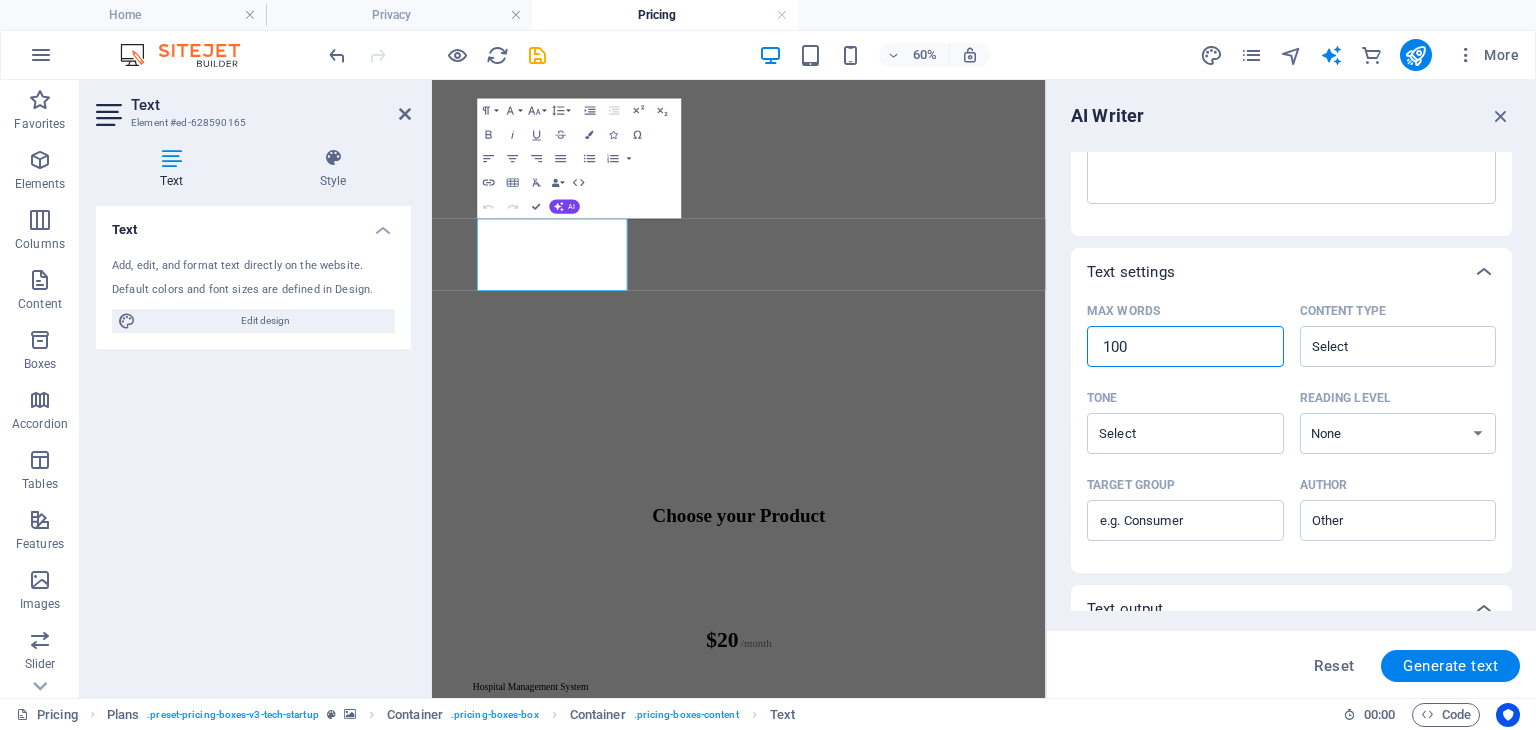 click on "Max words ​" at bounding box center (1185, 347) 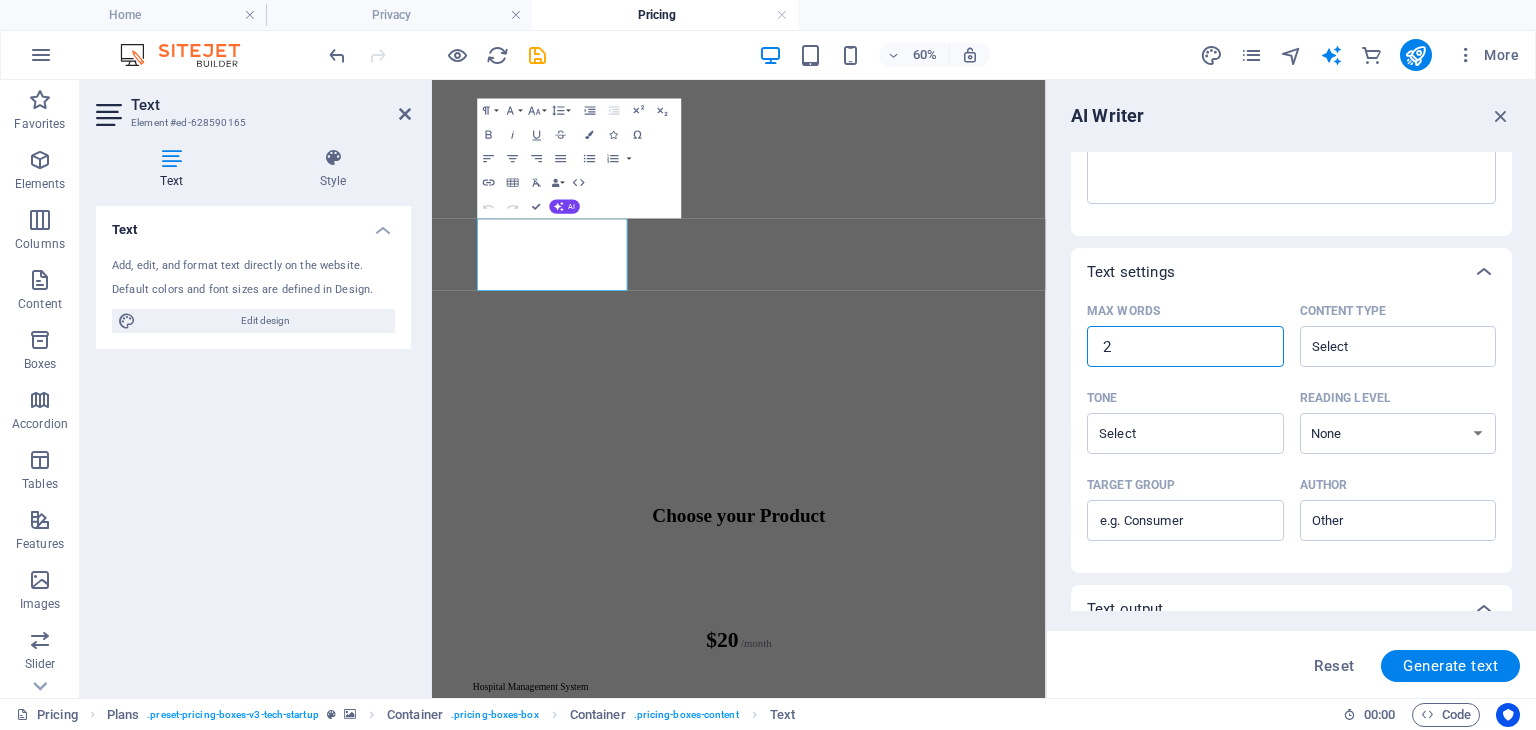 type on "x" 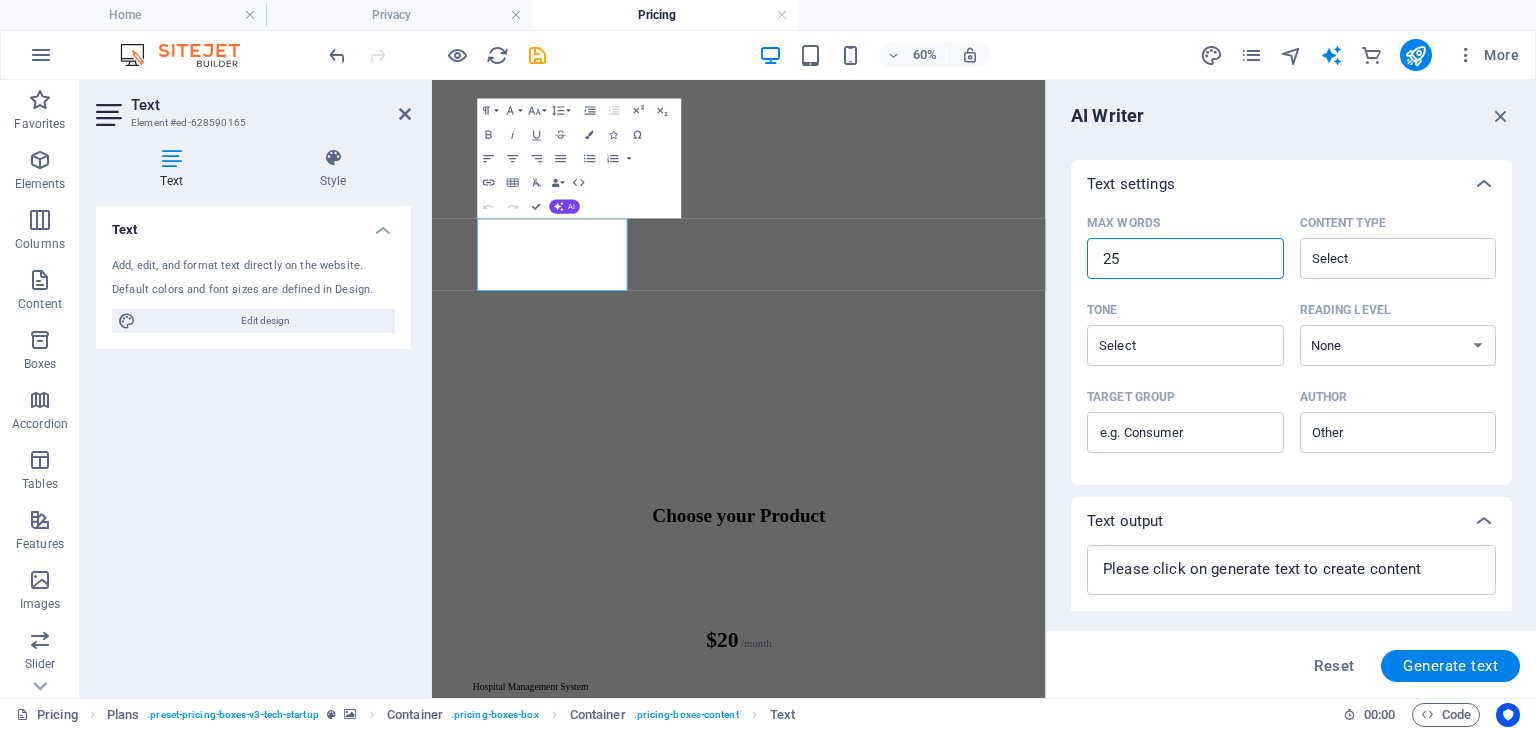 scroll, scrollTop: 408, scrollLeft: 0, axis: vertical 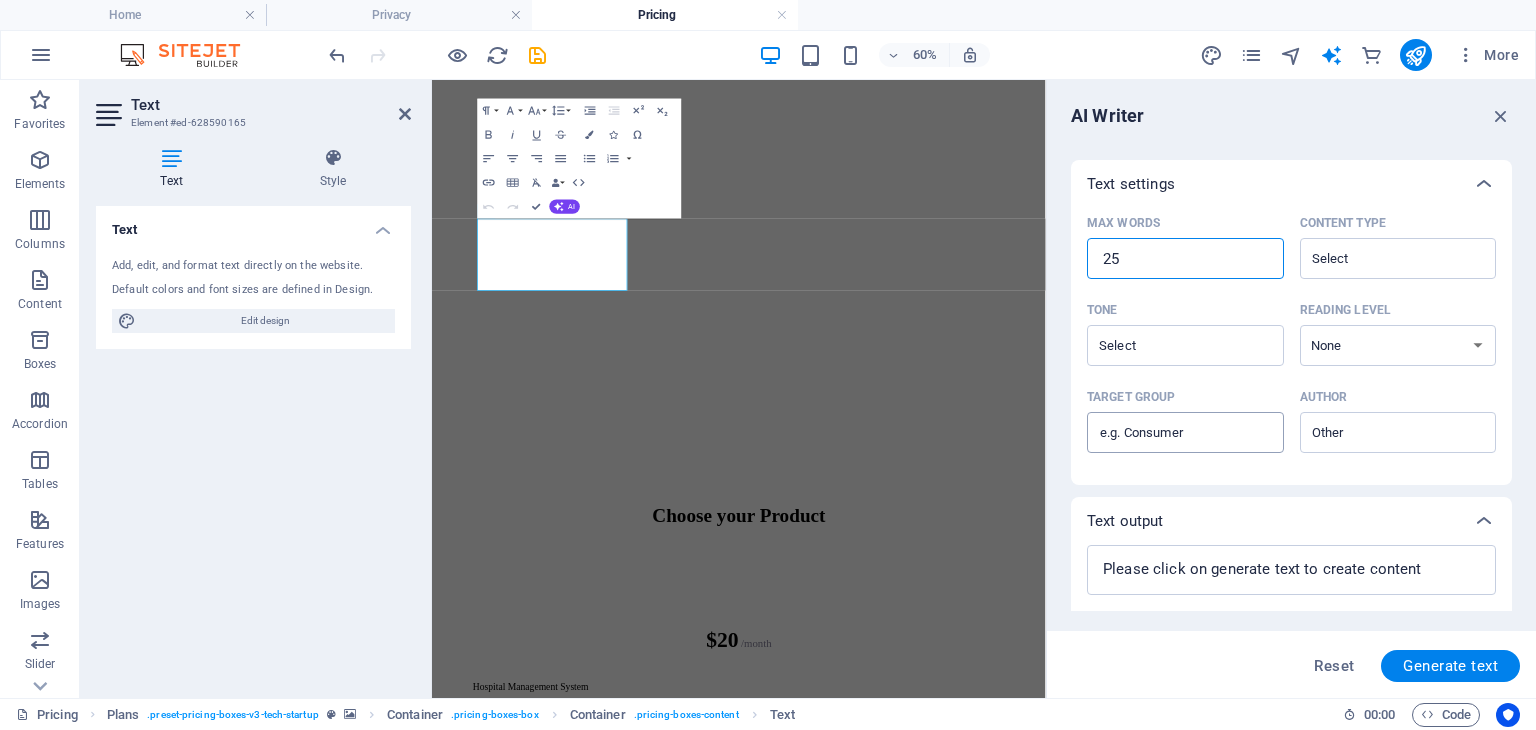 type on "25" 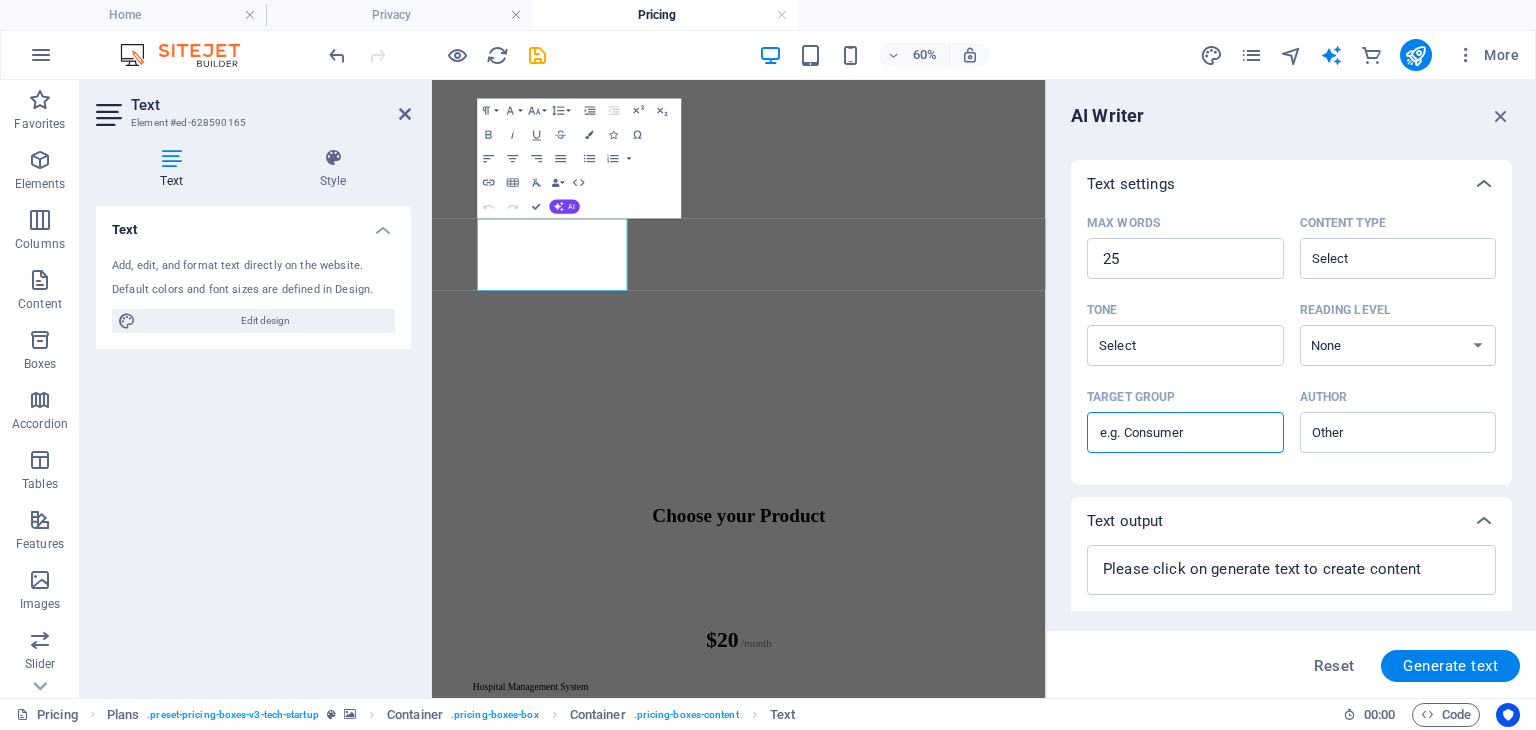 click on "Target group ​" at bounding box center [1185, 433] 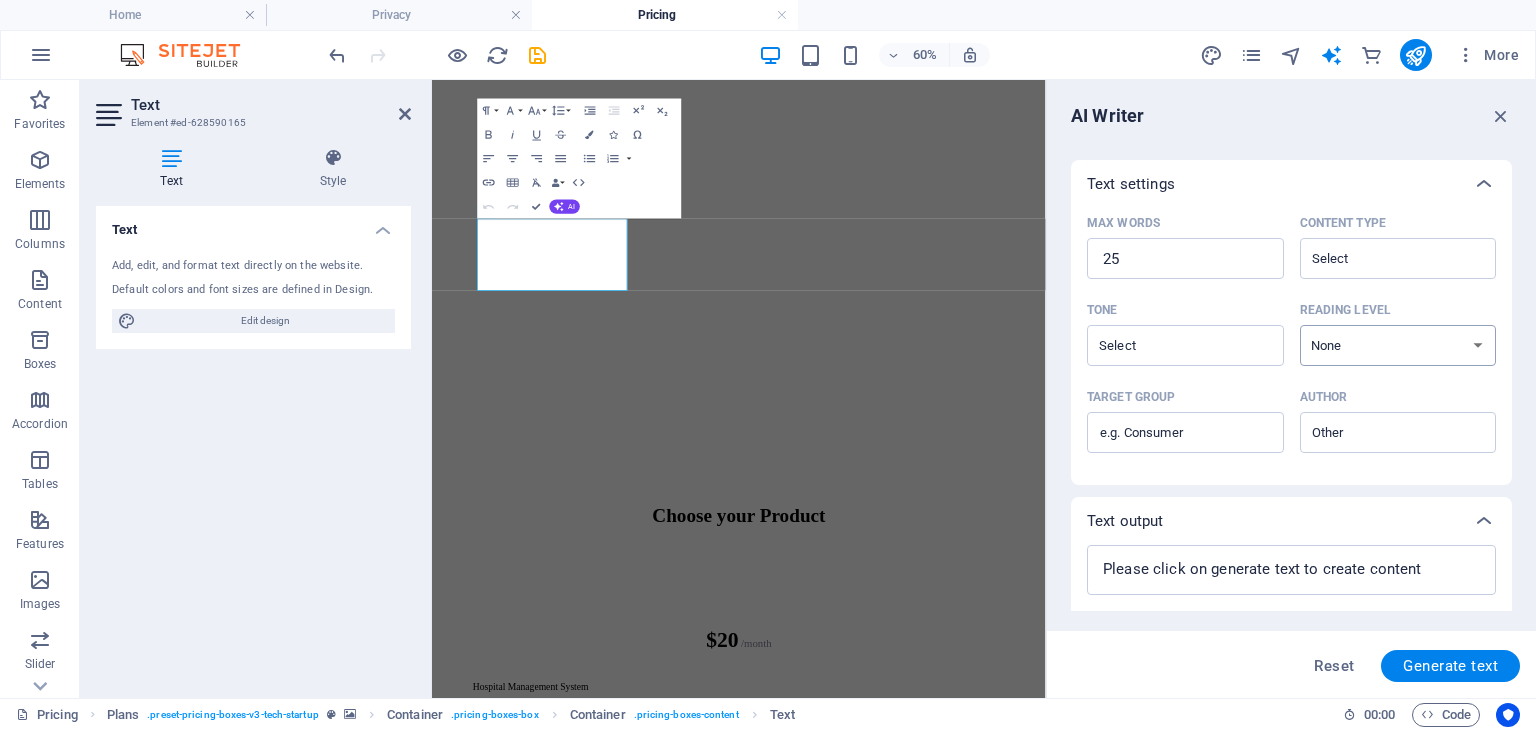 click on "None Academic Adult Teen Child" at bounding box center (1398, 345) 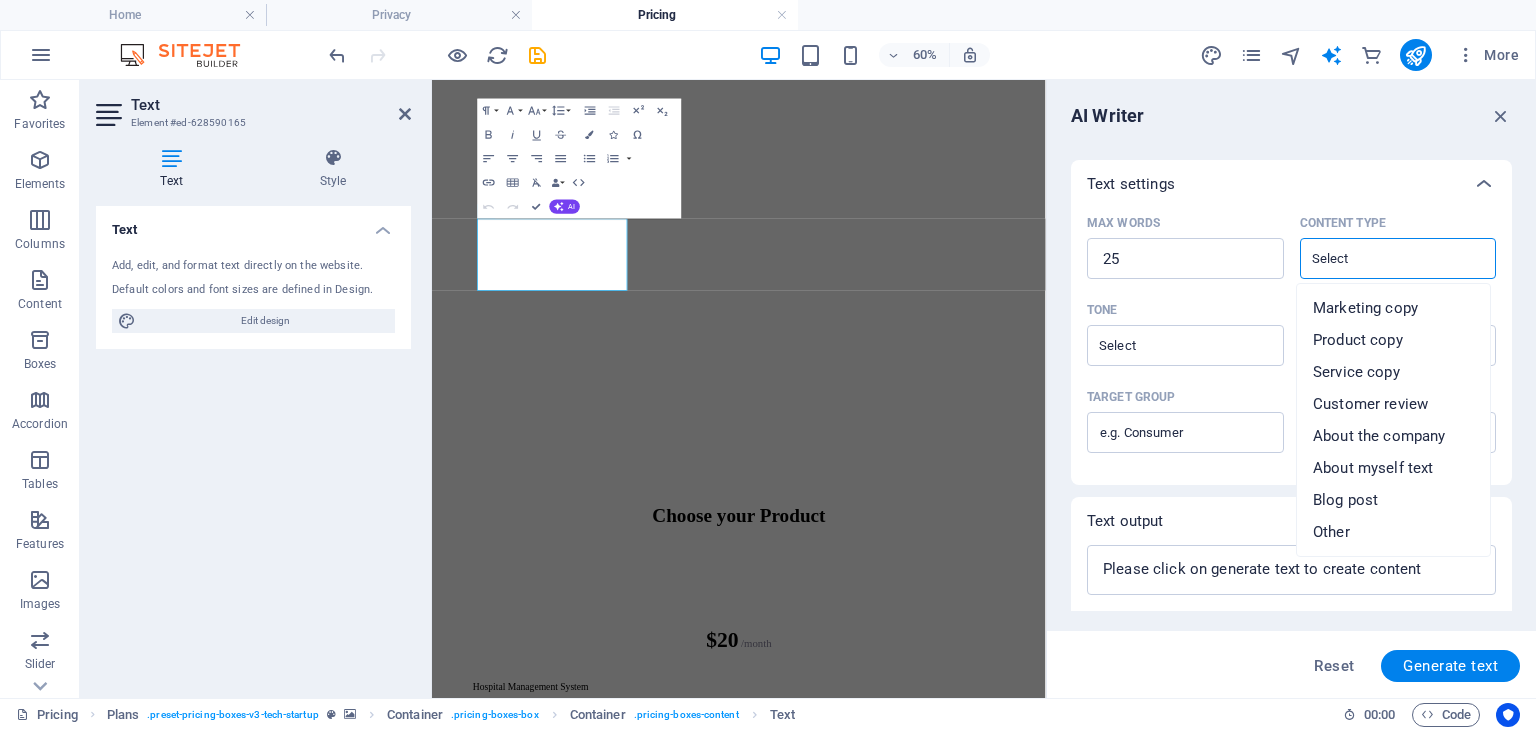 click on "Content type ​" at bounding box center (1382, 258) 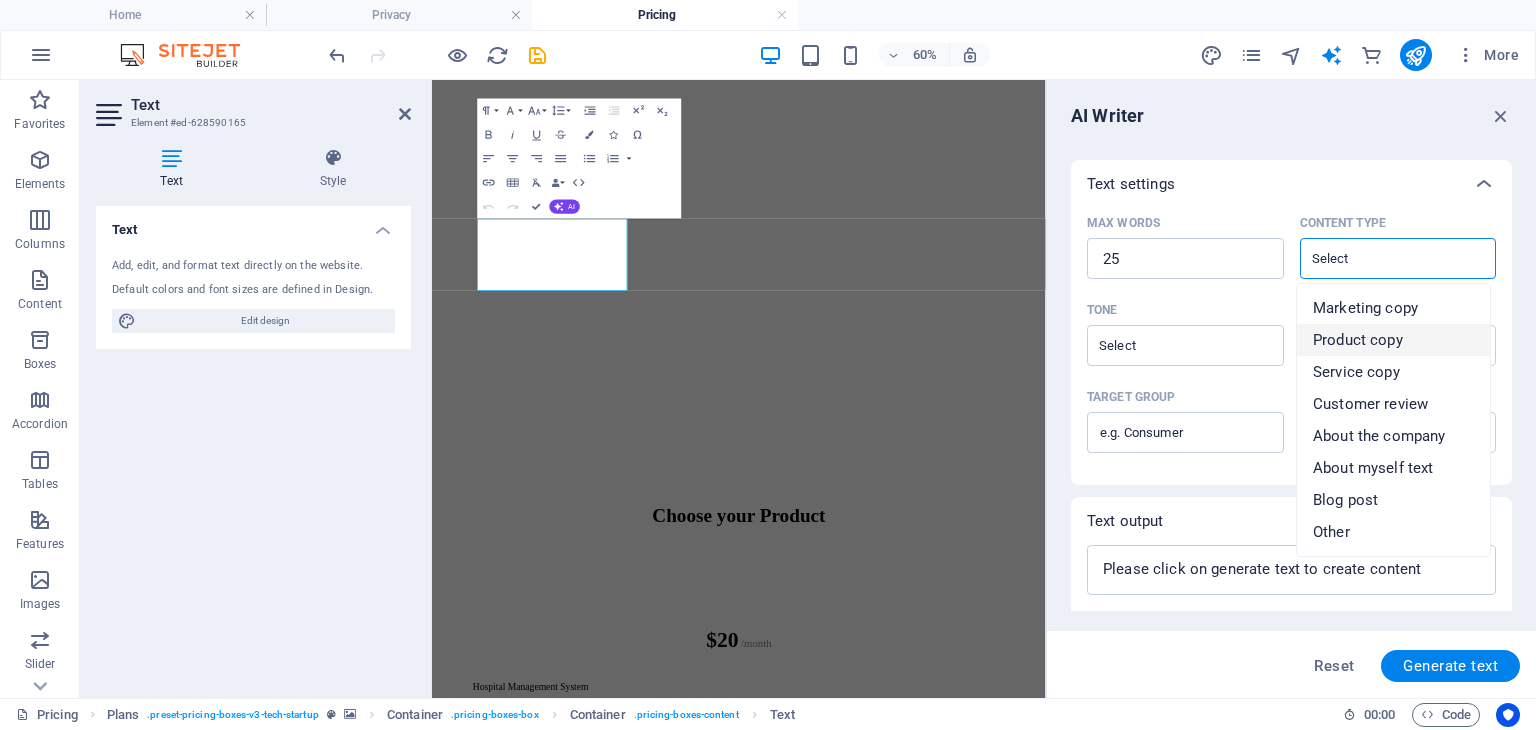 click on "Product copy" at bounding box center [1358, 340] 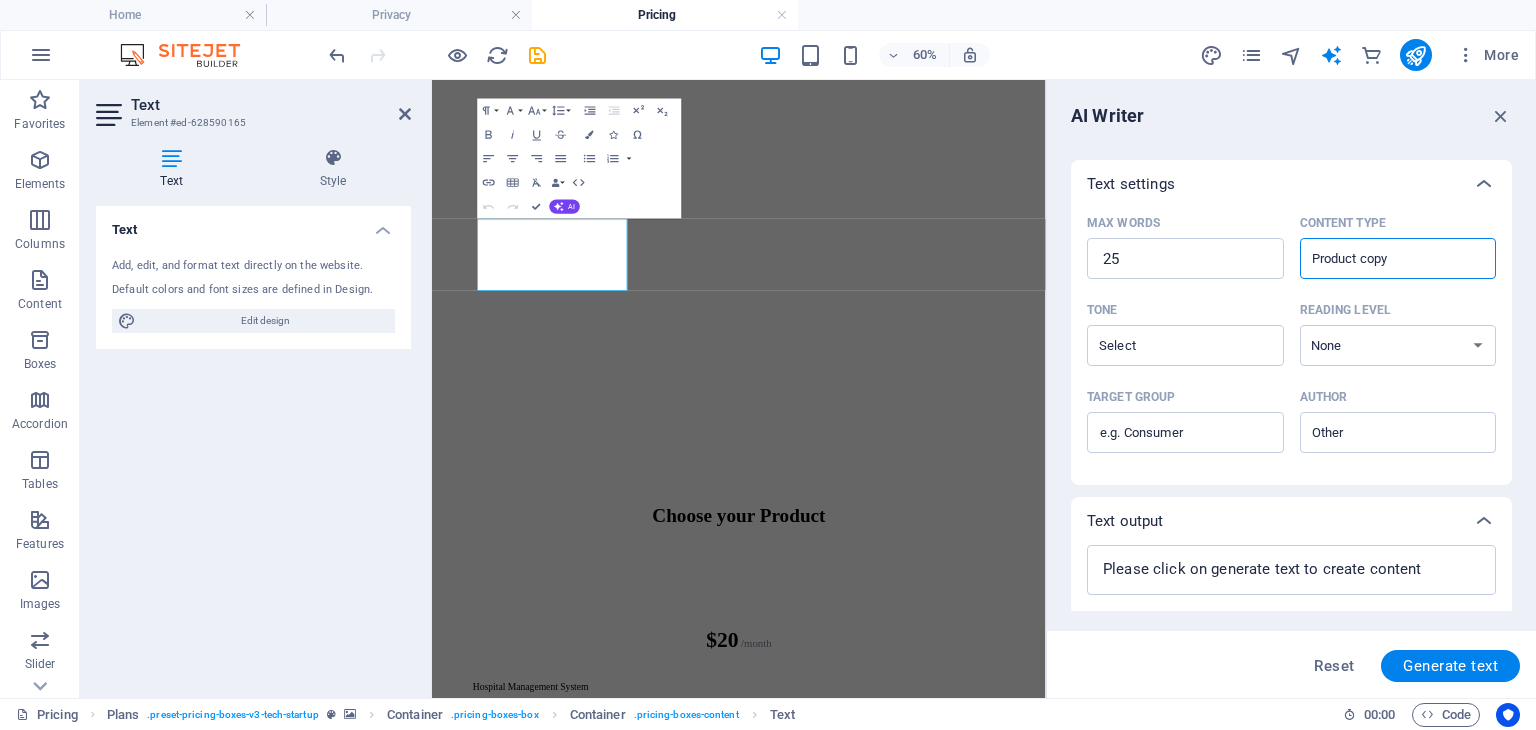scroll, scrollTop: 456, scrollLeft: 0, axis: vertical 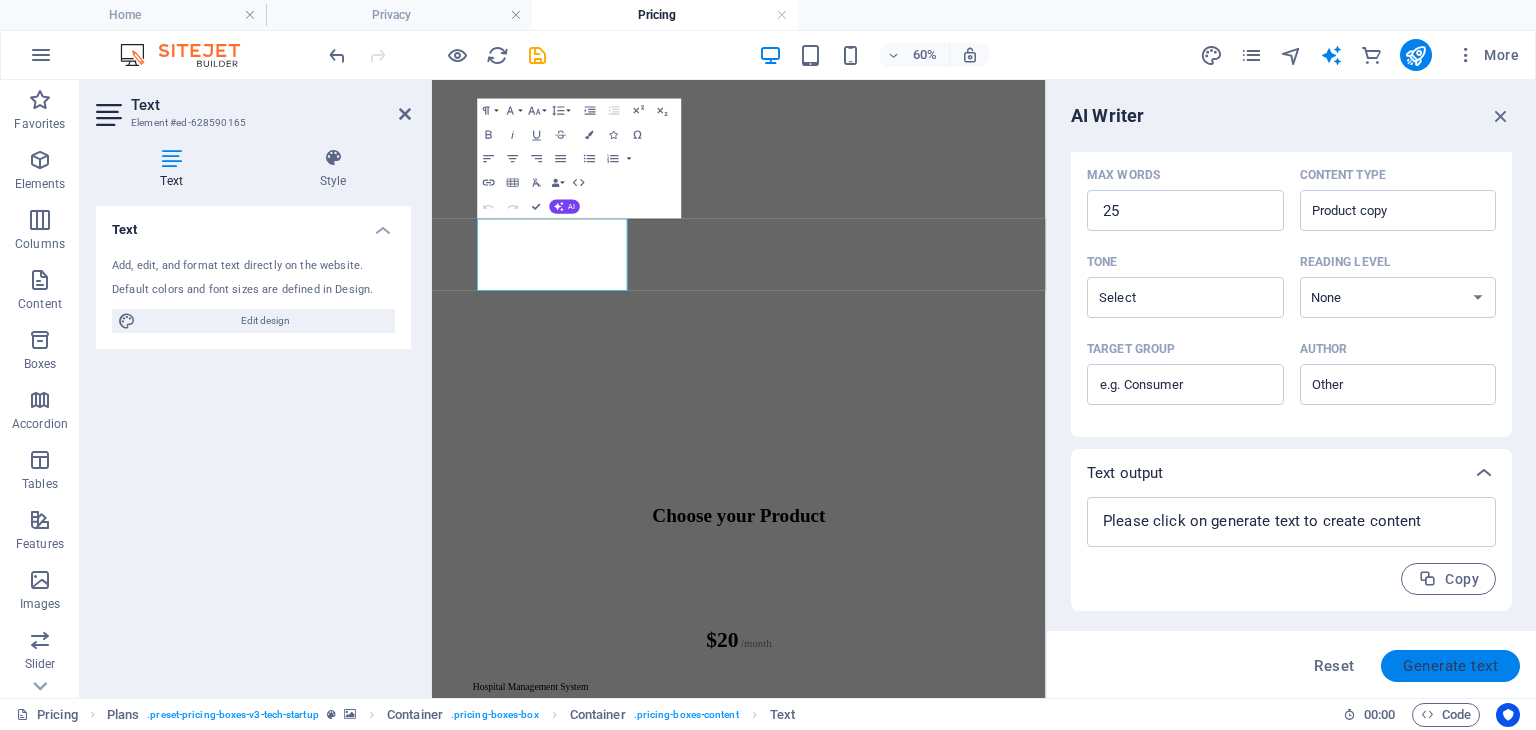 click on "Generate text" at bounding box center [1450, 666] 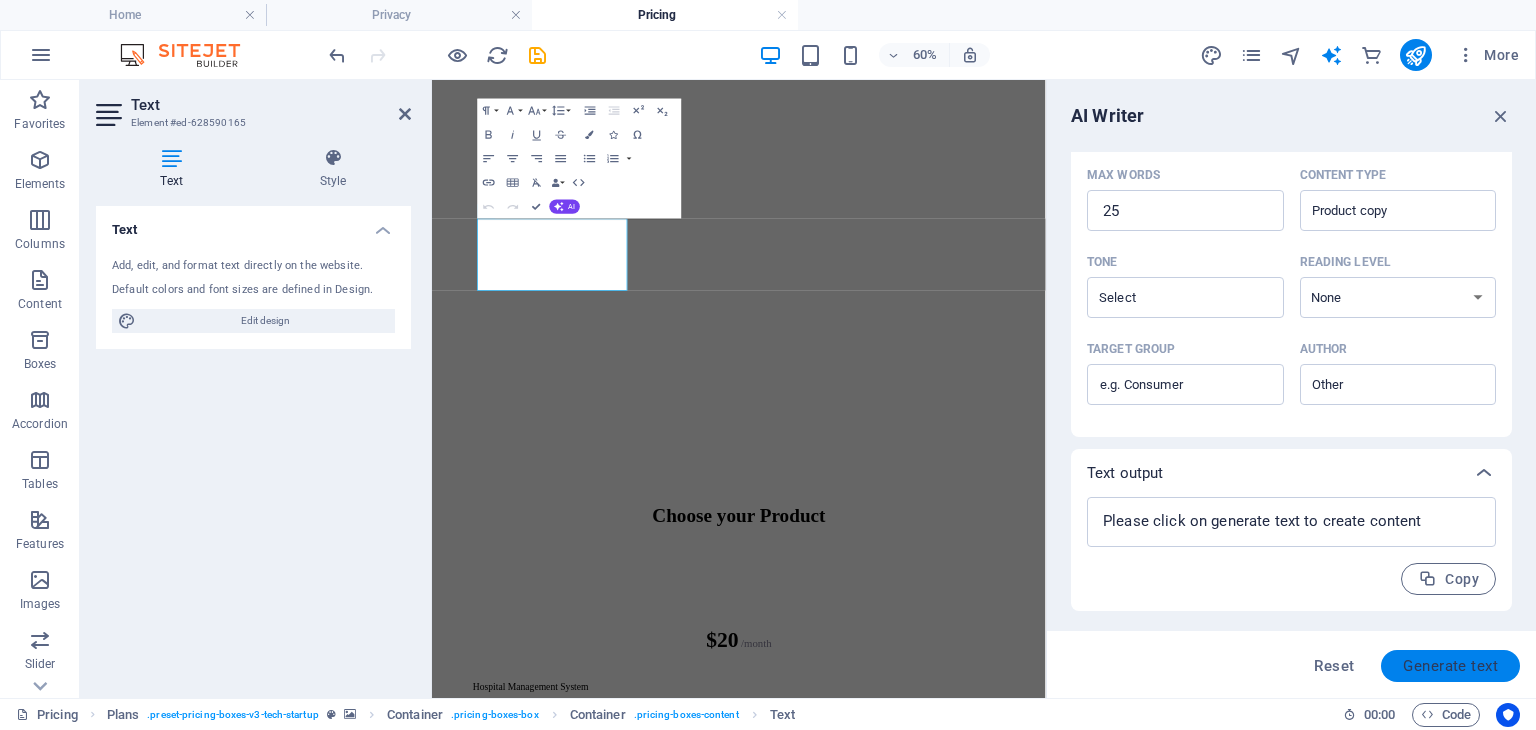 type on "x" 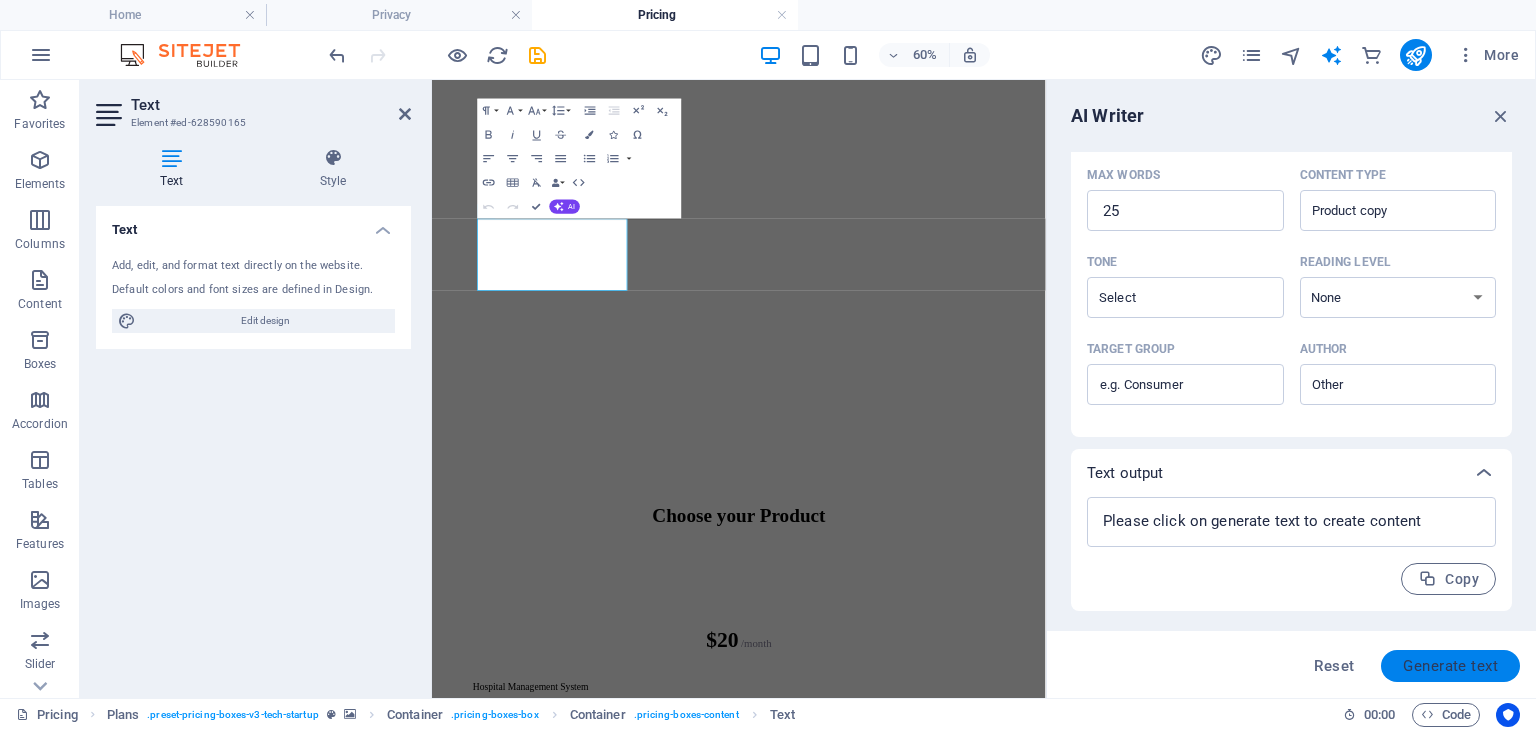 type on "x" 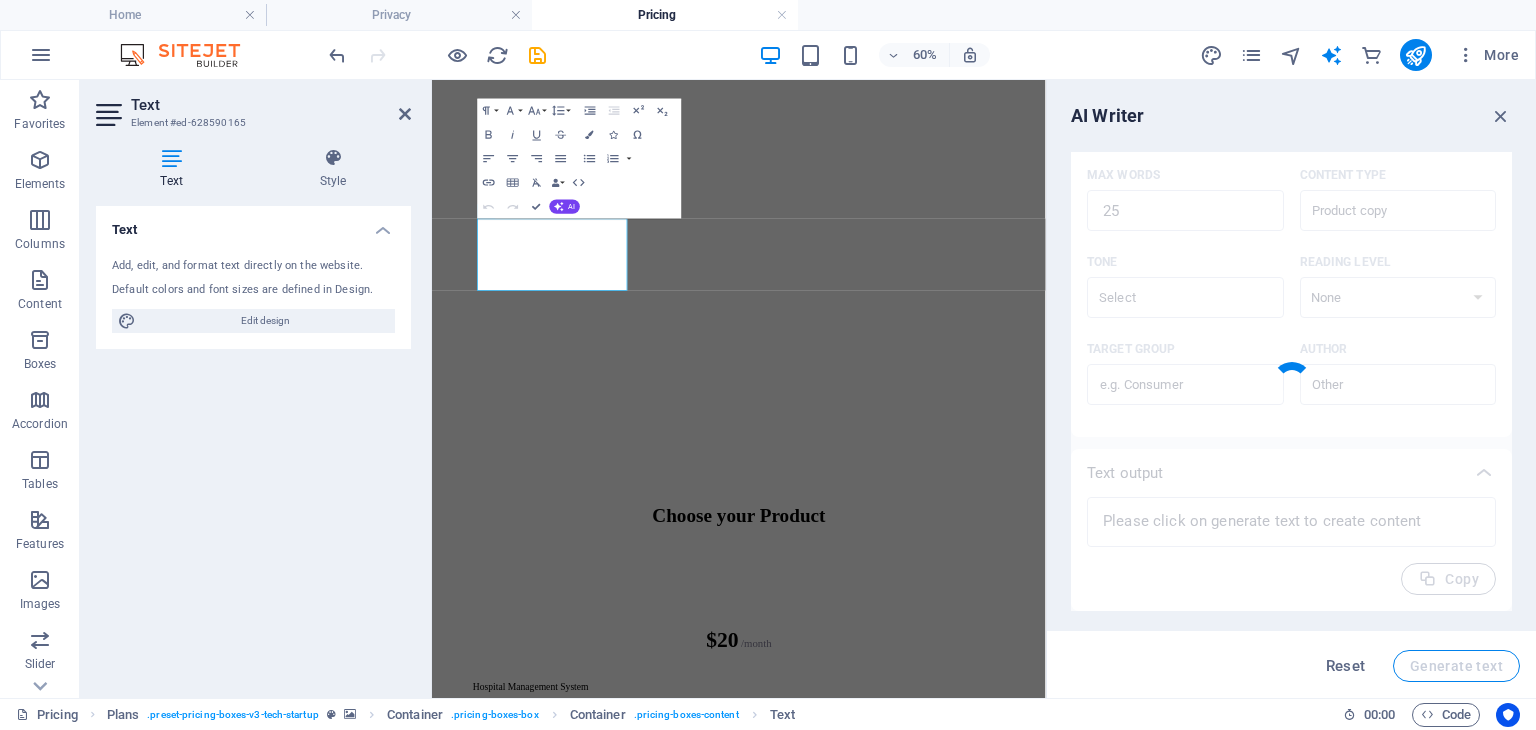 type on "x" 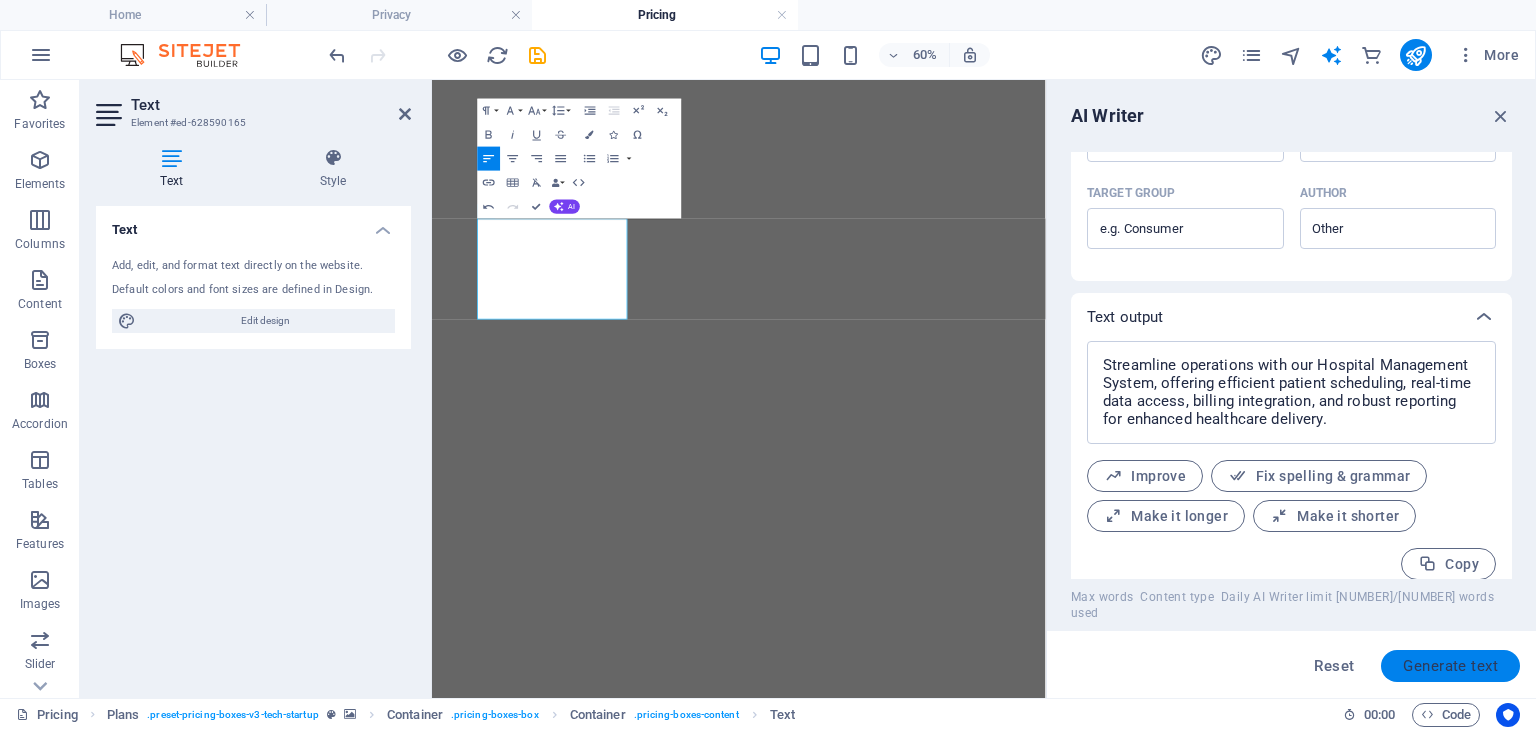 scroll, scrollTop: 613, scrollLeft: 0, axis: vertical 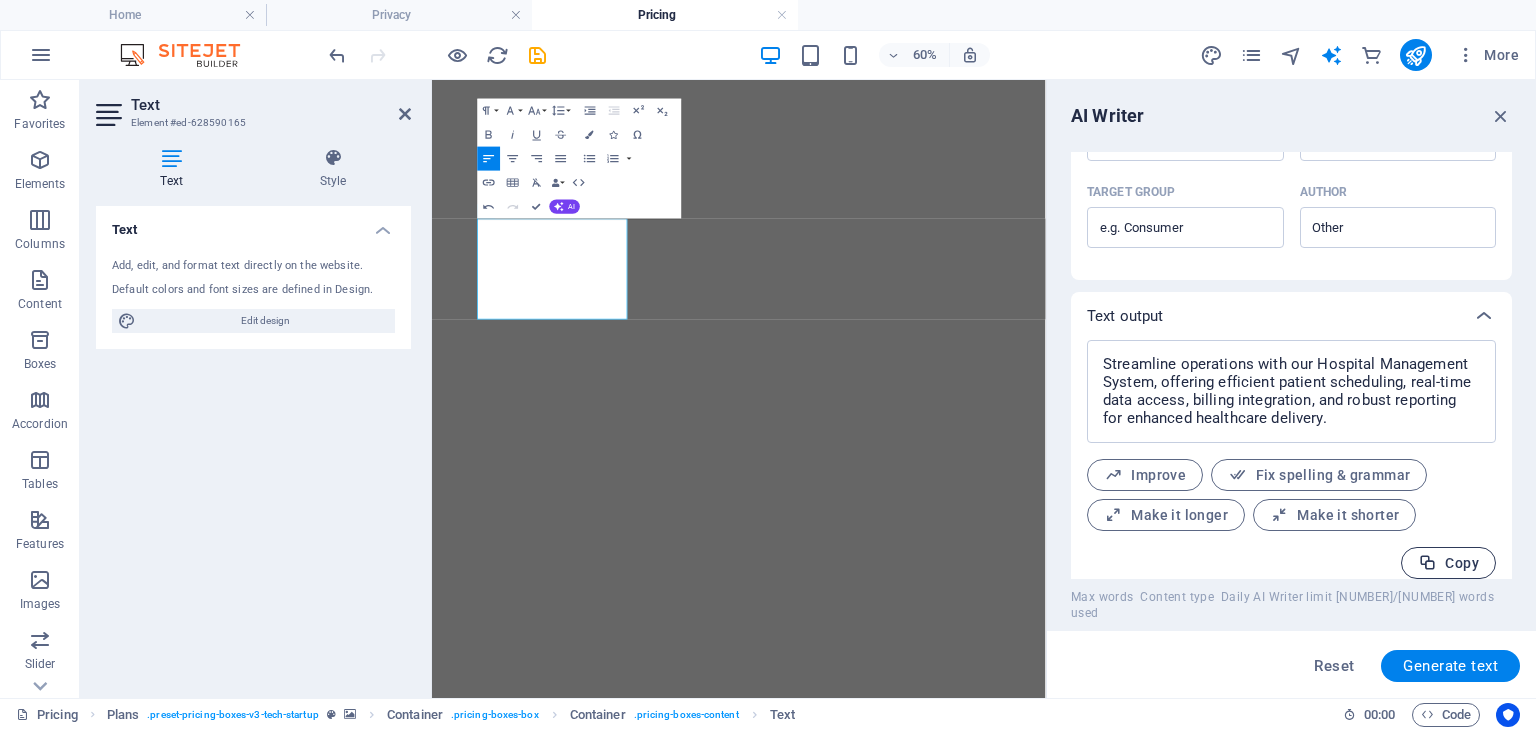 click on "Copy" at bounding box center [1448, 563] 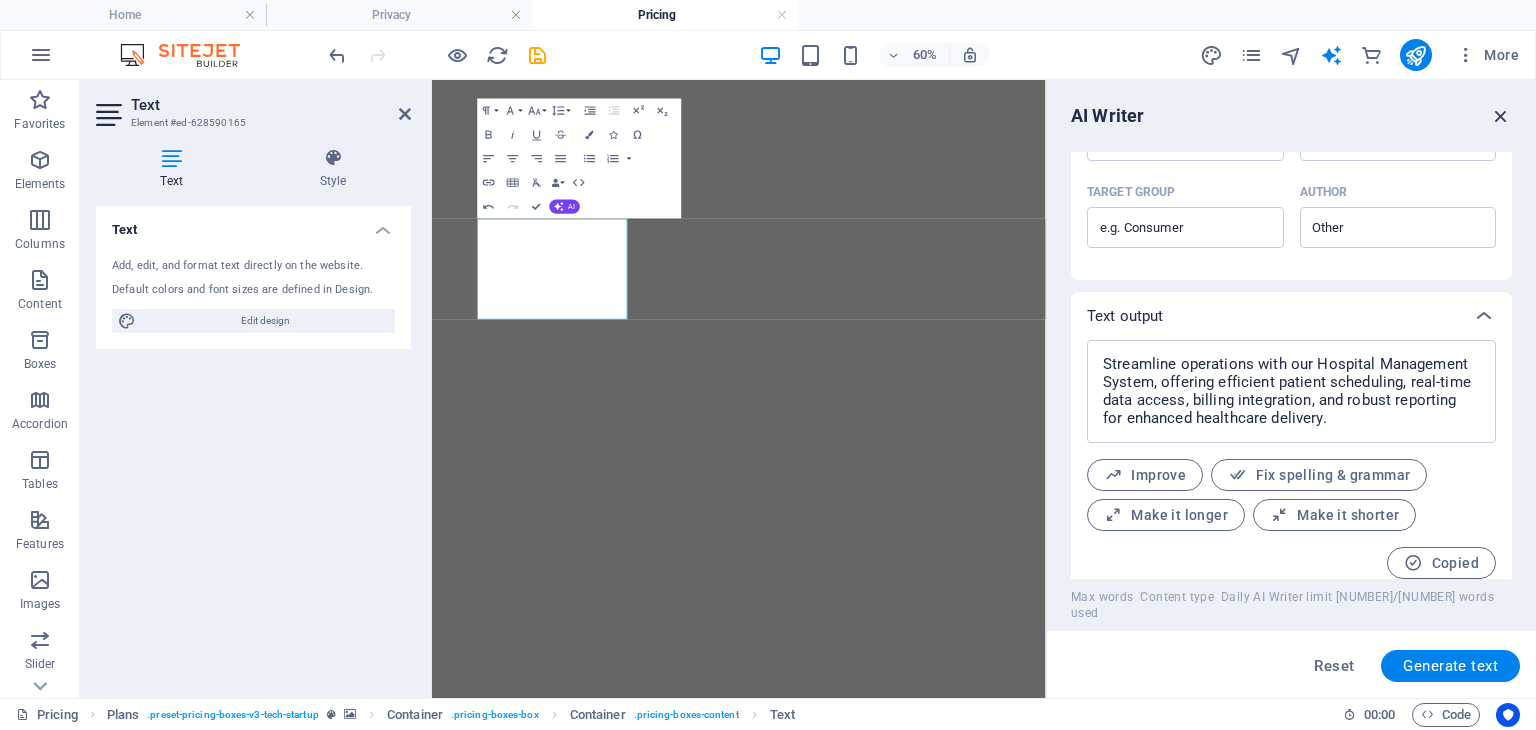 click at bounding box center [1501, 116] 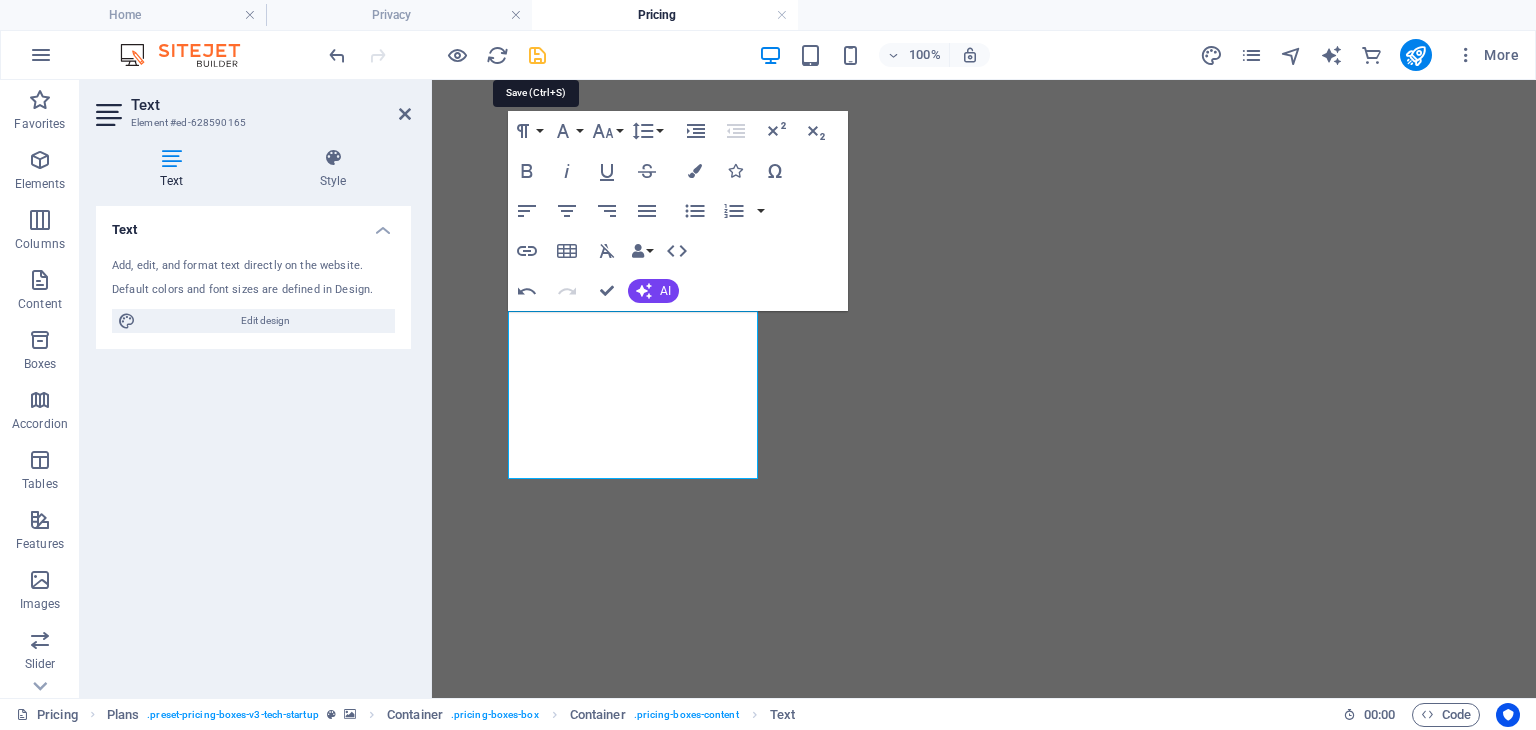 click at bounding box center (537, 55) 